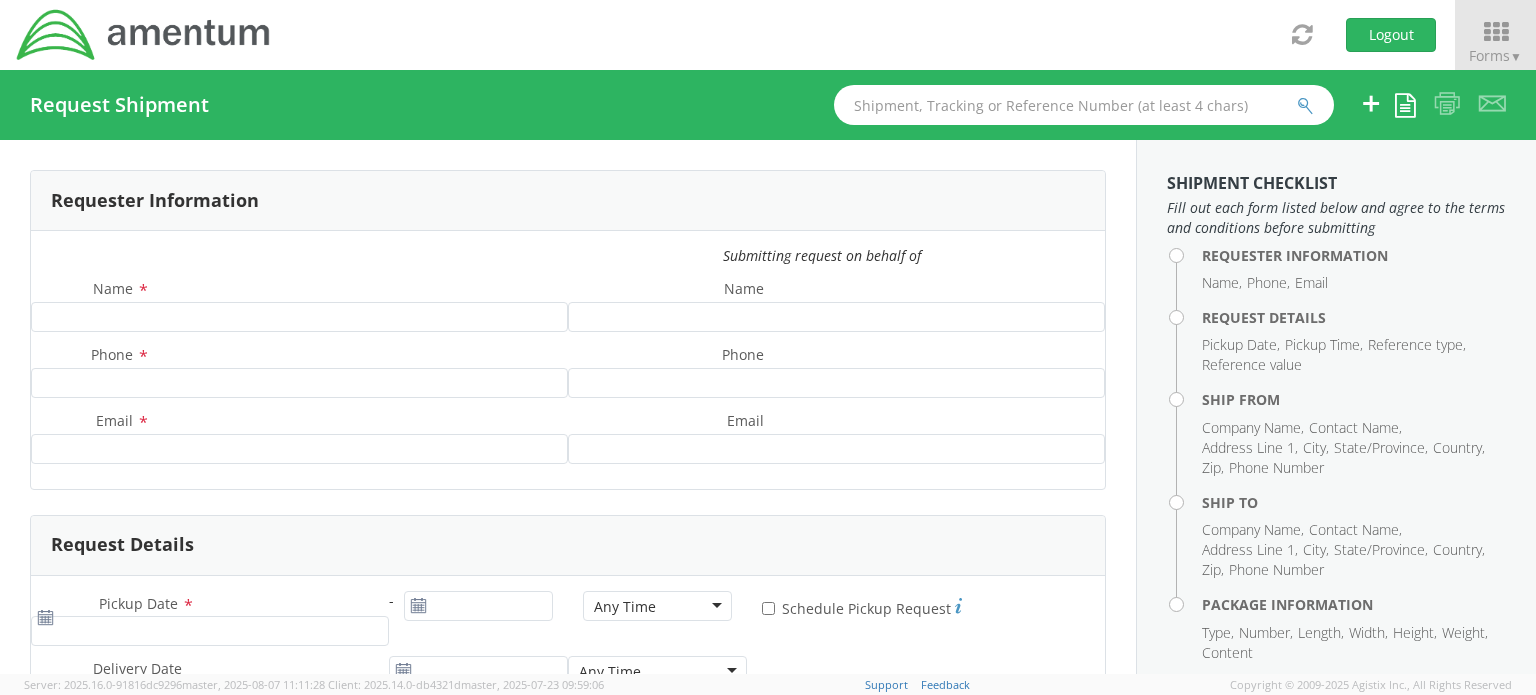 scroll, scrollTop: 0, scrollLeft: 0, axis: both 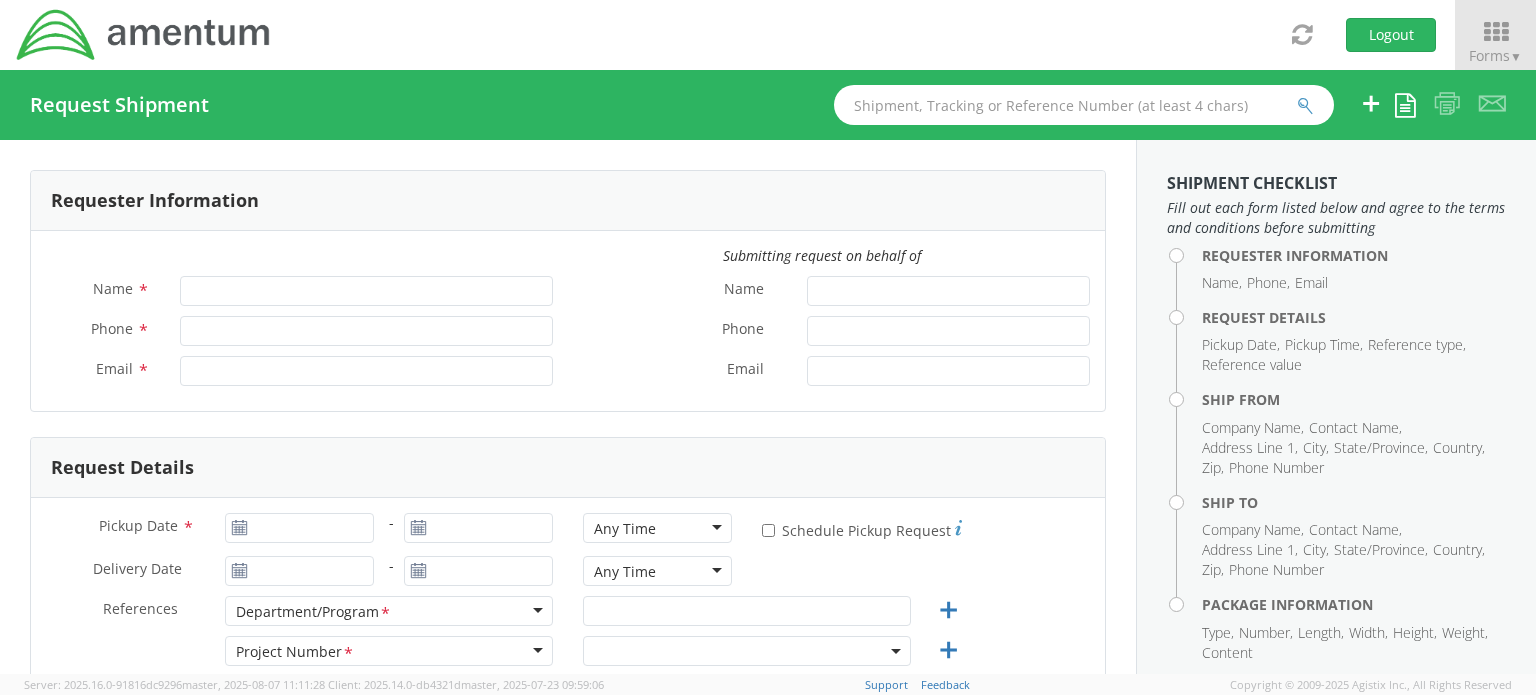 type on "[FIRST] [LAST]" 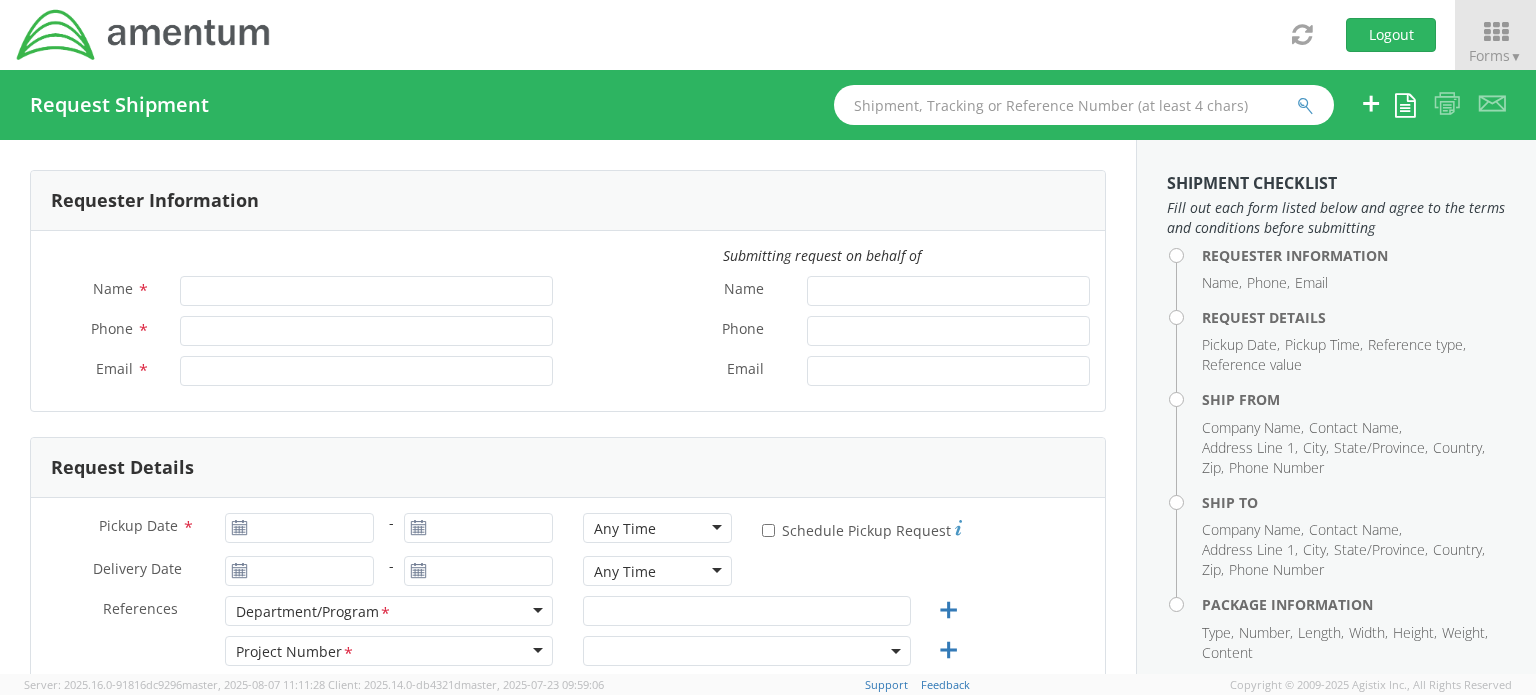 type on "[EMAIL]" 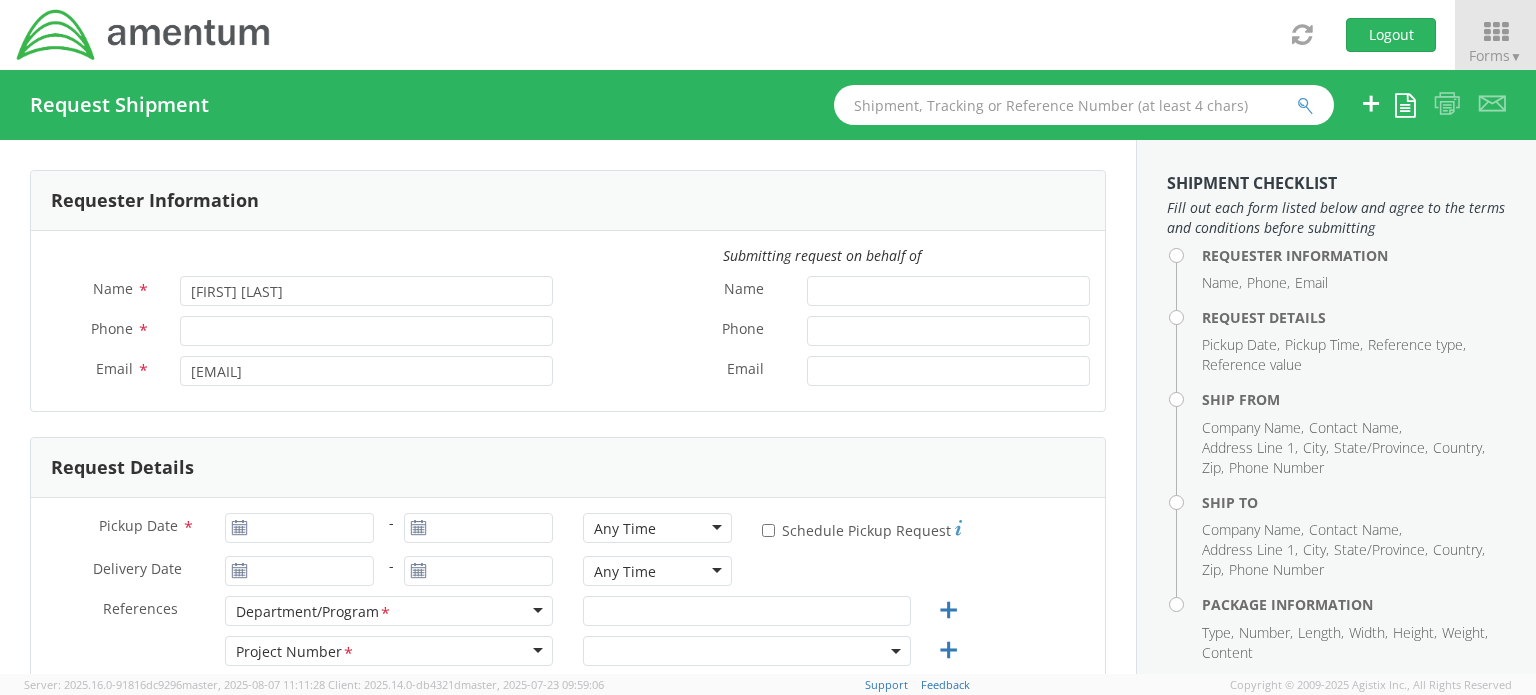 select on "ADMN.100046.00000" 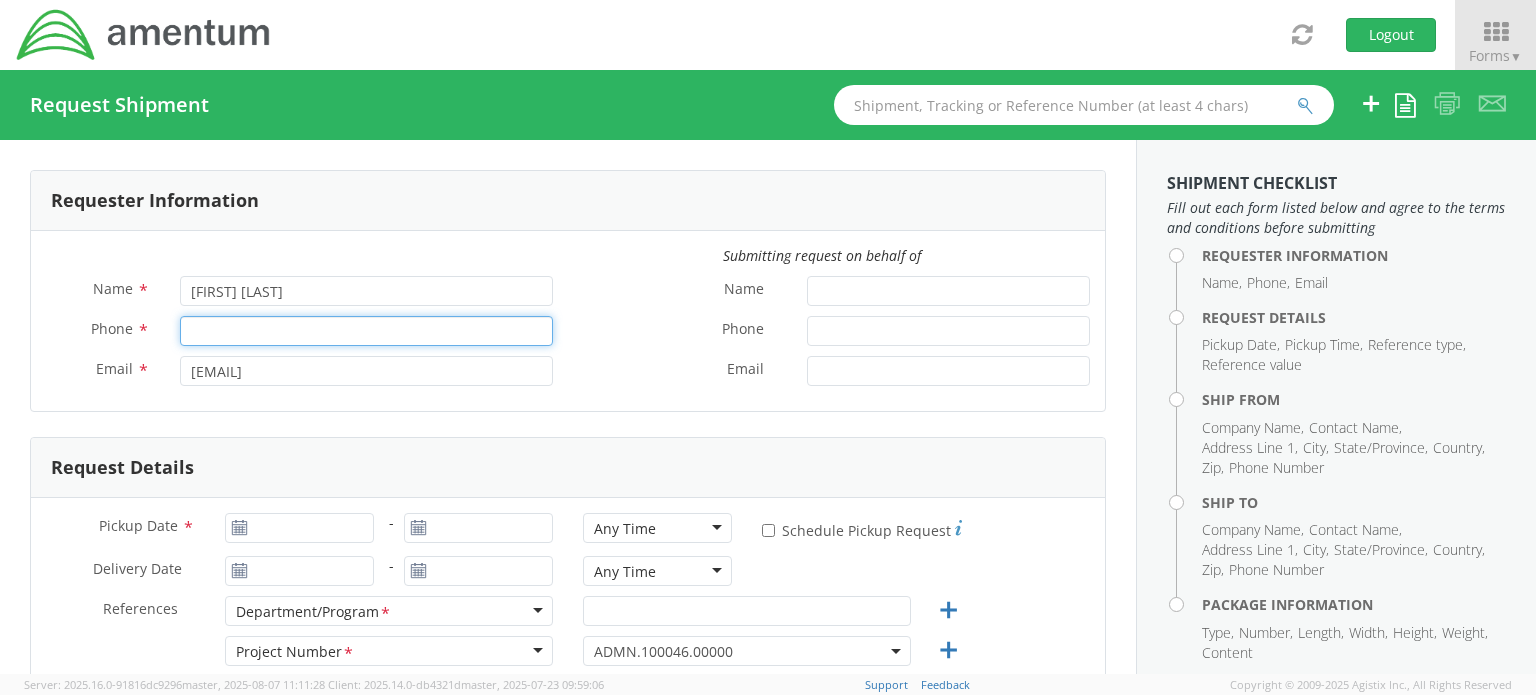 click on "Phone        *" at bounding box center [366, 331] 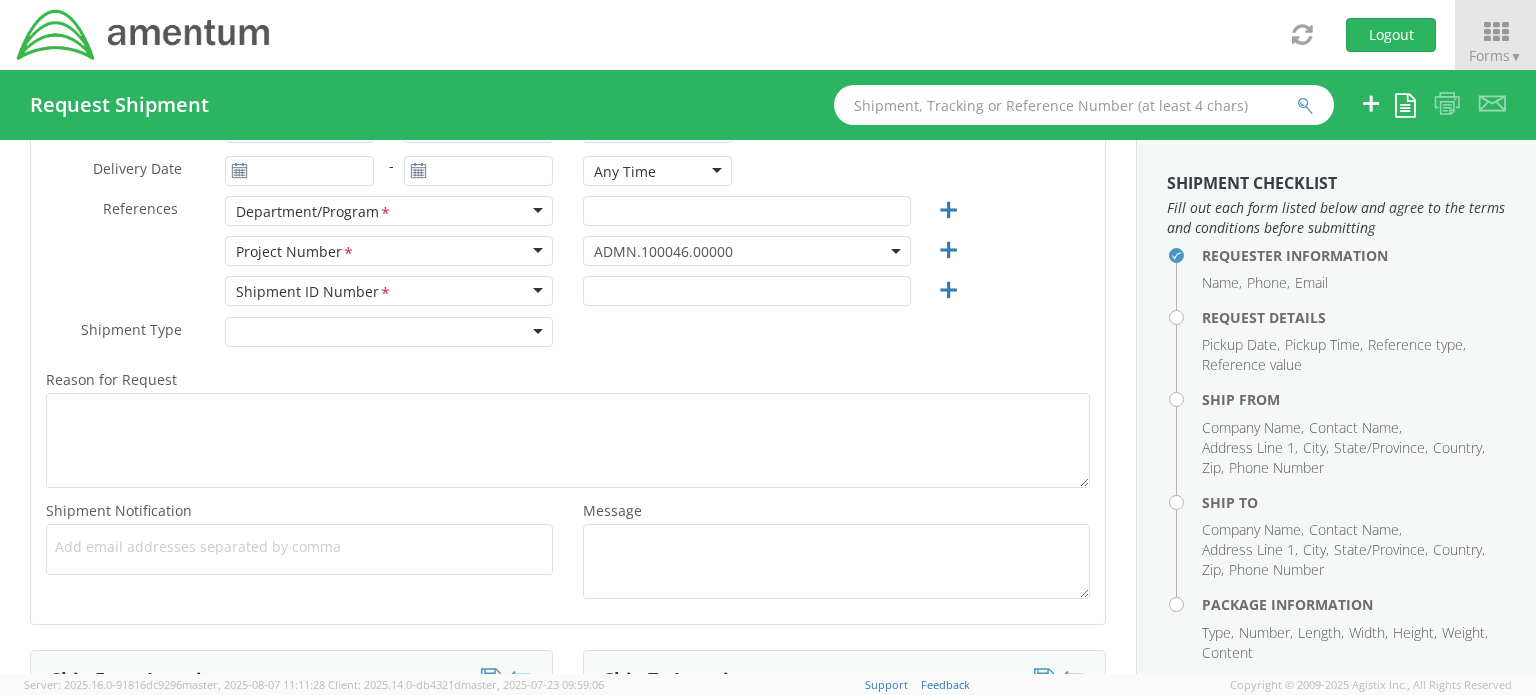 scroll, scrollTop: 200, scrollLeft: 0, axis: vertical 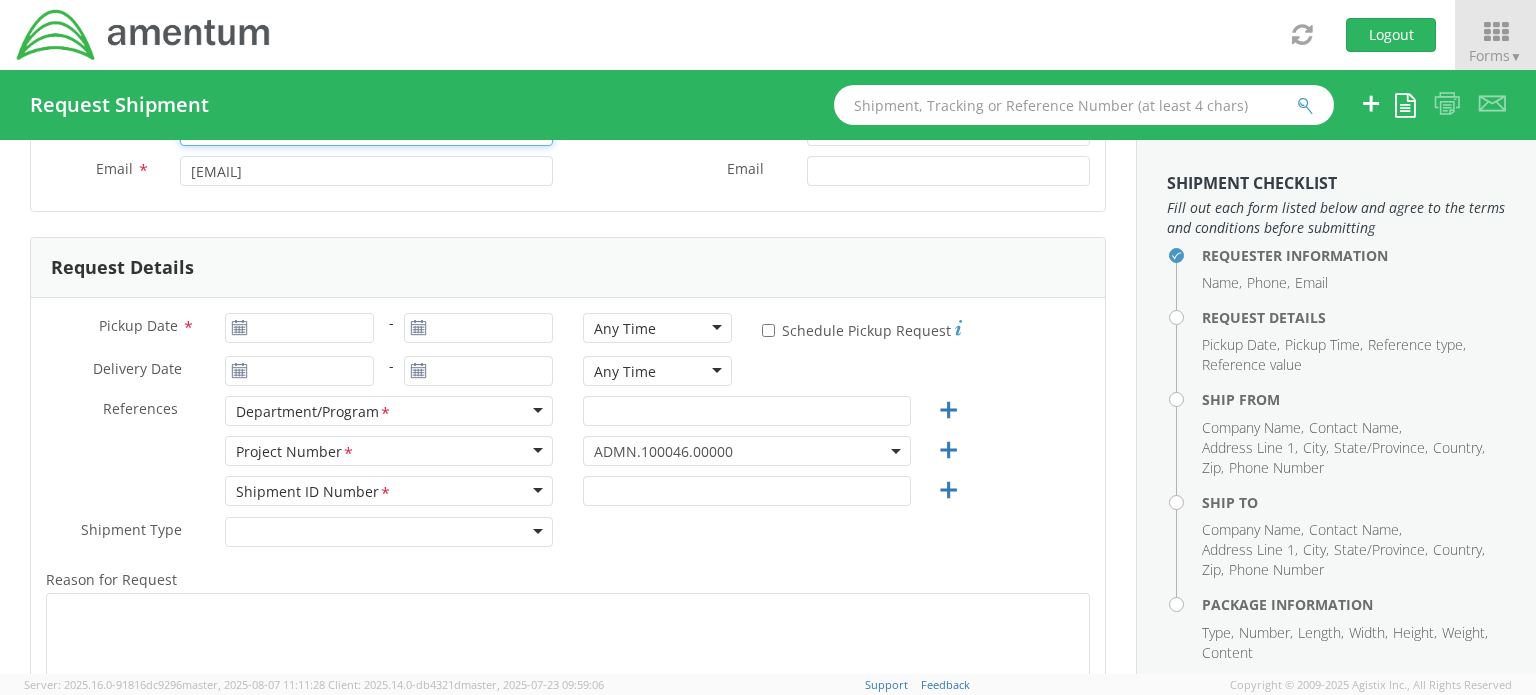type on "5718661204" 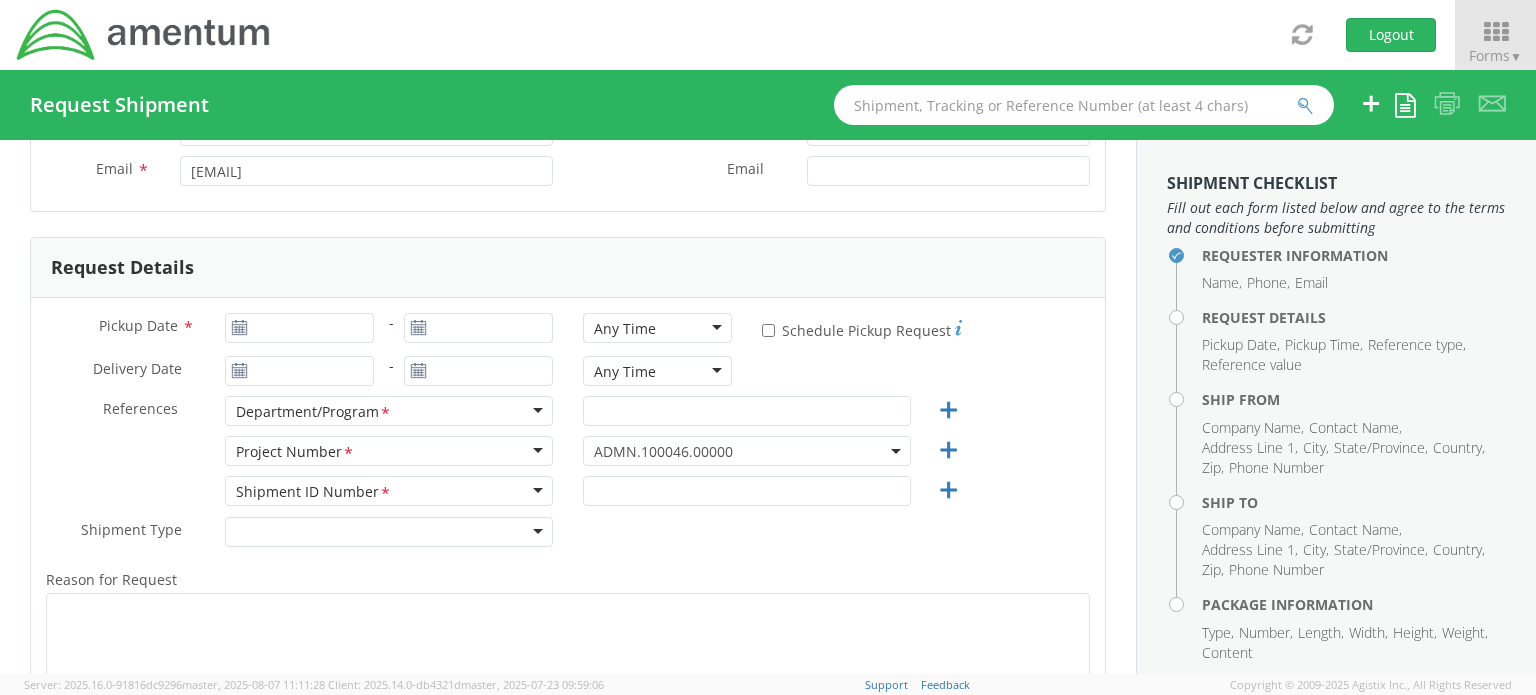 click 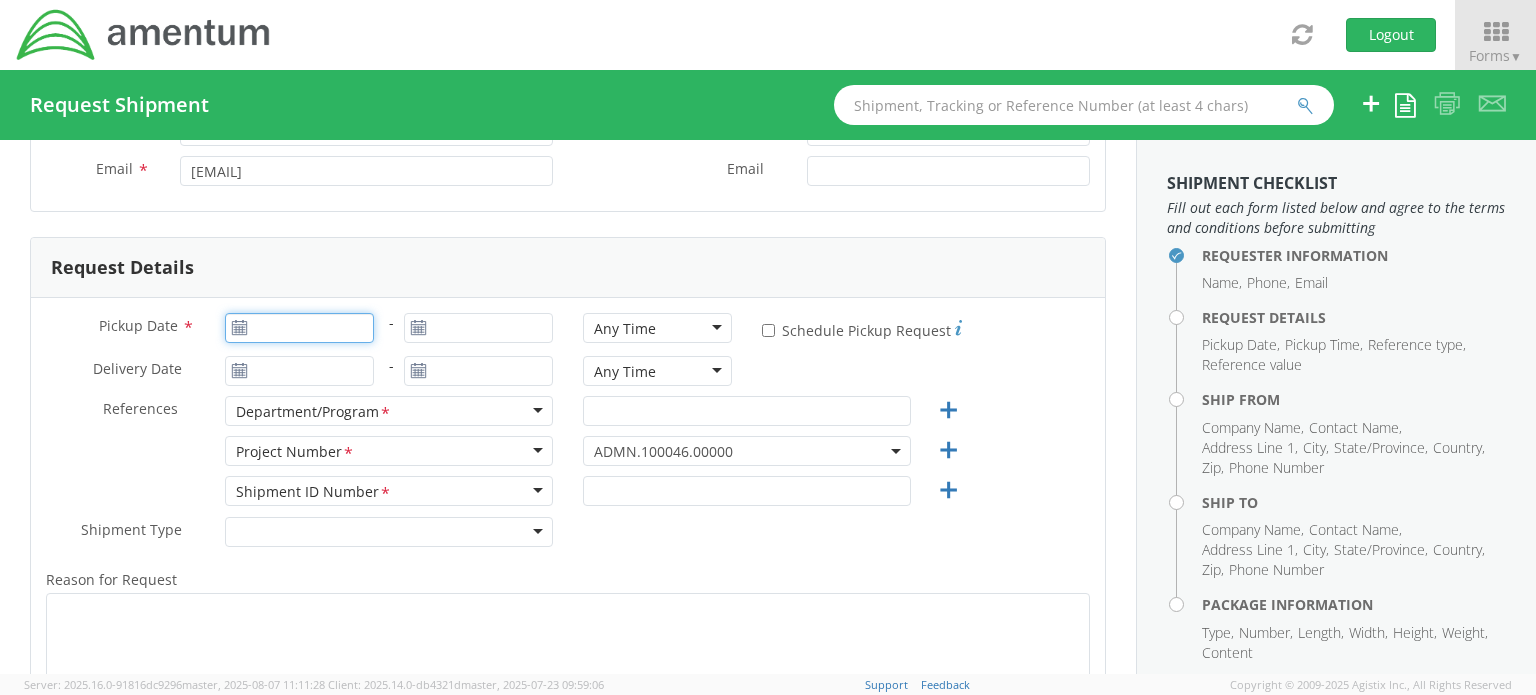 type on "08/08/2025" 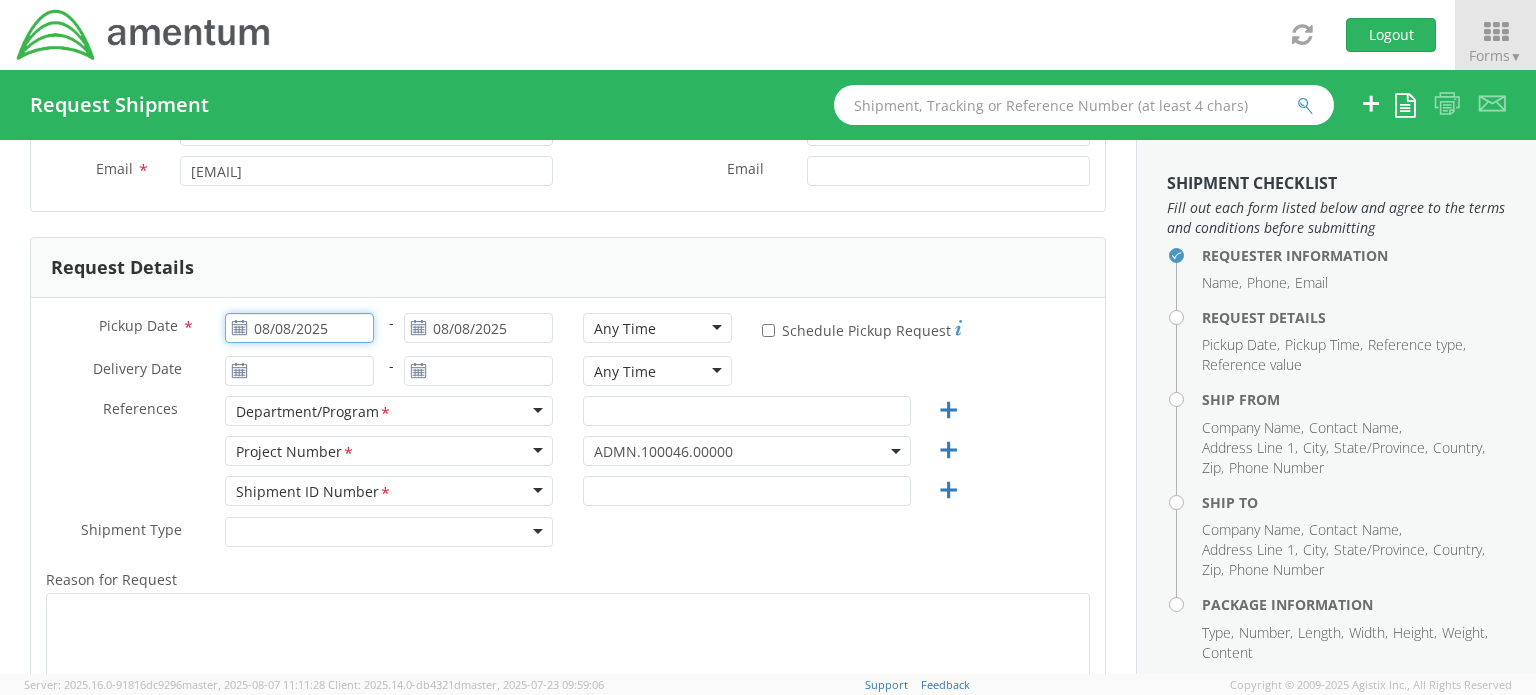 click on "08/08/2025" at bounding box center (299, 328) 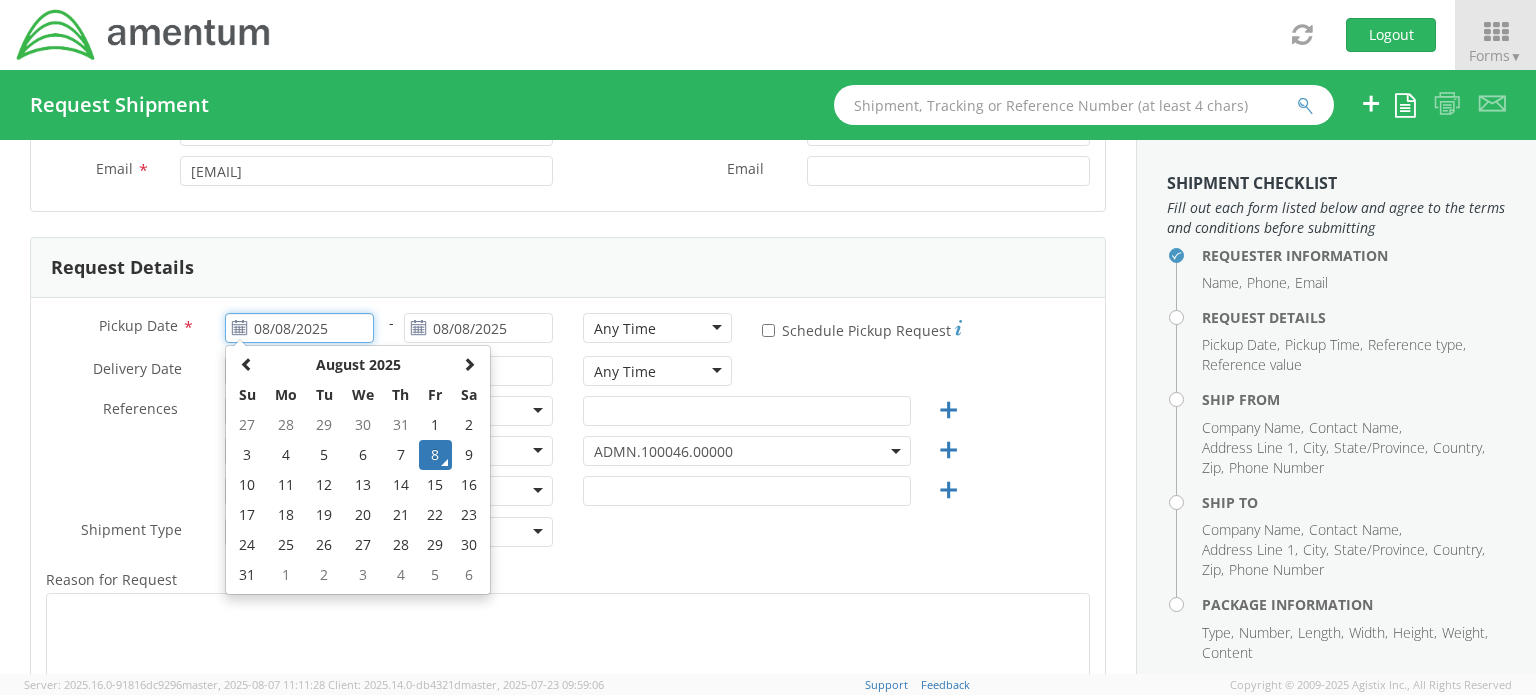 click on "8" at bounding box center (436, 455) 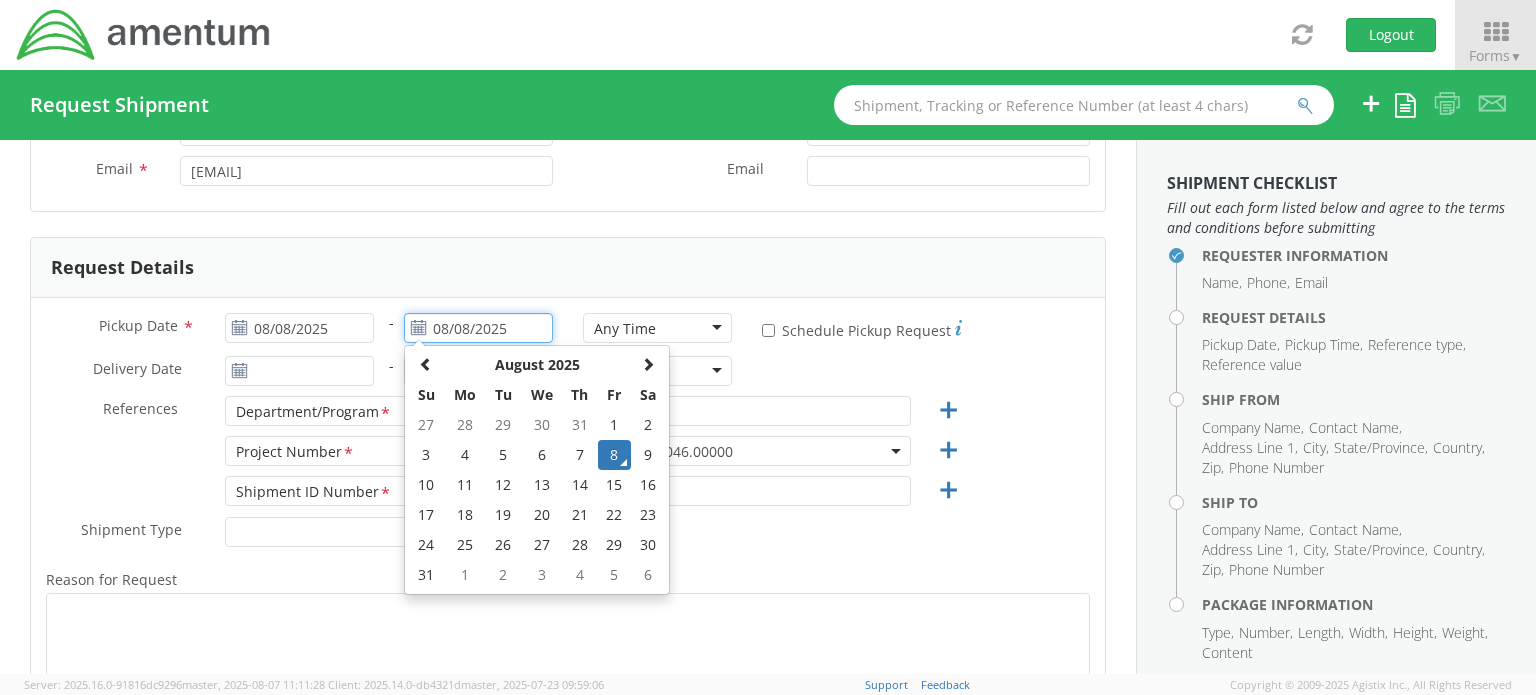 click on "08/08/2025" at bounding box center (478, 328) 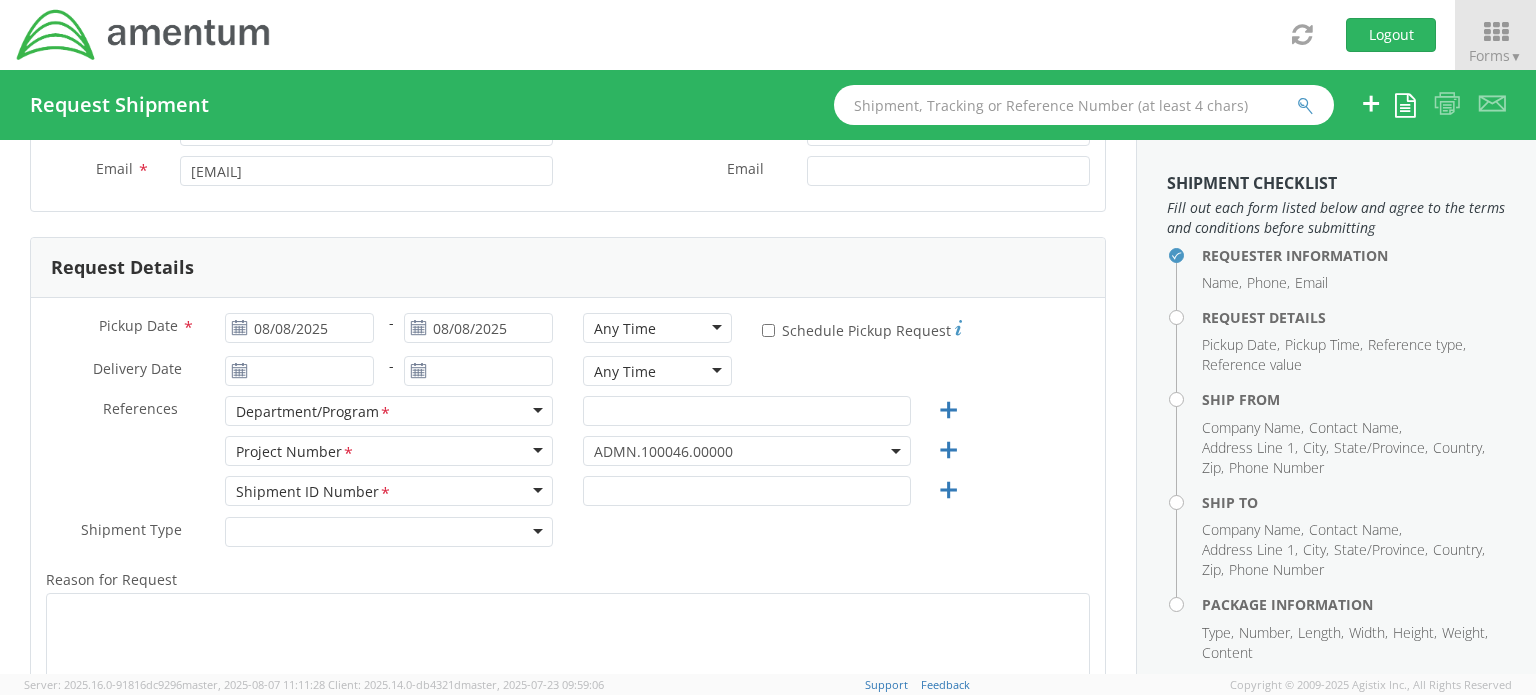 click on "Any Time" at bounding box center (625, 329) 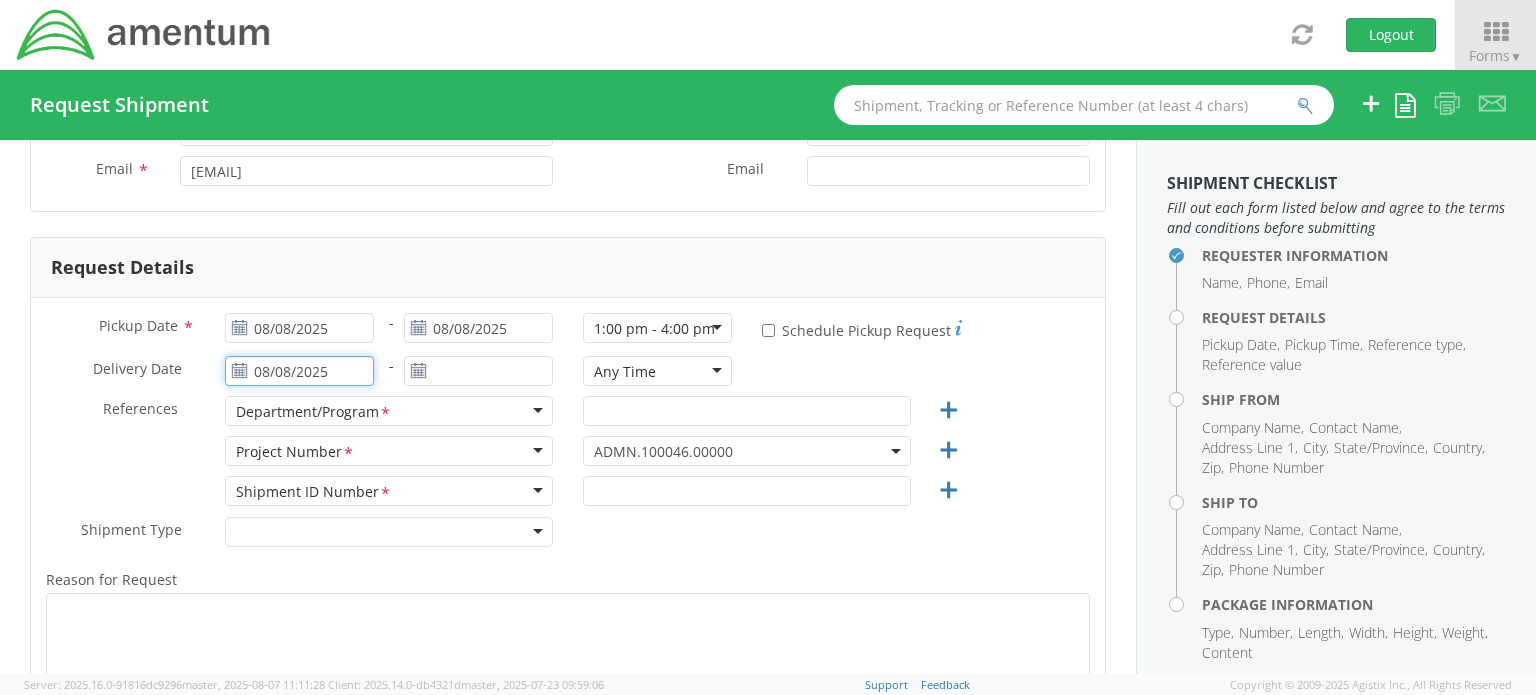click on "08/08/2025" at bounding box center (299, 371) 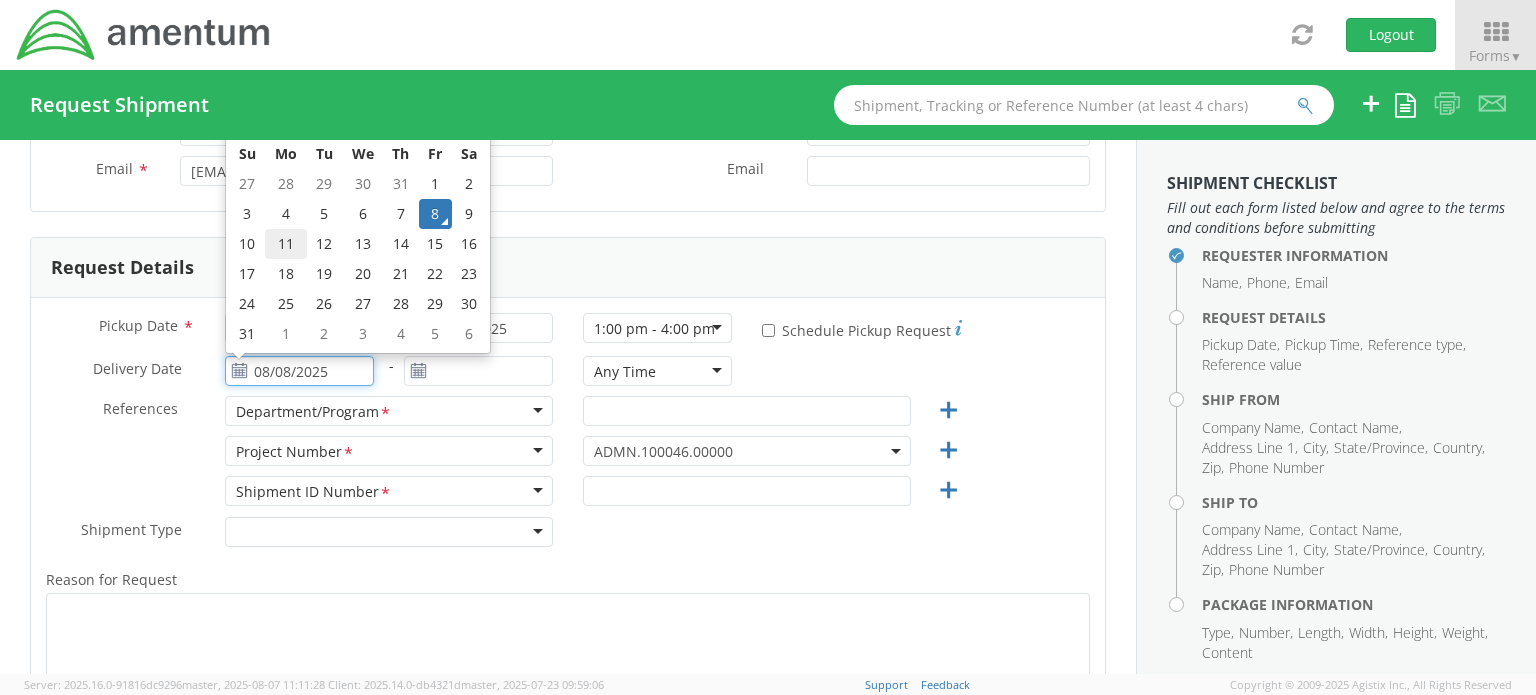 click on "11" at bounding box center (286, 244) 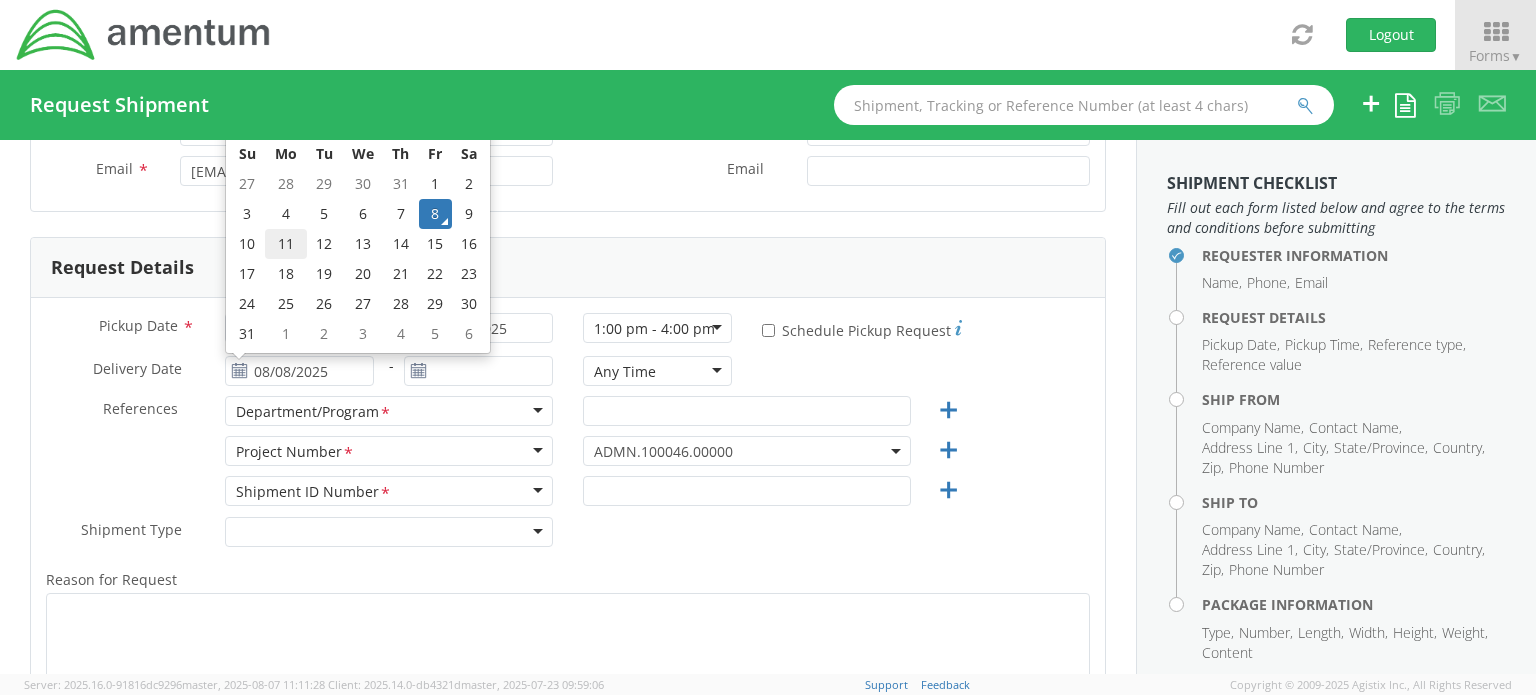 type on "08/11/2025" 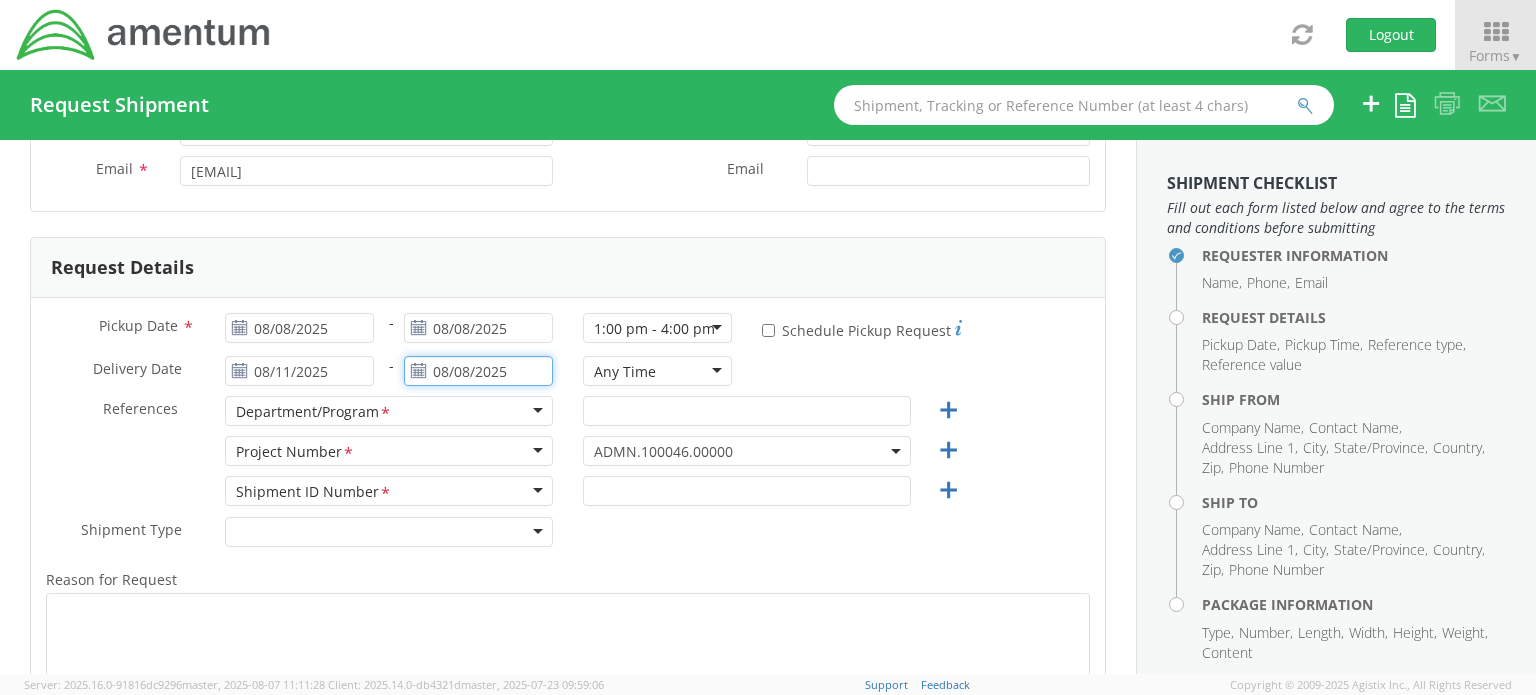 click on "08/08/2025" at bounding box center (478, 371) 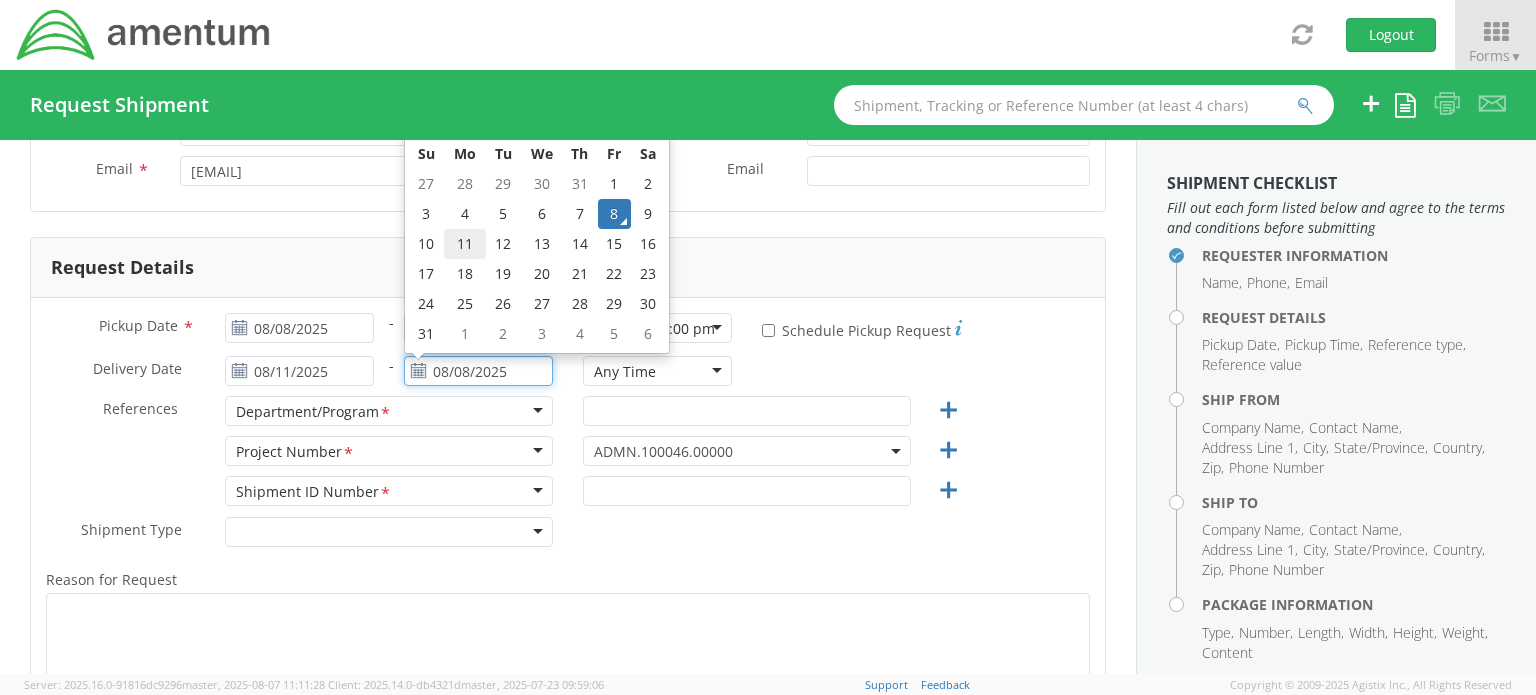 click on "11" at bounding box center (465, 244) 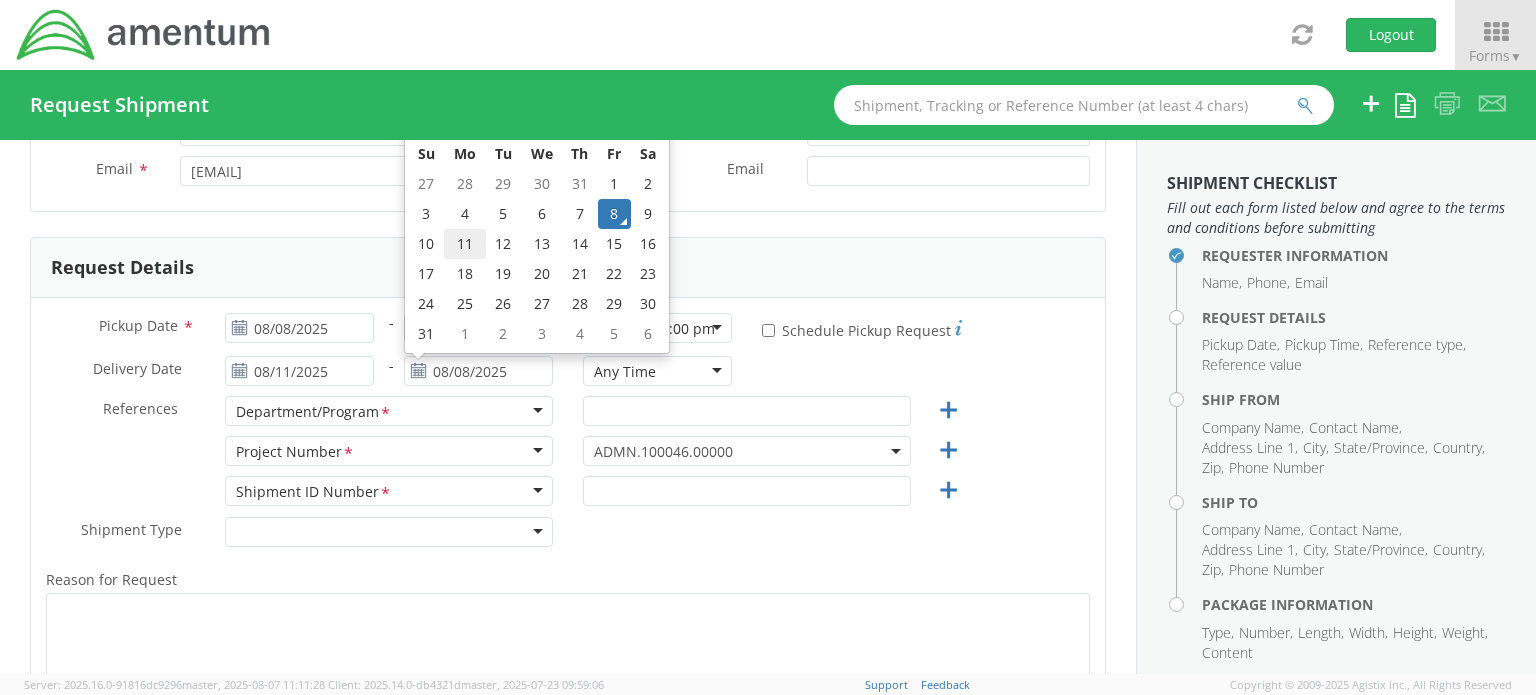 type on "08/11/2025" 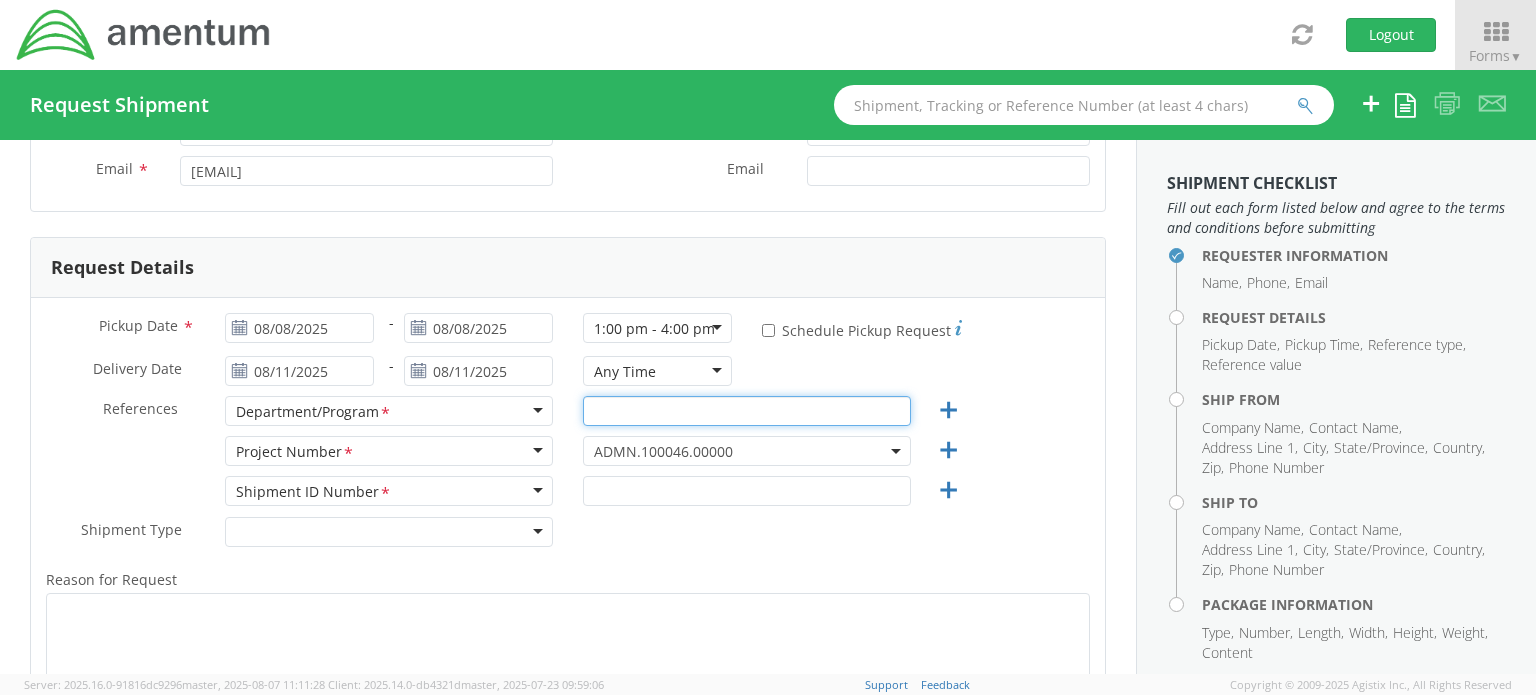 click at bounding box center [747, 411] 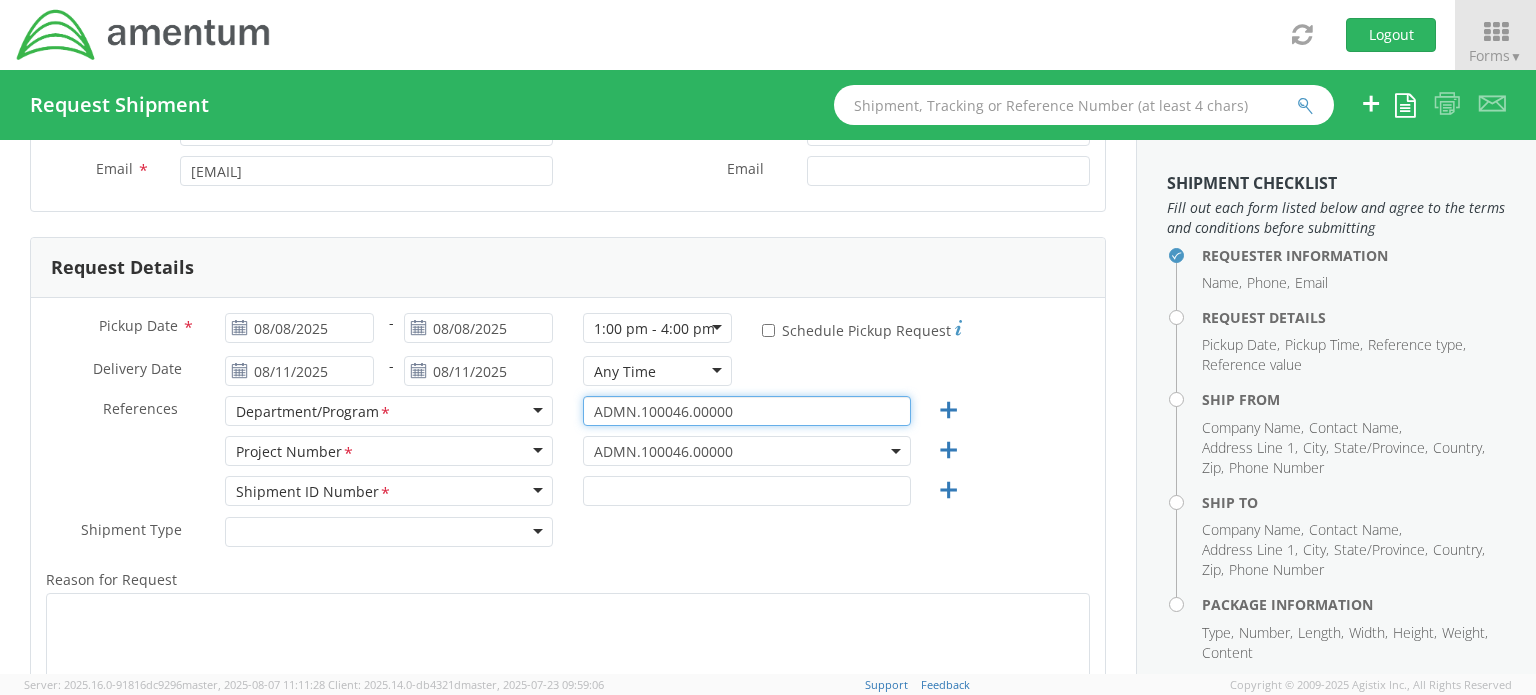 type on "ADMN.100046.00000" 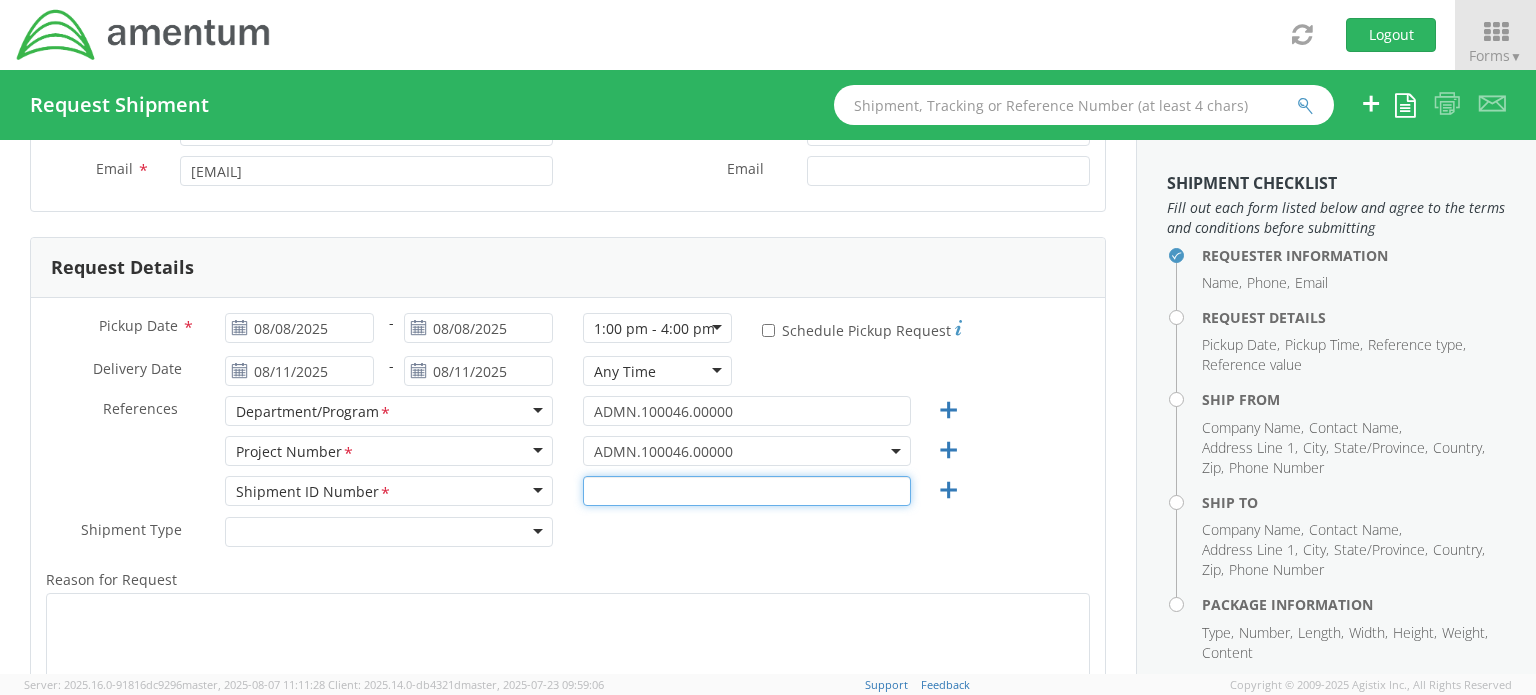 click at bounding box center [747, 491] 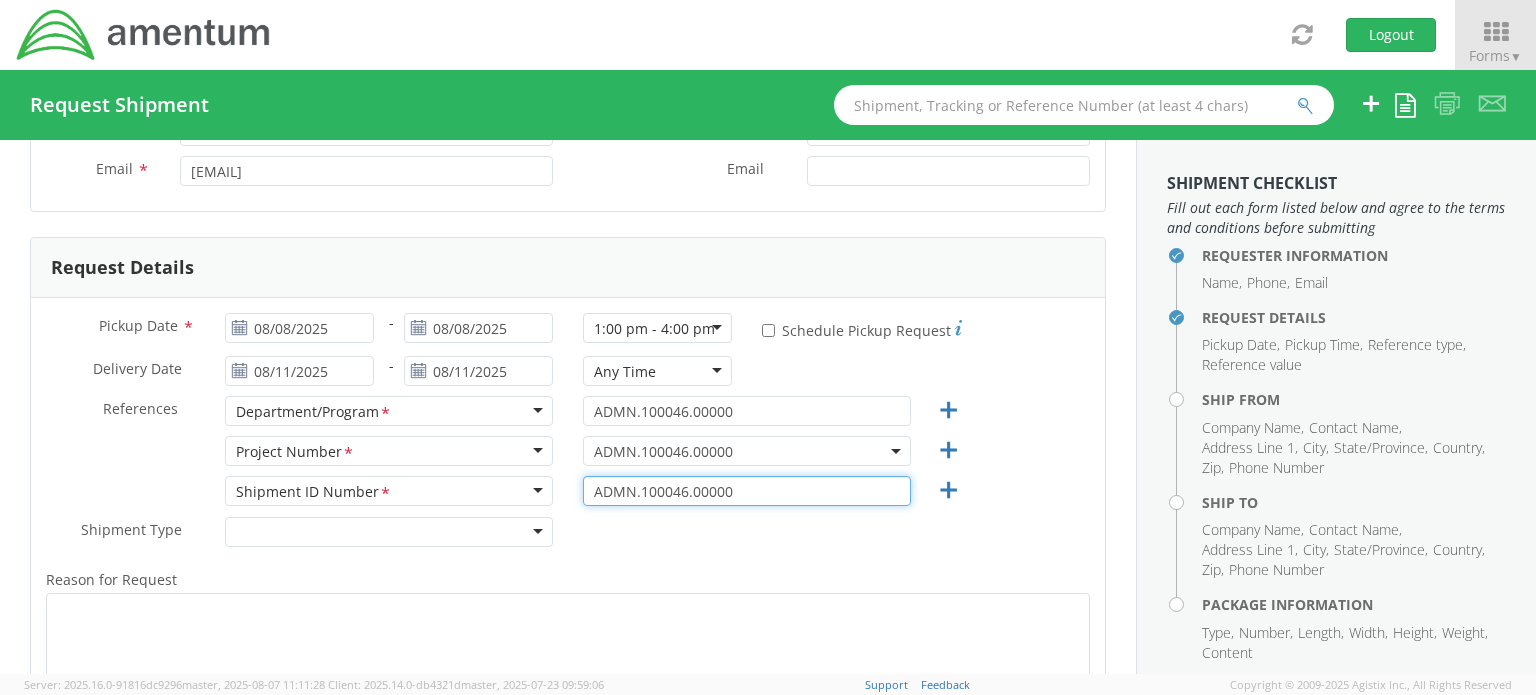 type on "ADMN.100046.00000" 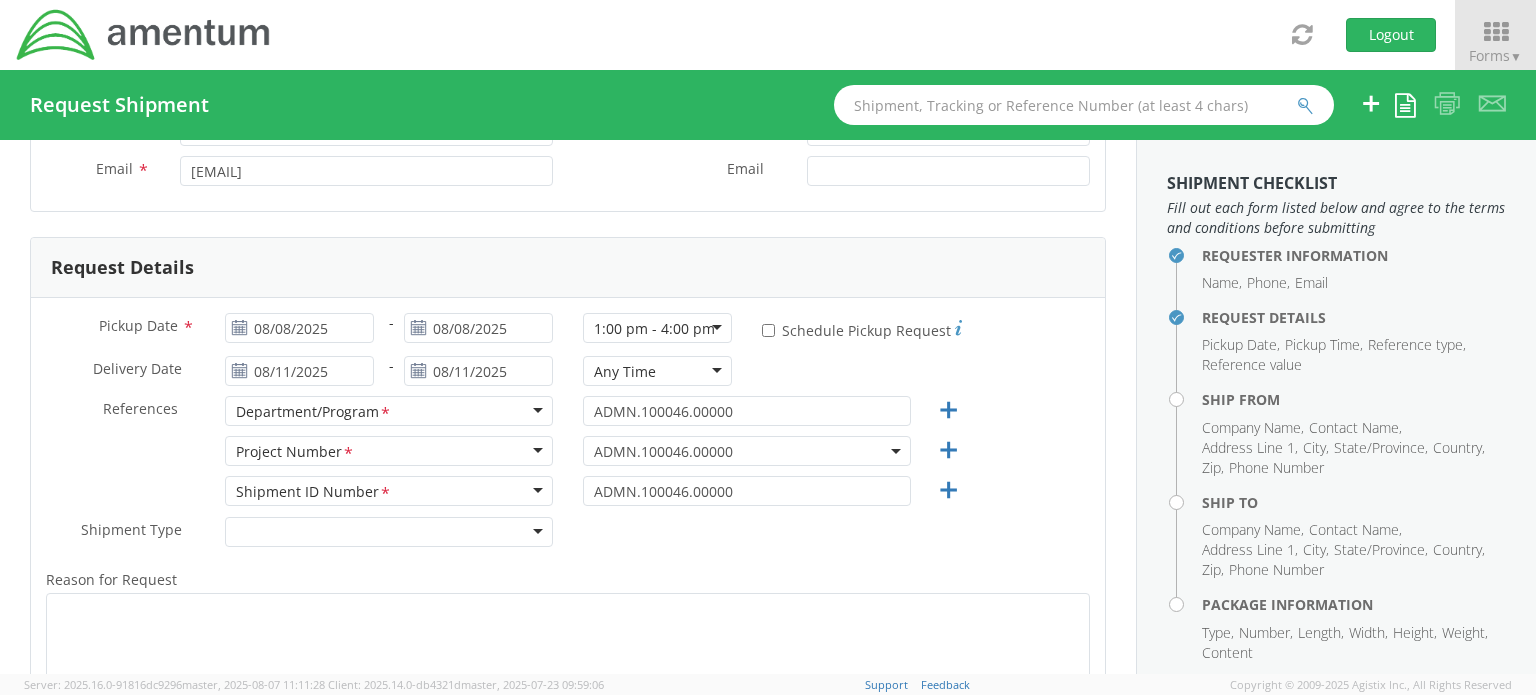 click at bounding box center [389, 532] 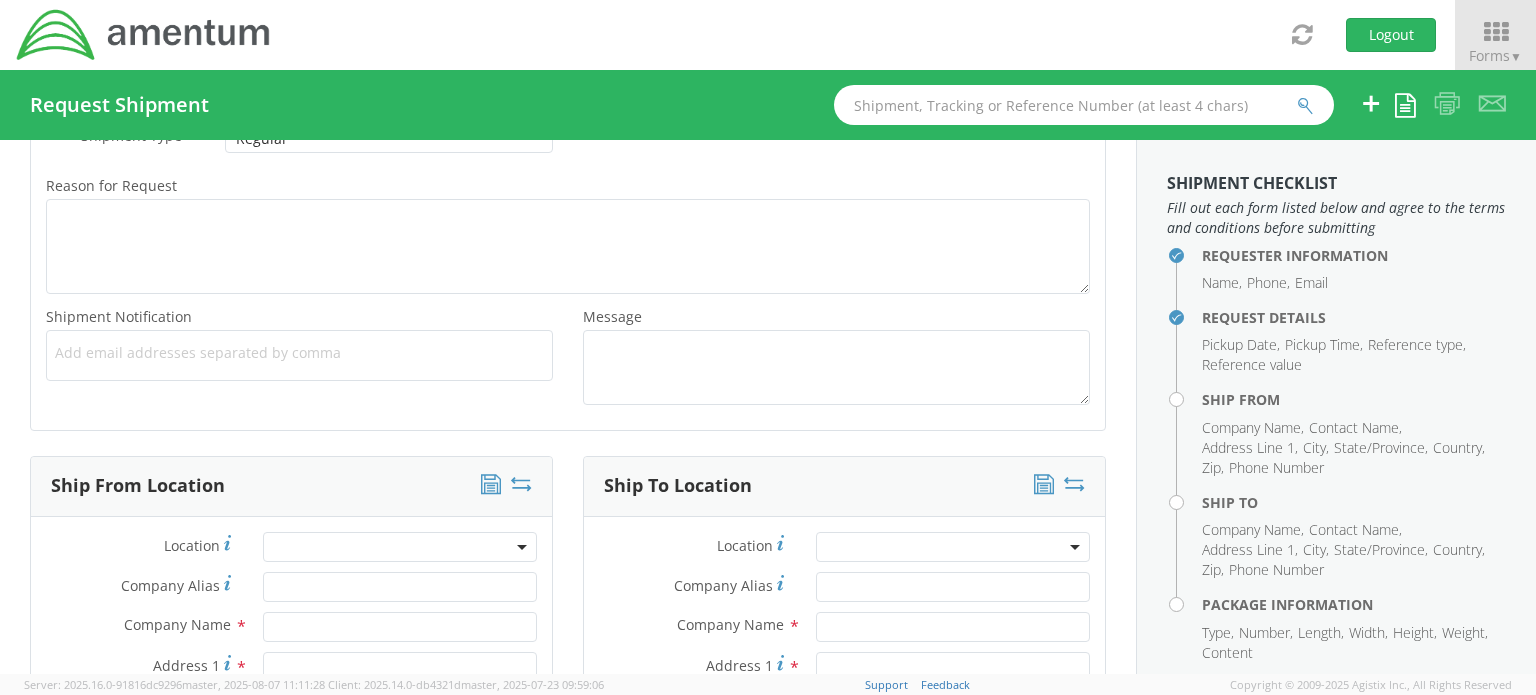 scroll, scrollTop: 600, scrollLeft: 0, axis: vertical 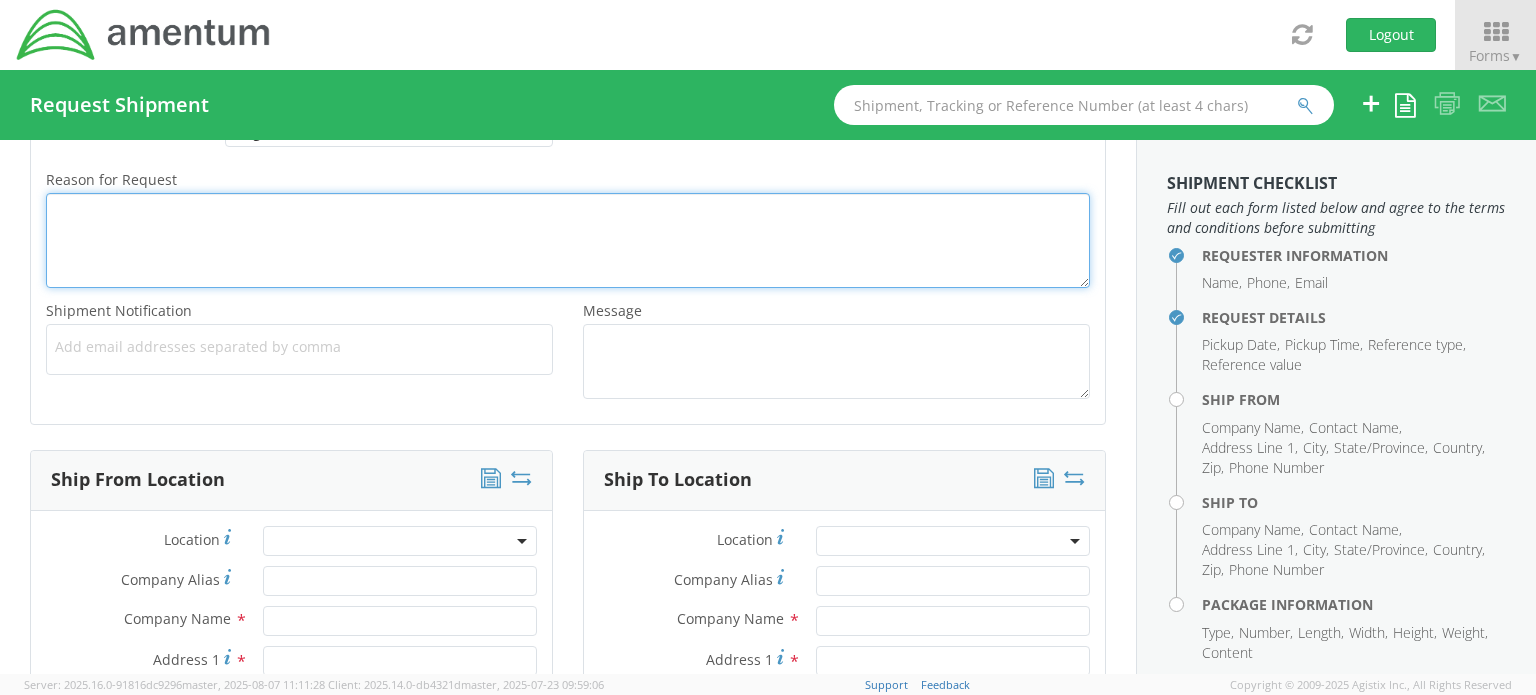 click on "Reason for Request        *" at bounding box center [568, 240] 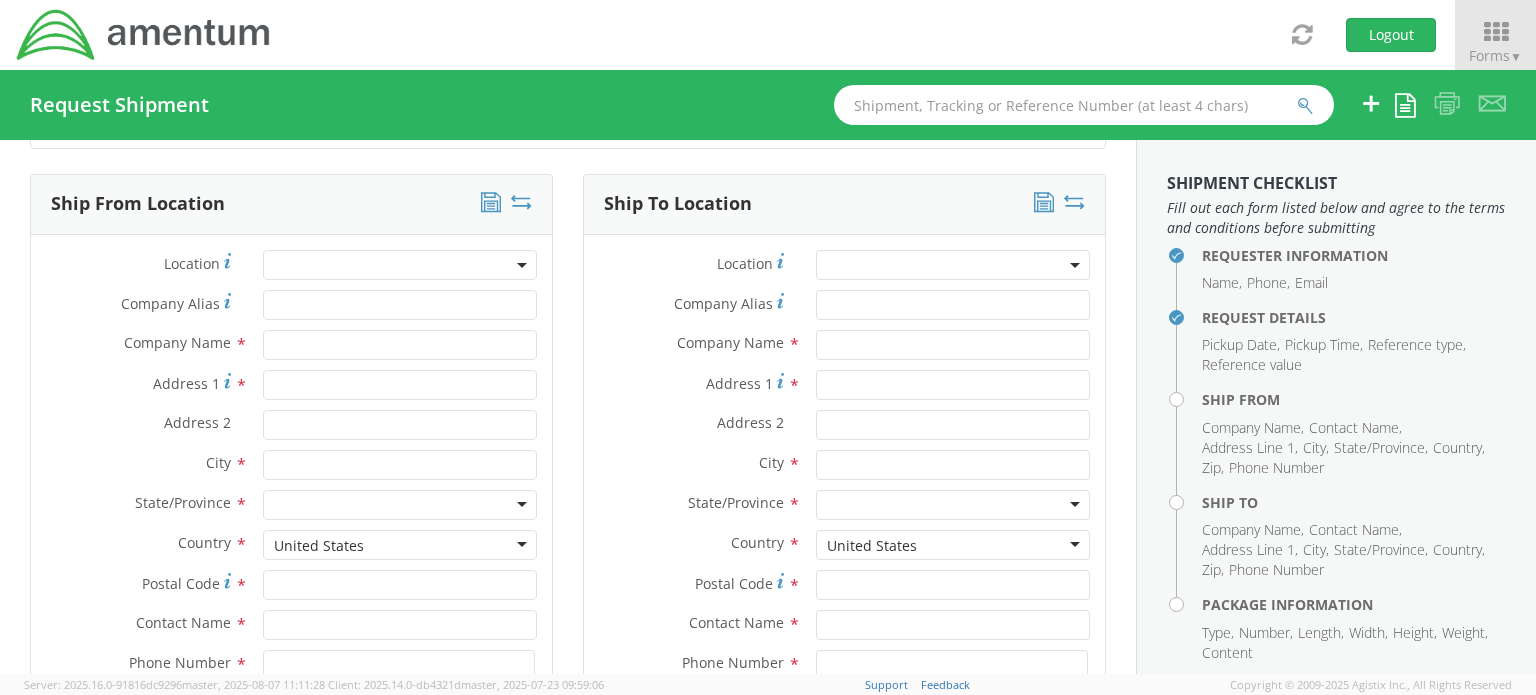scroll, scrollTop: 900, scrollLeft: 0, axis: vertical 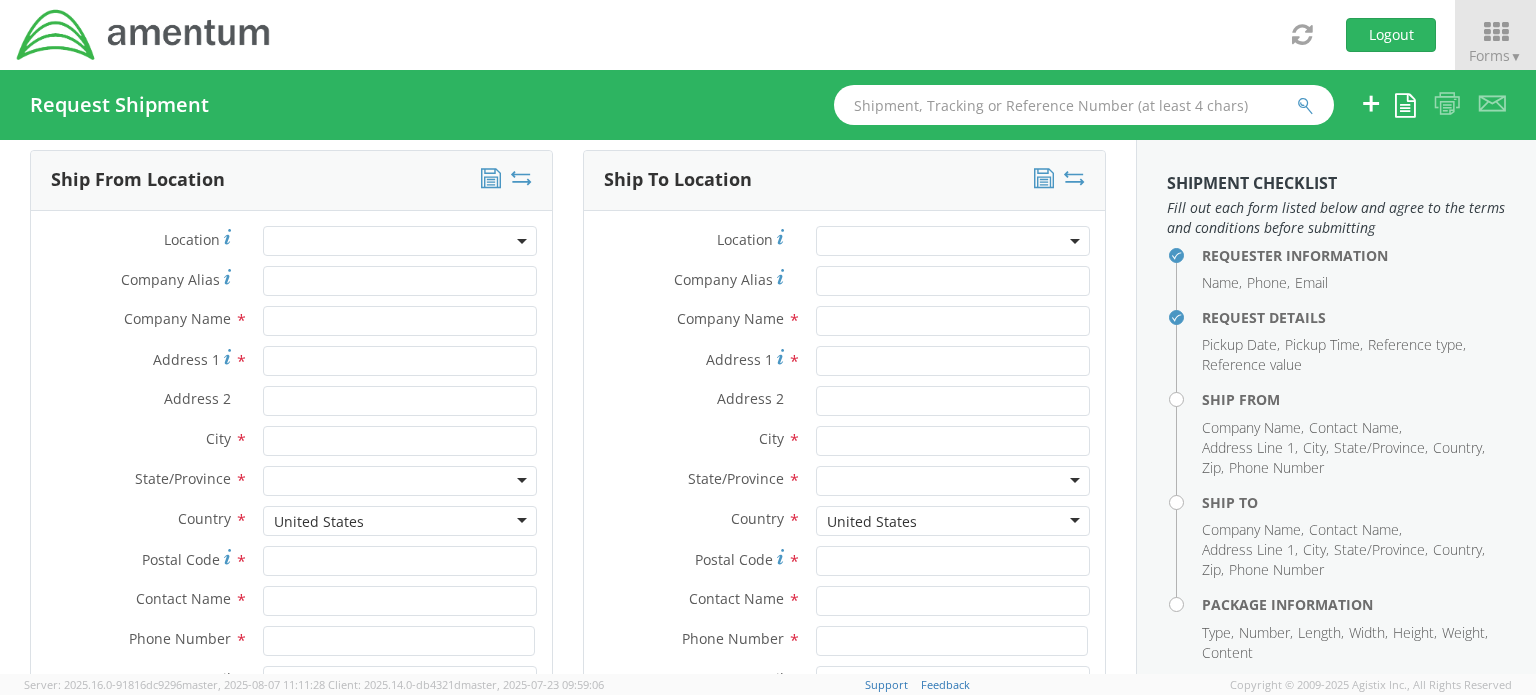 type on "Equipment return (work cell phone) [FIRST] [LAST]" 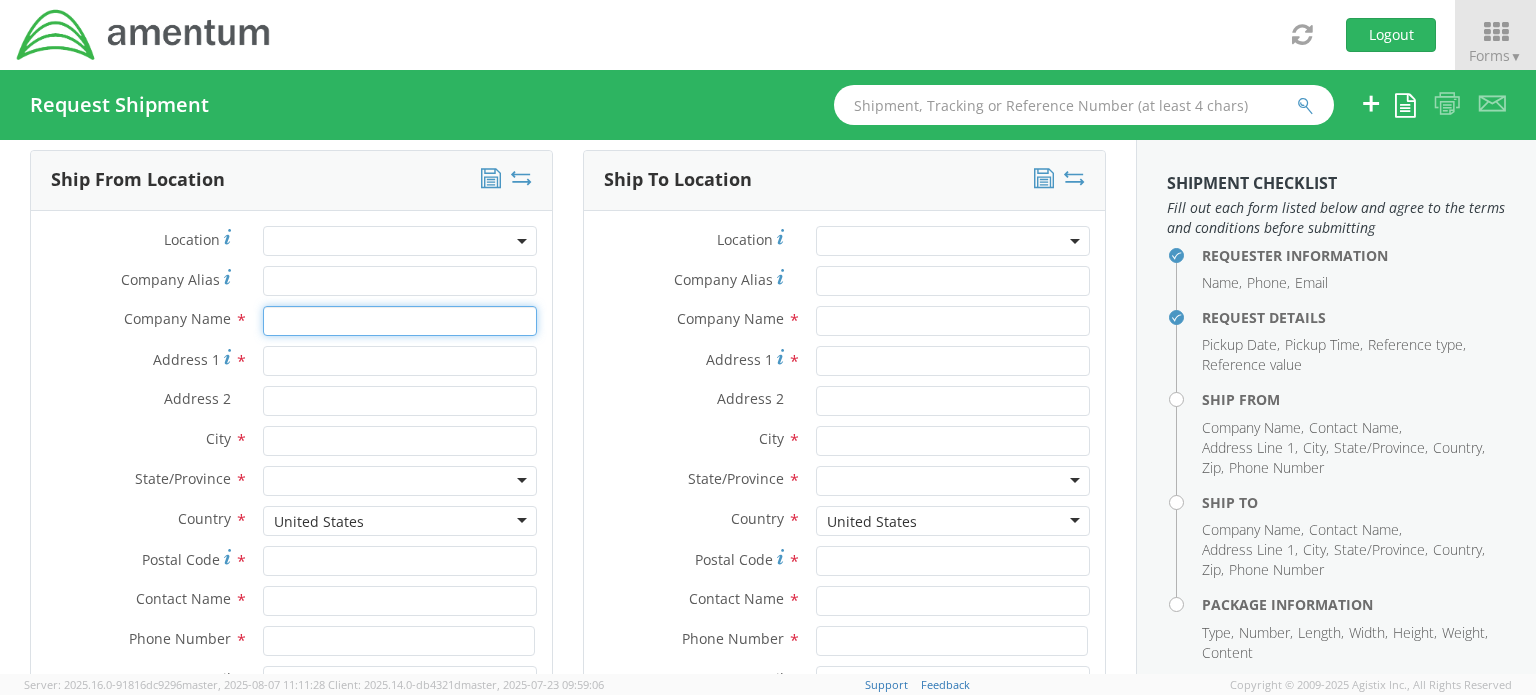 click at bounding box center (400, 321) 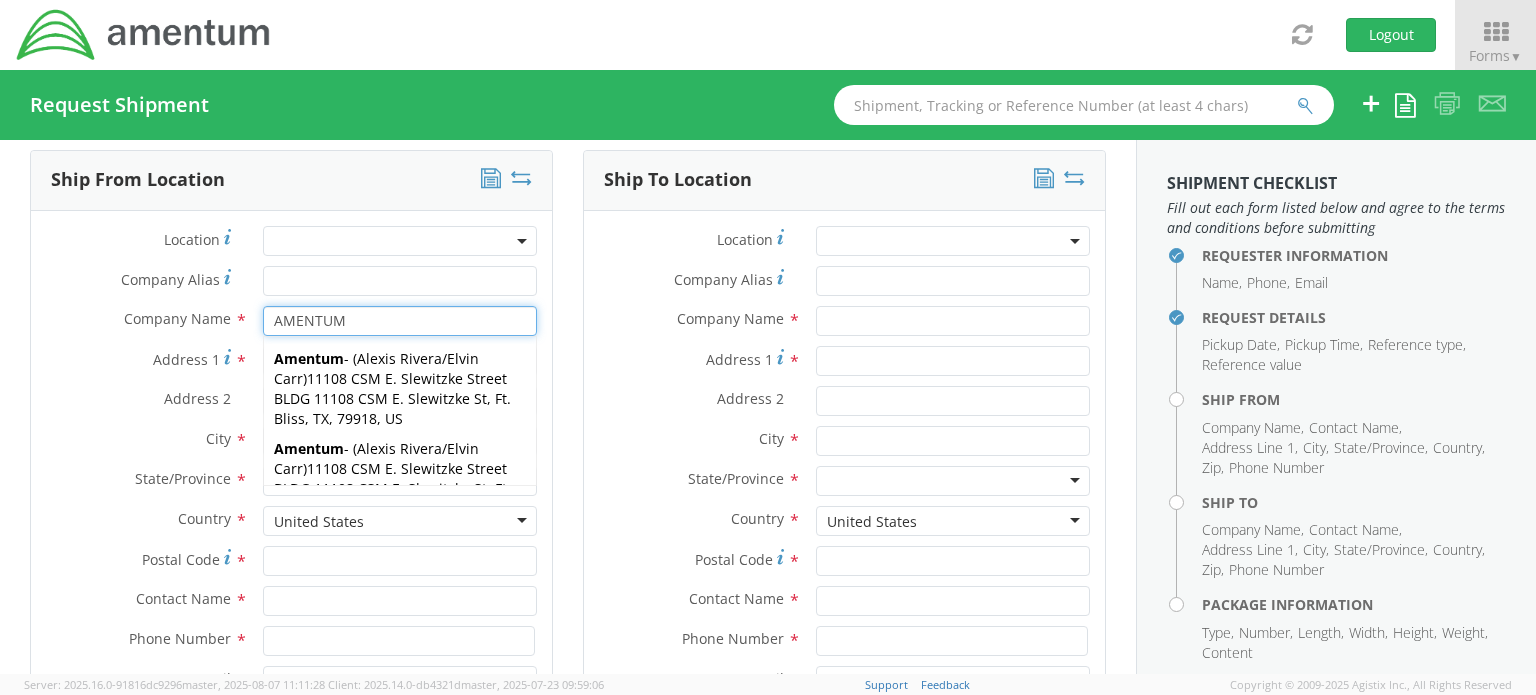 click on "AMENTUM" at bounding box center [400, 321] 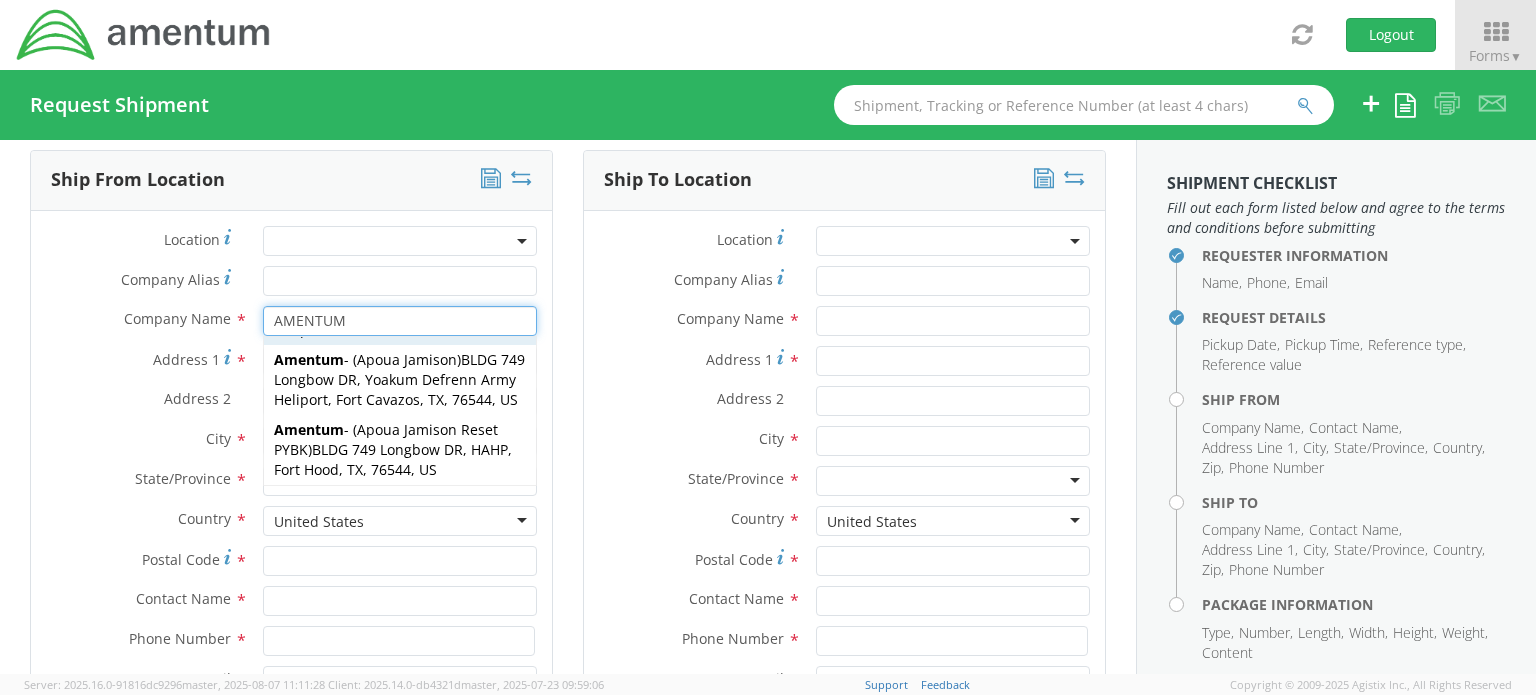 scroll, scrollTop: 1398, scrollLeft: 0, axis: vertical 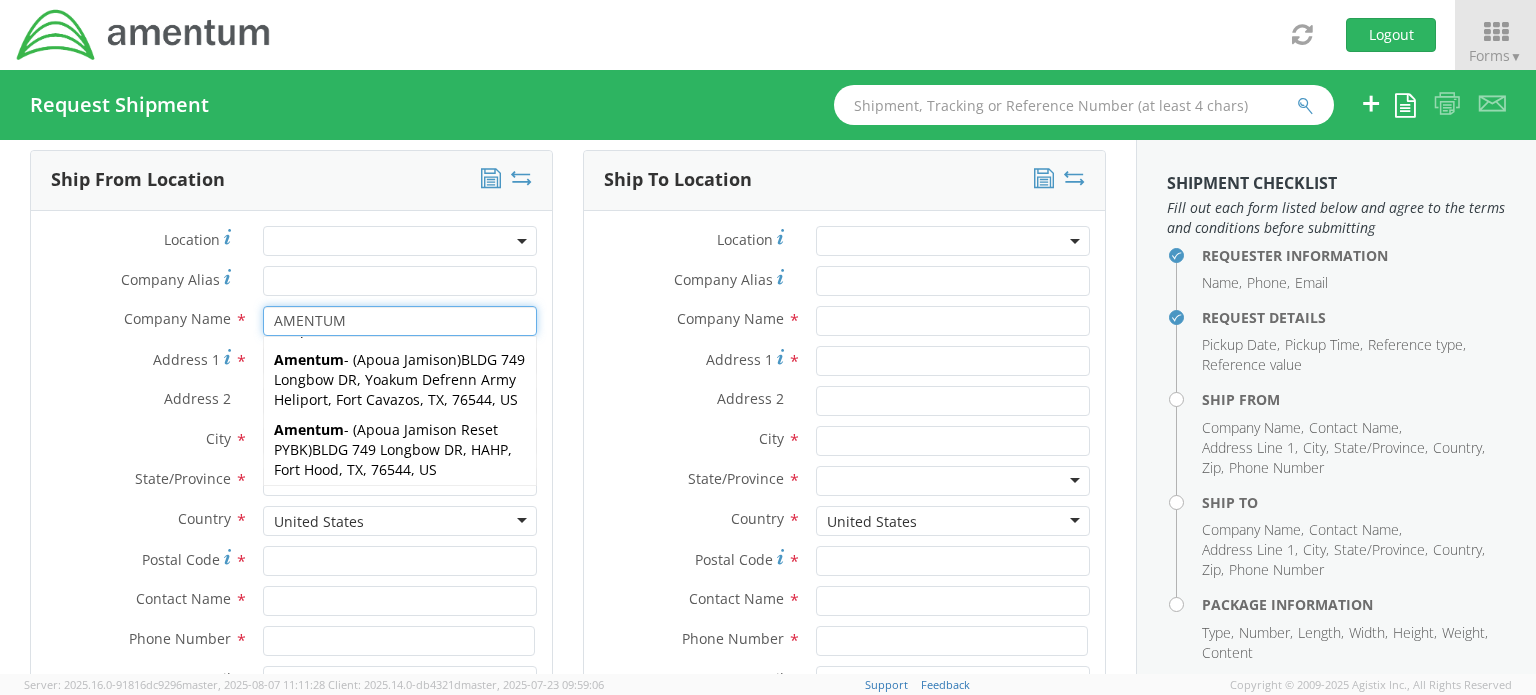 type on "AMENTUM" 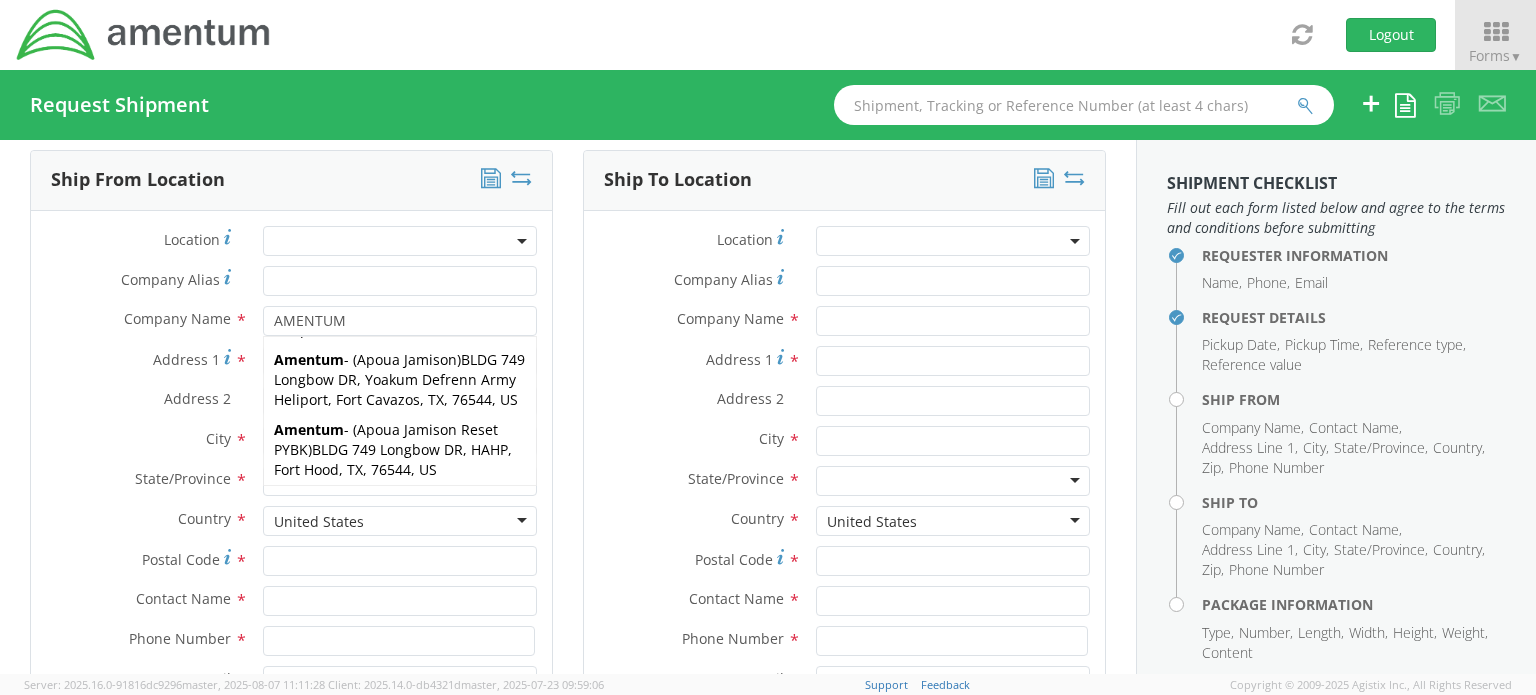 click on "Address 1        *" at bounding box center (291, 366) 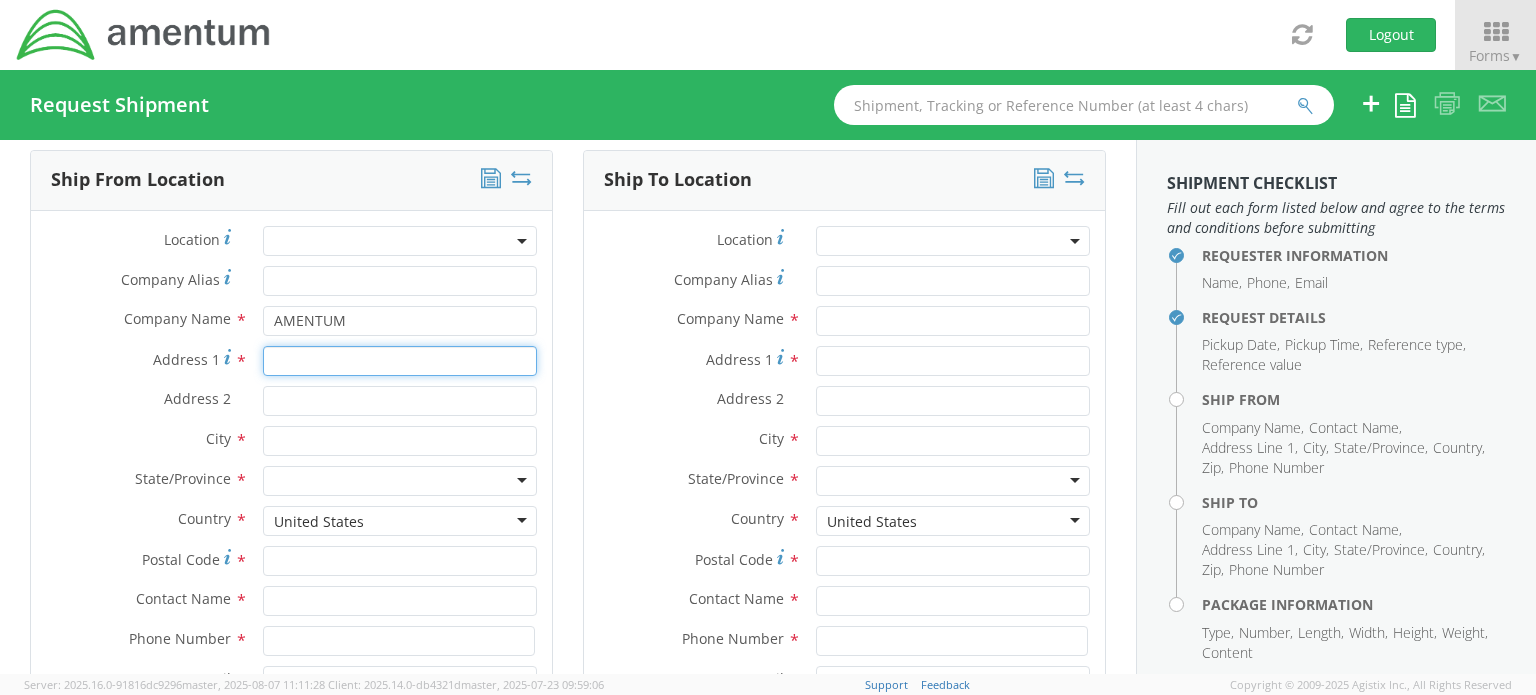 click on "Address 1        *" at bounding box center (400, 361) 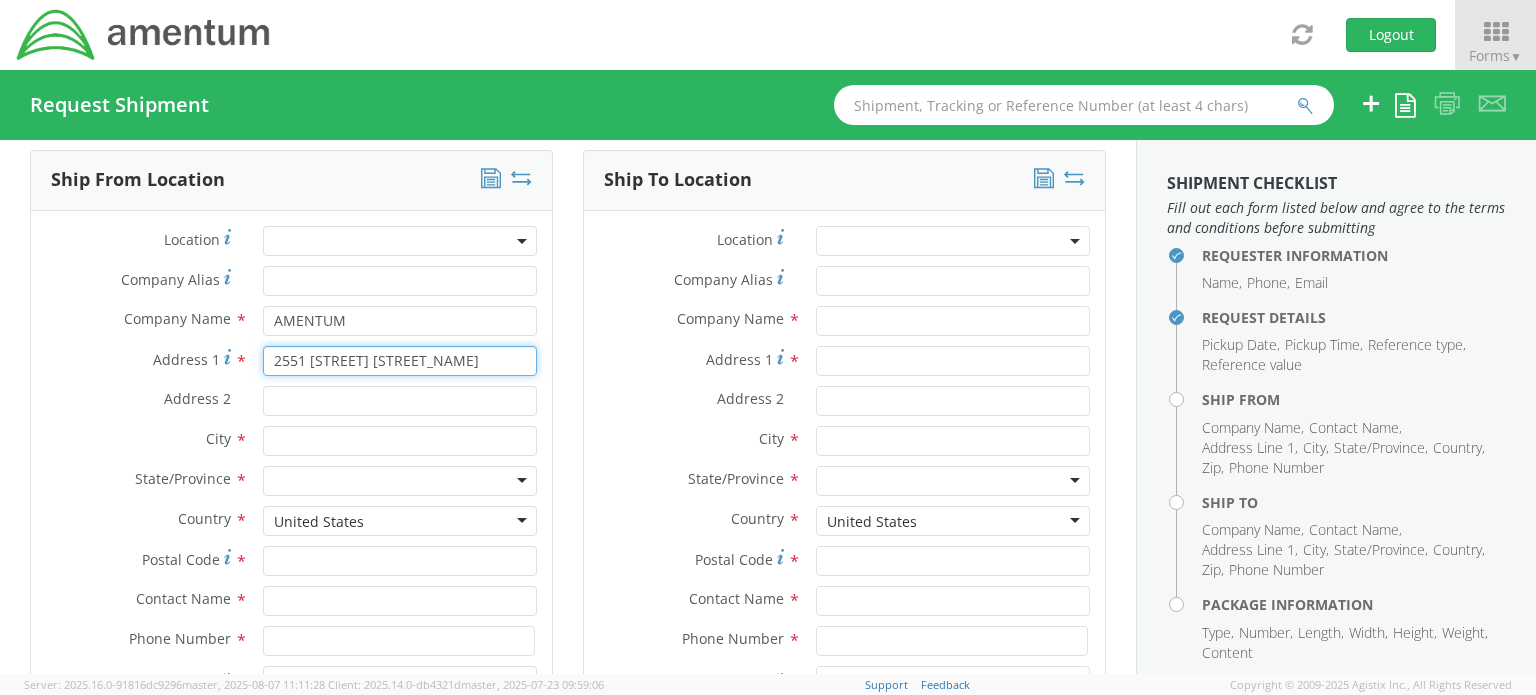 type on "2551 [STREET] [STREET_NAME]" 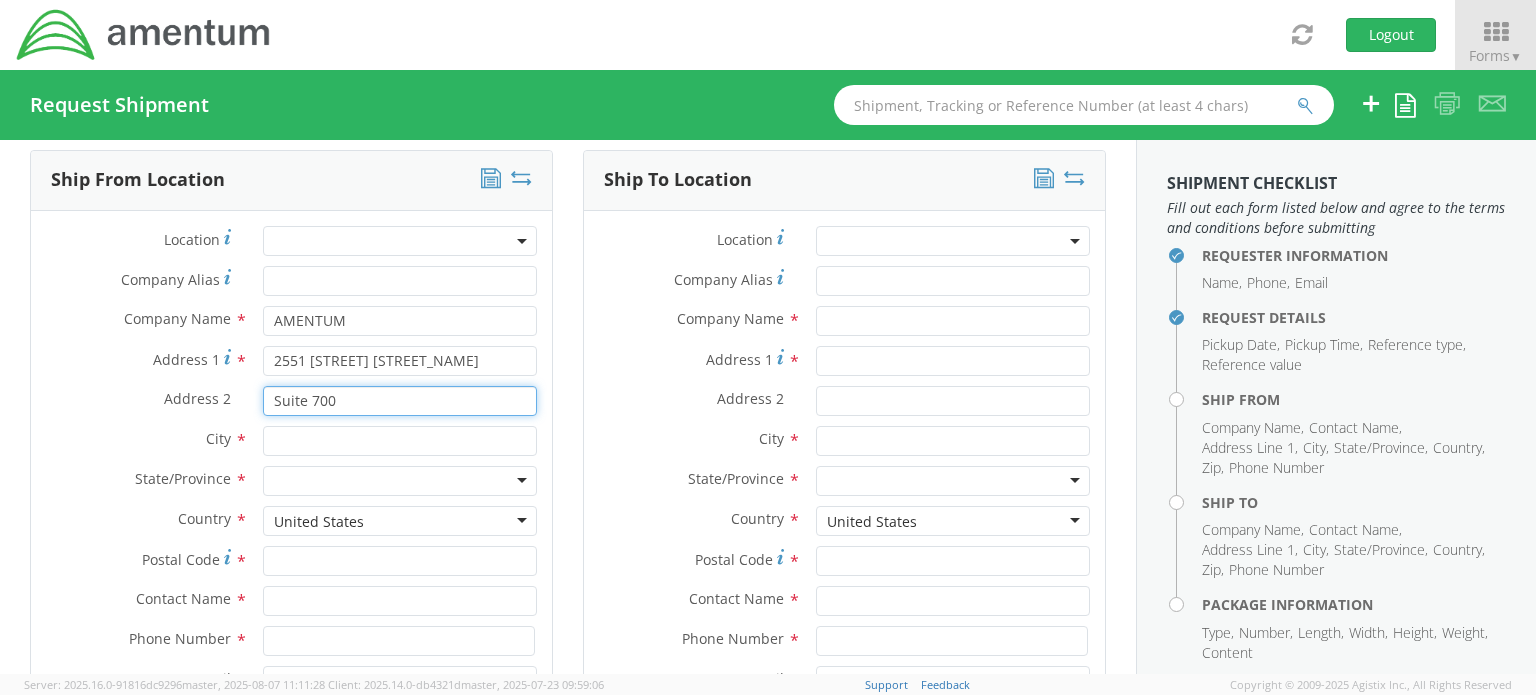 type on "Suite 700" 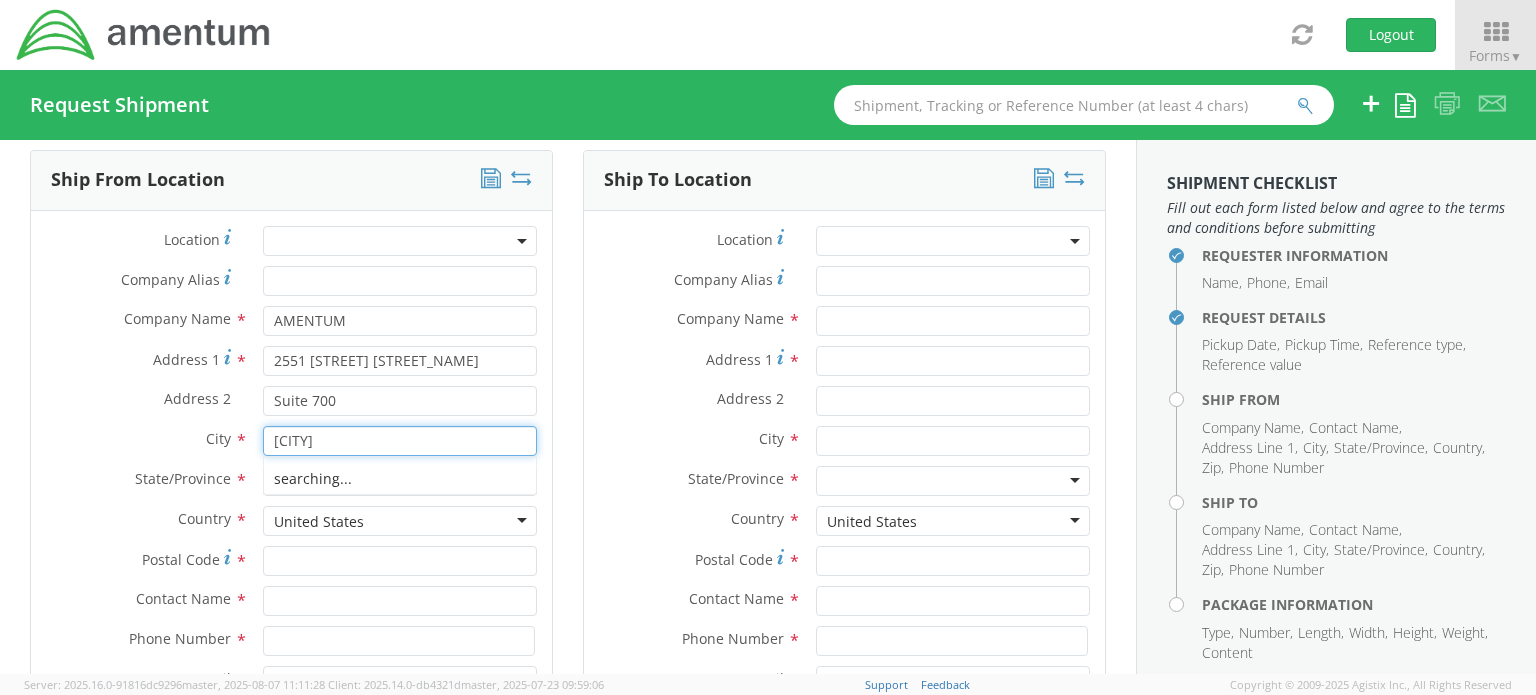 type on "[CITY]" 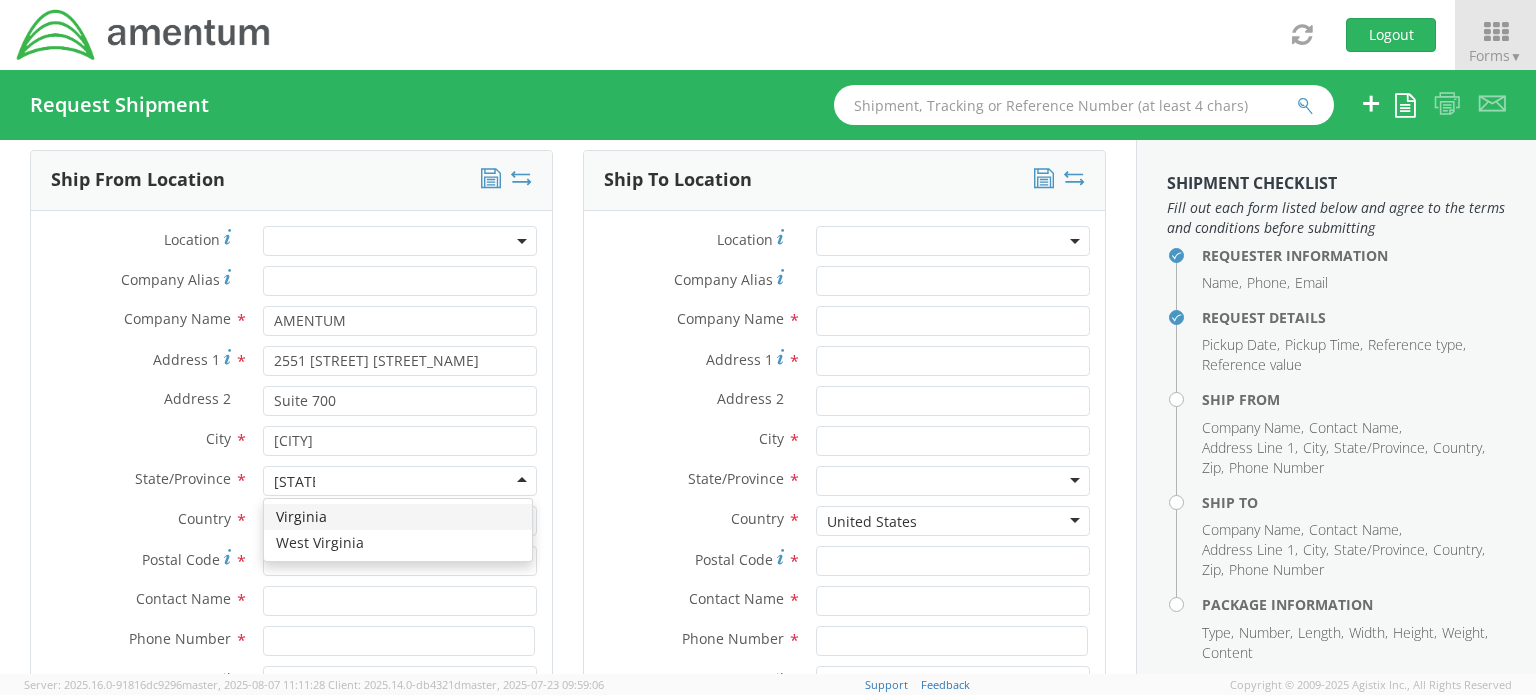 type on "Virginia" 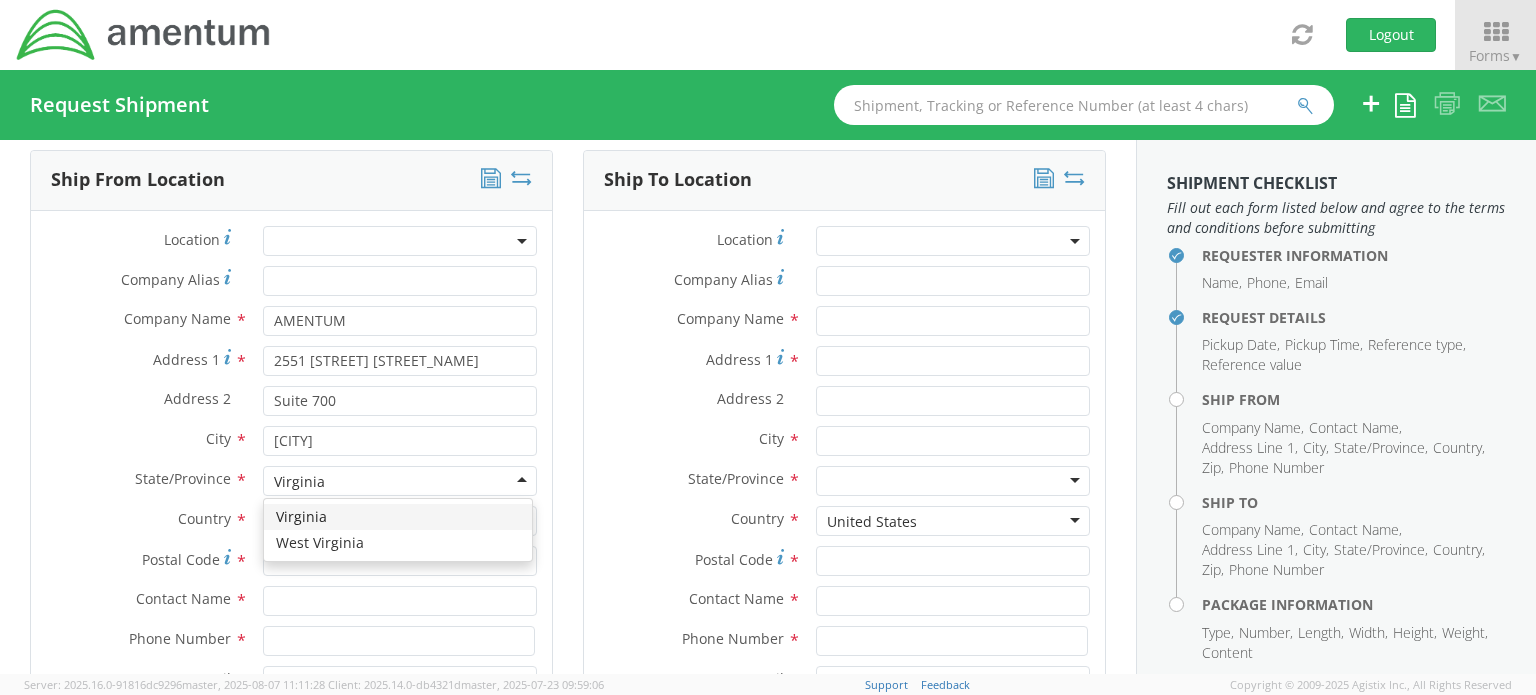 type 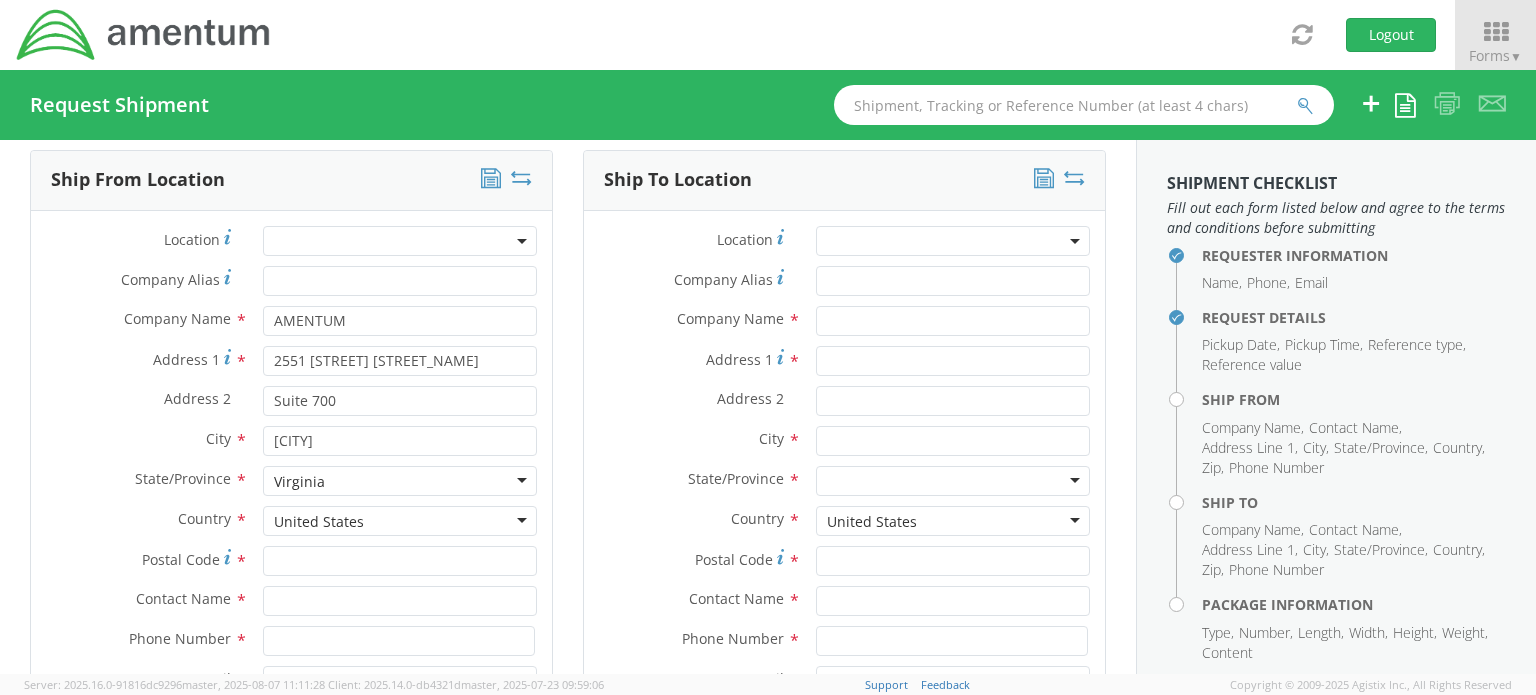 scroll, scrollTop: 0, scrollLeft: 0, axis: both 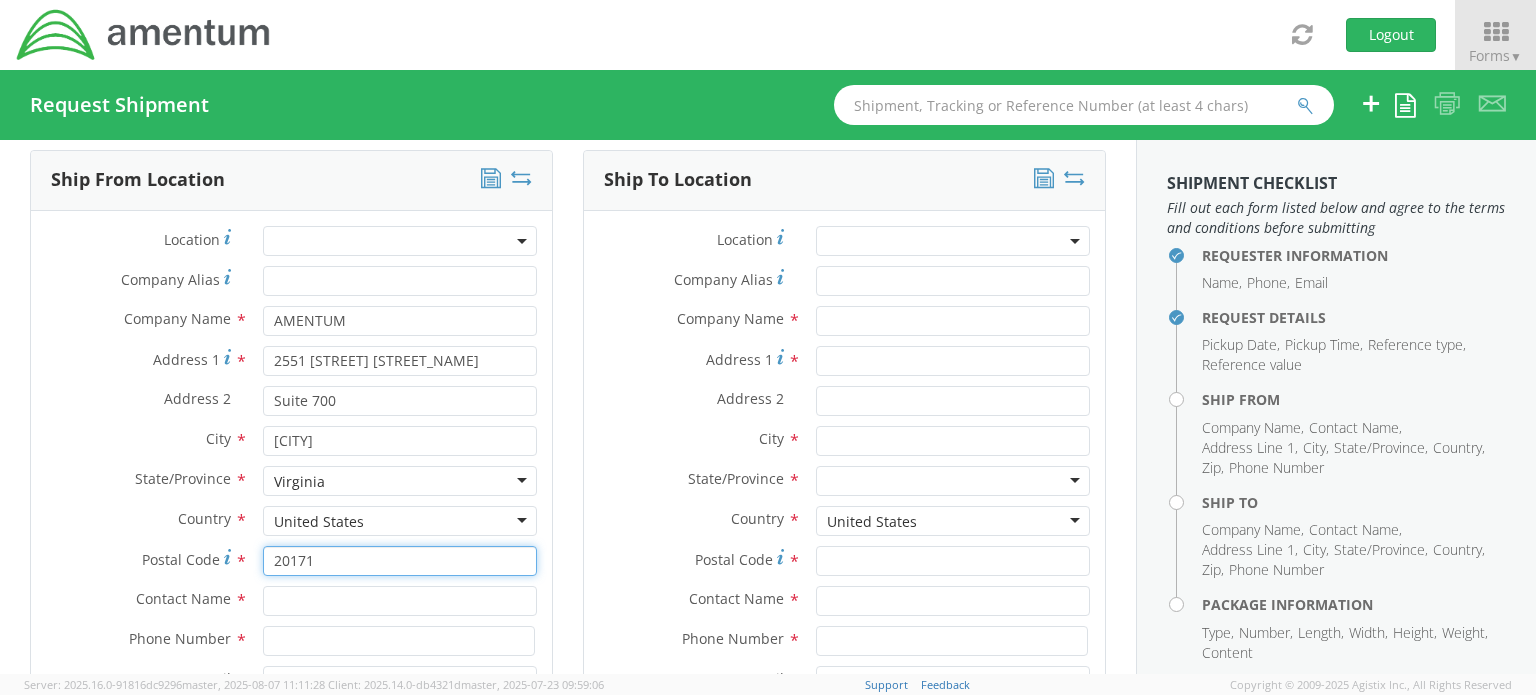 type on "20171" 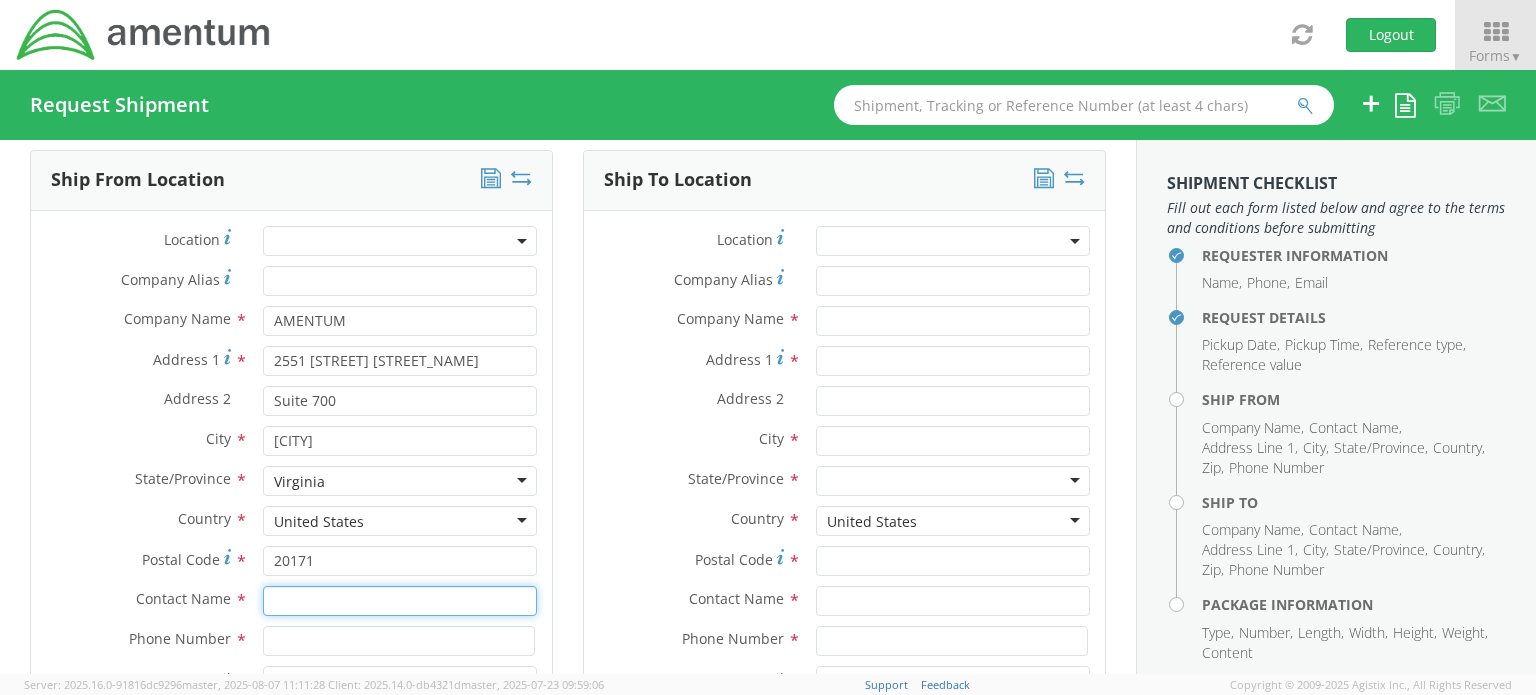 click at bounding box center [400, 601] 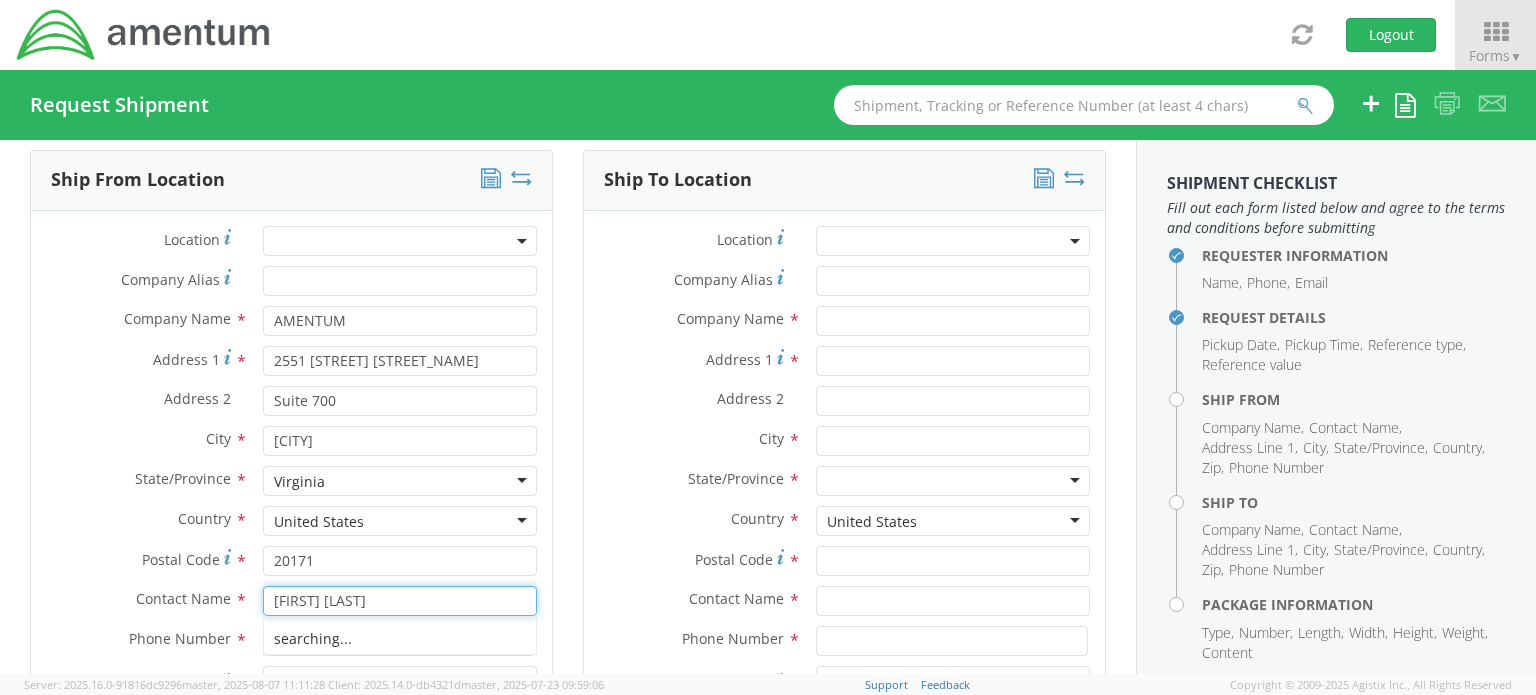 type on "[FIRST] [LAST]" 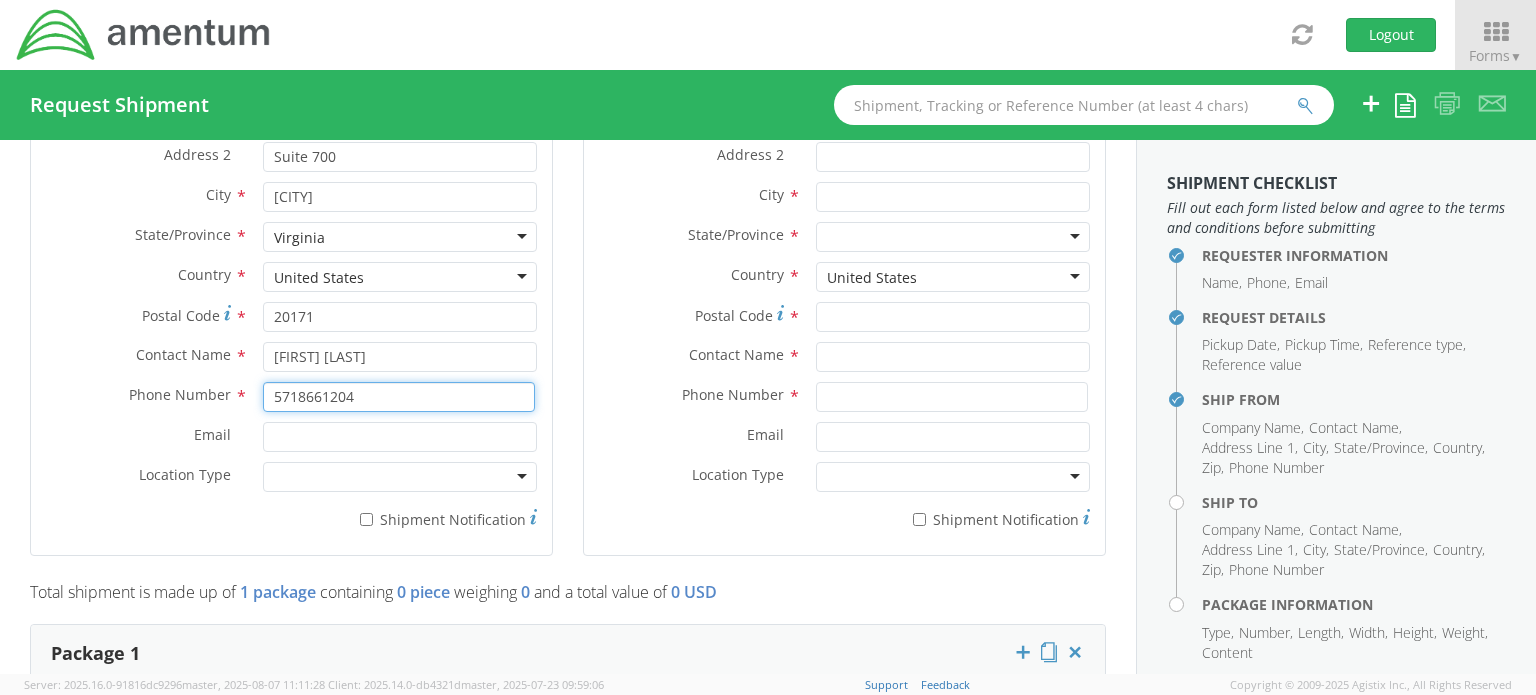 scroll, scrollTop: 1100, scrollLeft: 0, axis: vertical 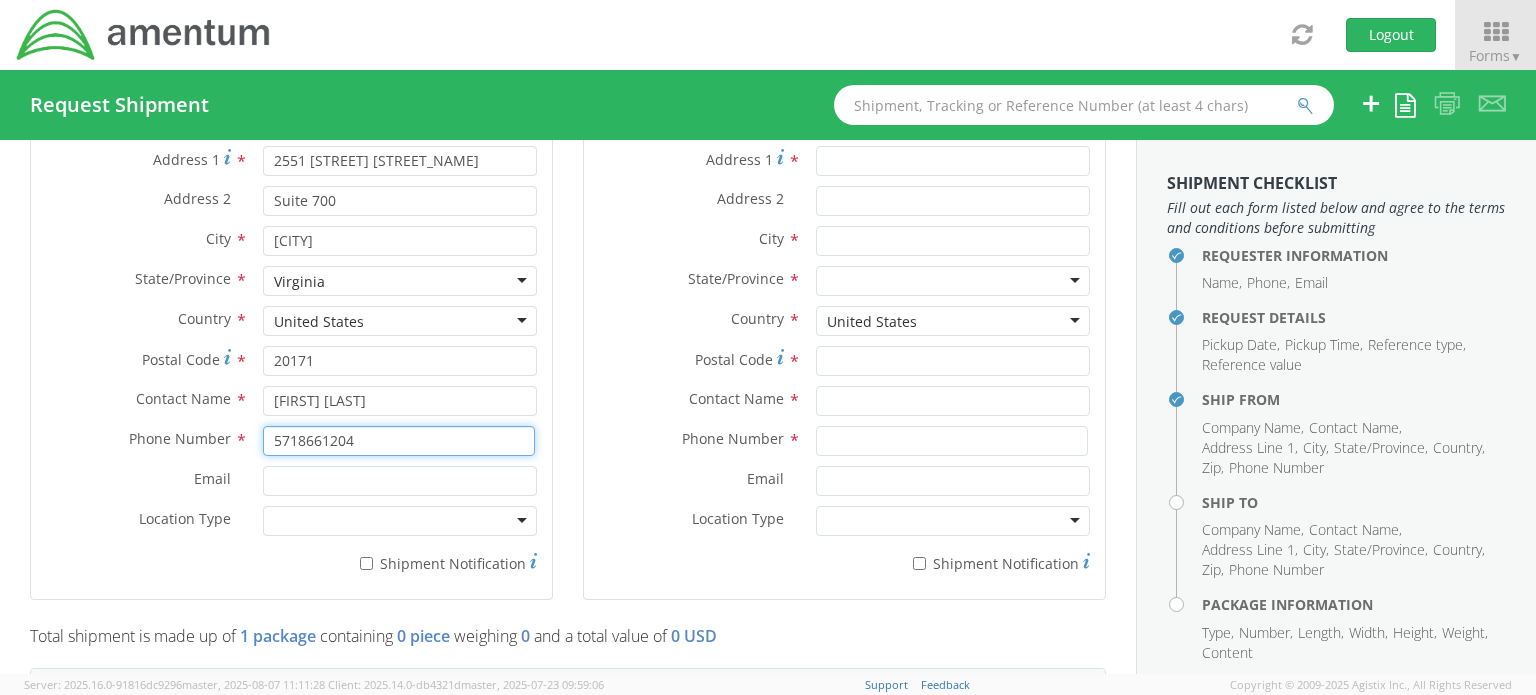 type on "5718661204" 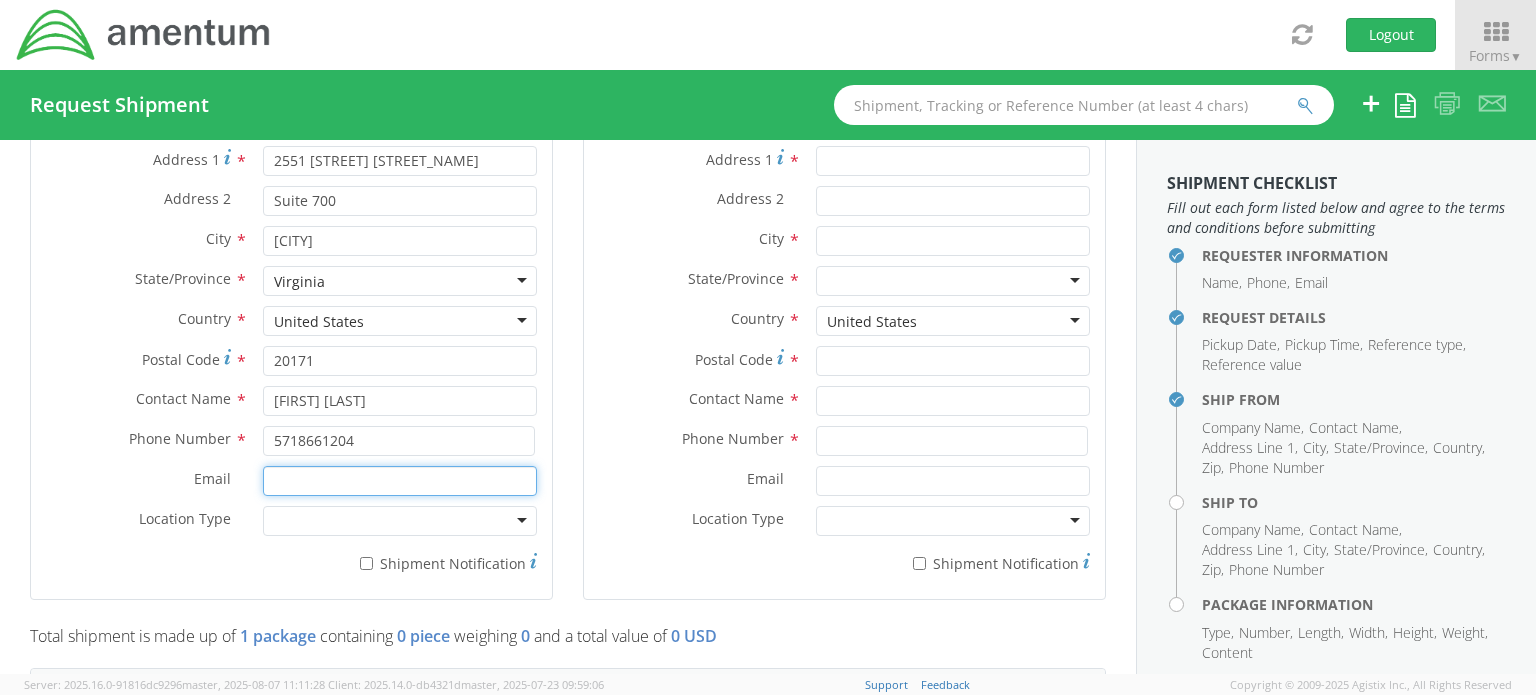click on "Email        *" at bounding box center (400, 481) 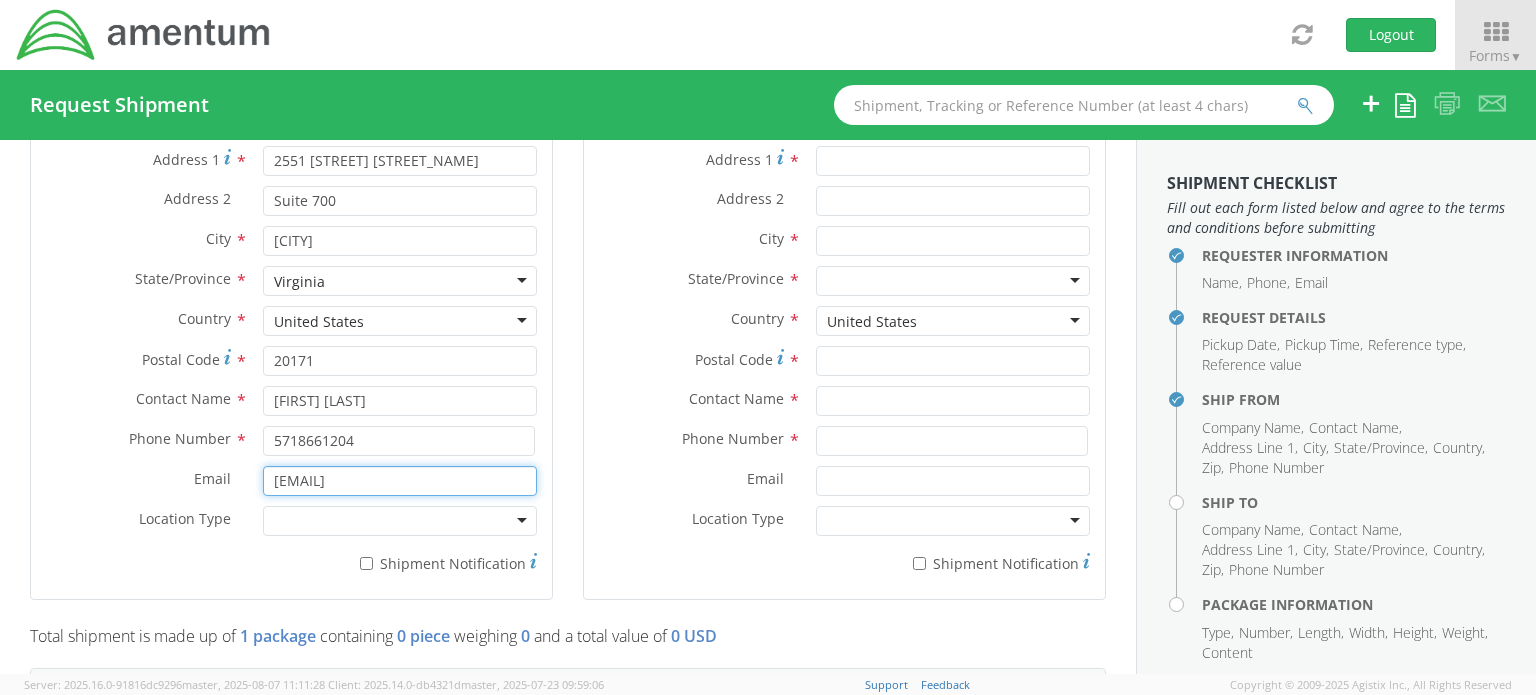 type on "[EMAIL]" 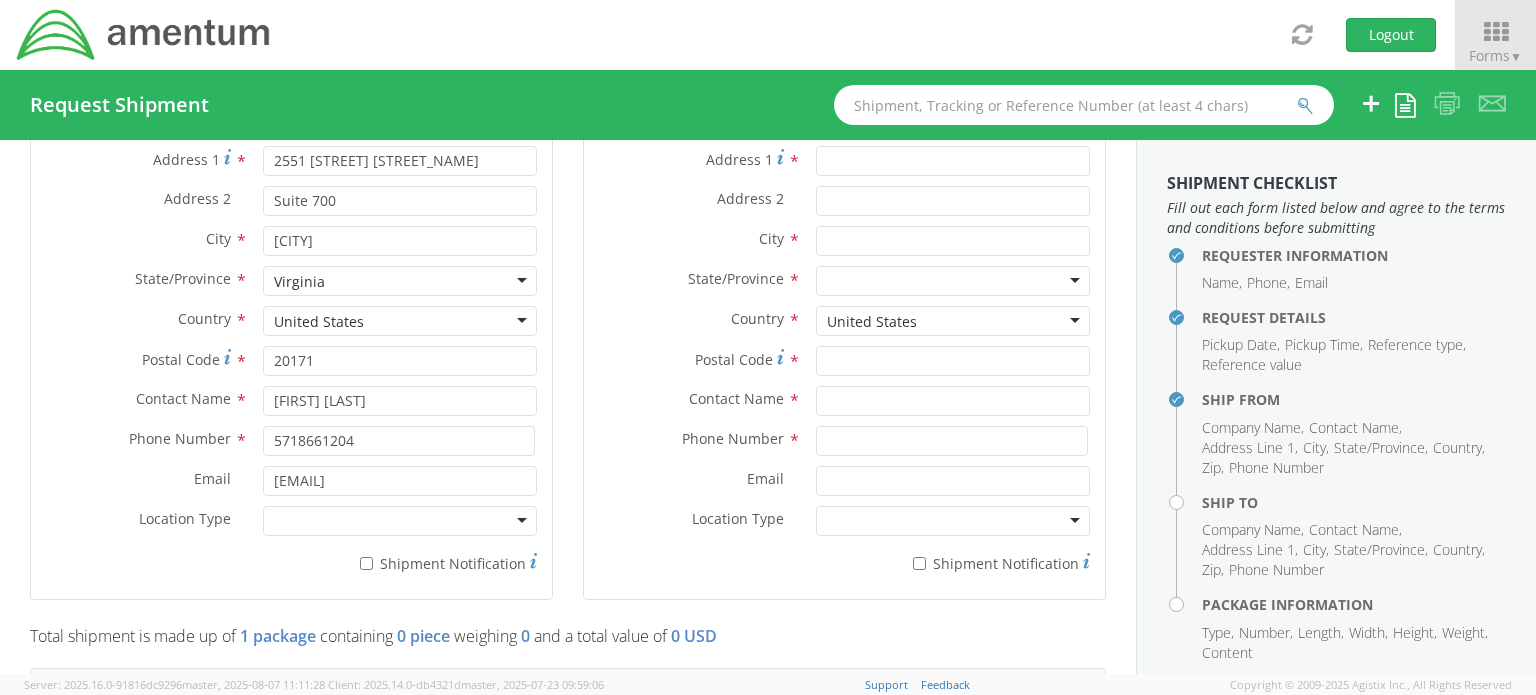 click at bounding box center [400, 521] 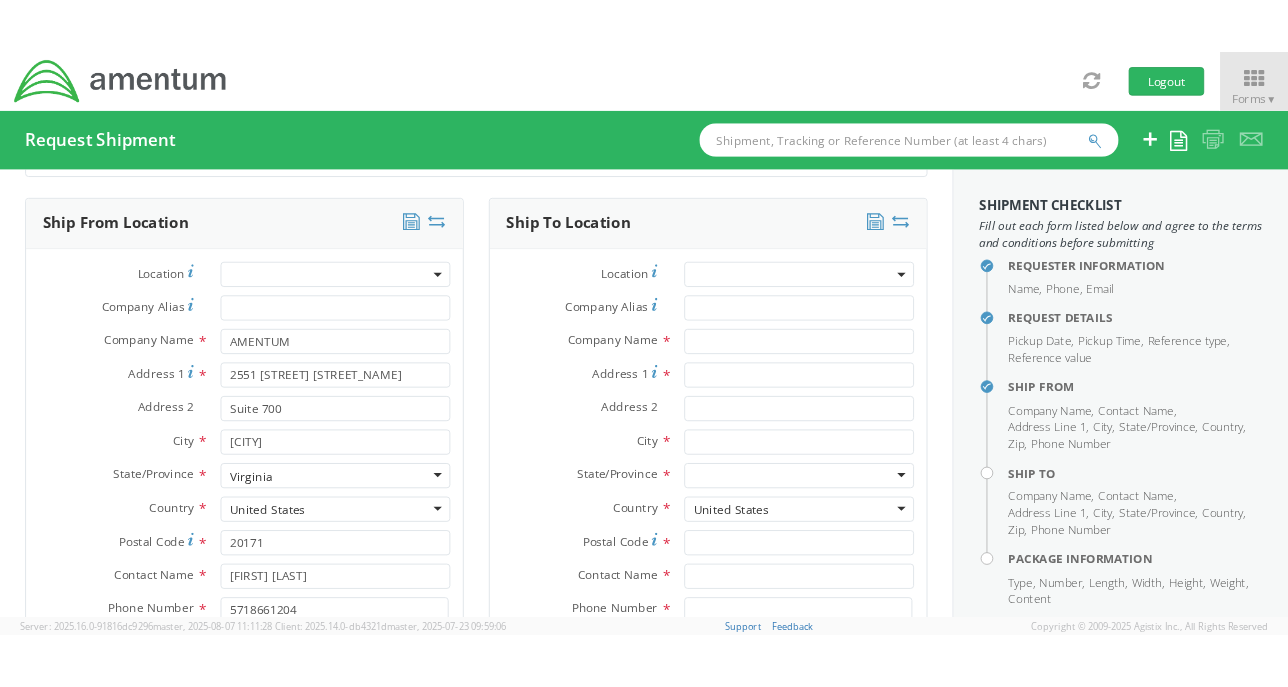 scroll, scrollTop: 800, scrollLeft: 0, axis: vertical 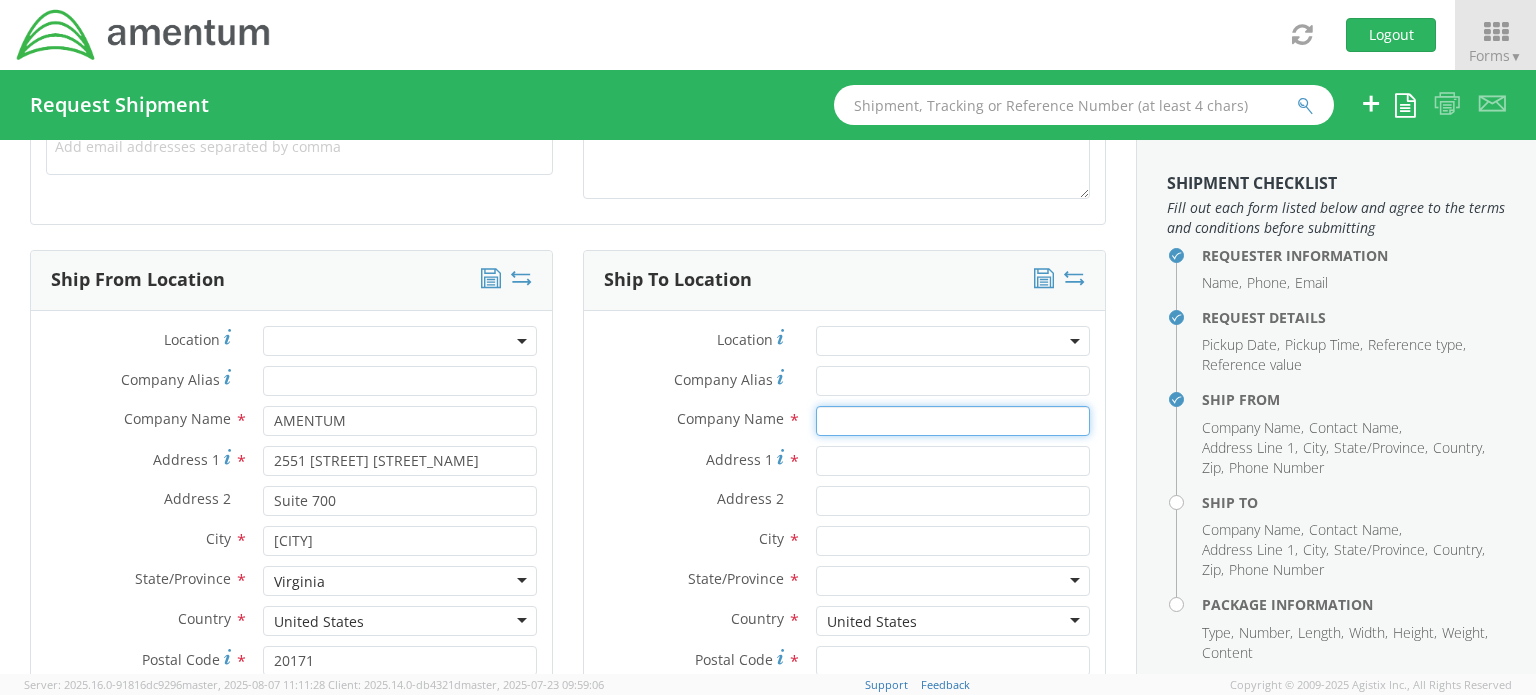 click at bounding box center (953, 421) 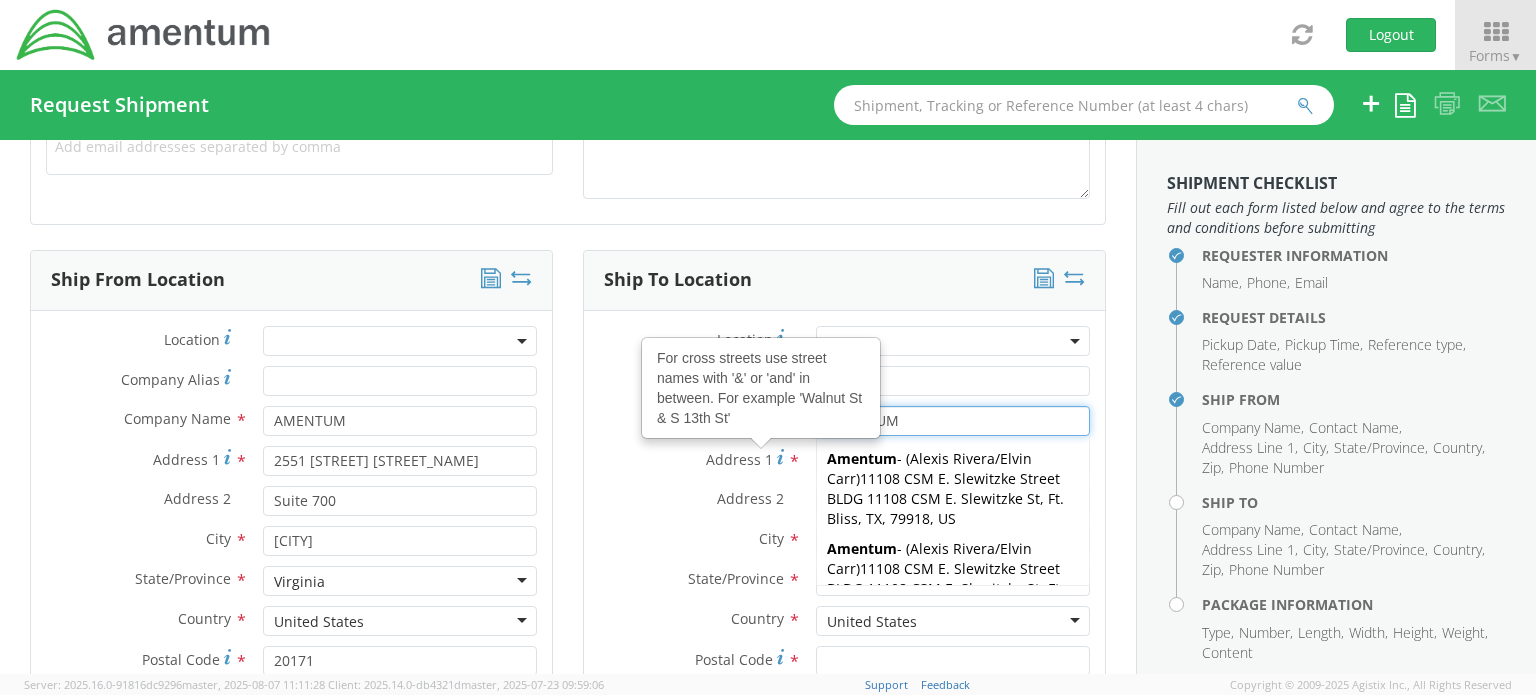 type on "AMENTUM" 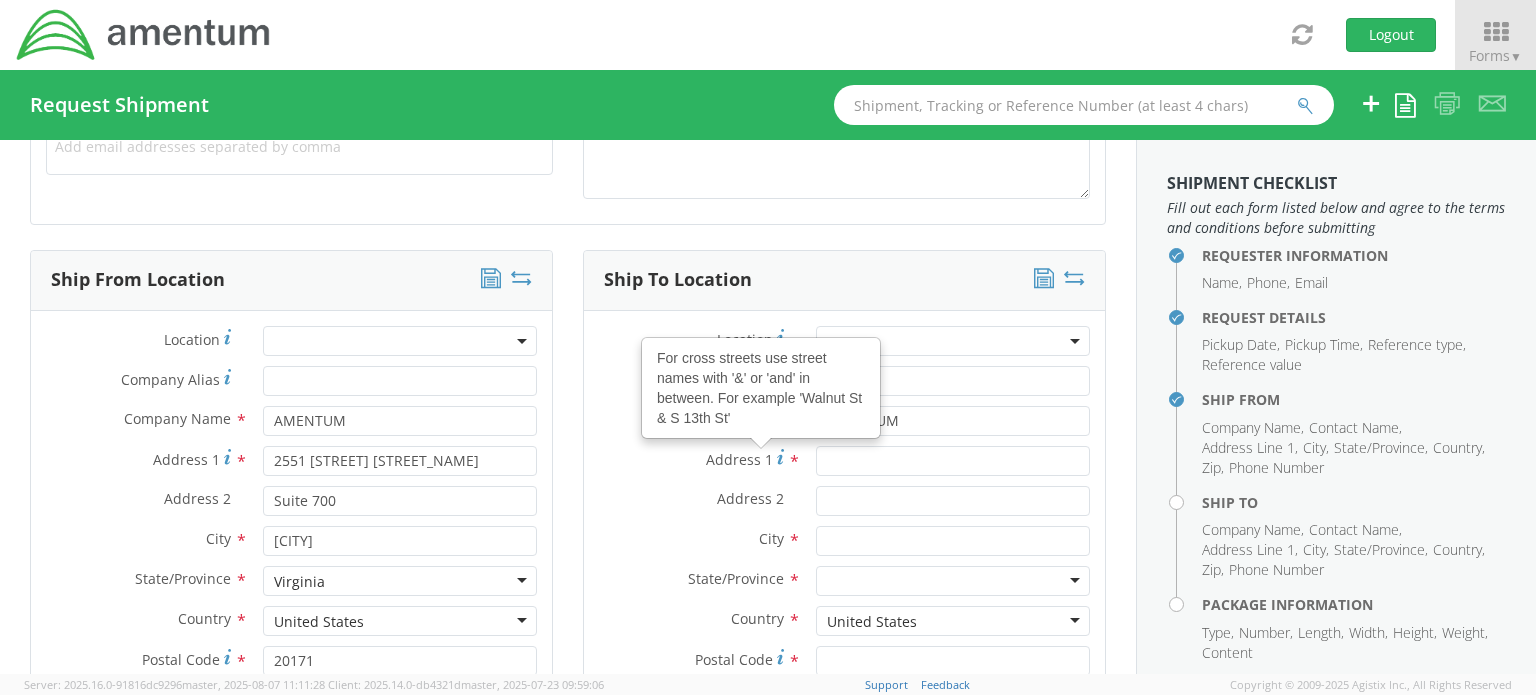 click on "Address 1
For cross streets use street names with '&' or 'and' in between. For example 'Walnut St & S 13th St'
*" at bounding box center [844, 466] 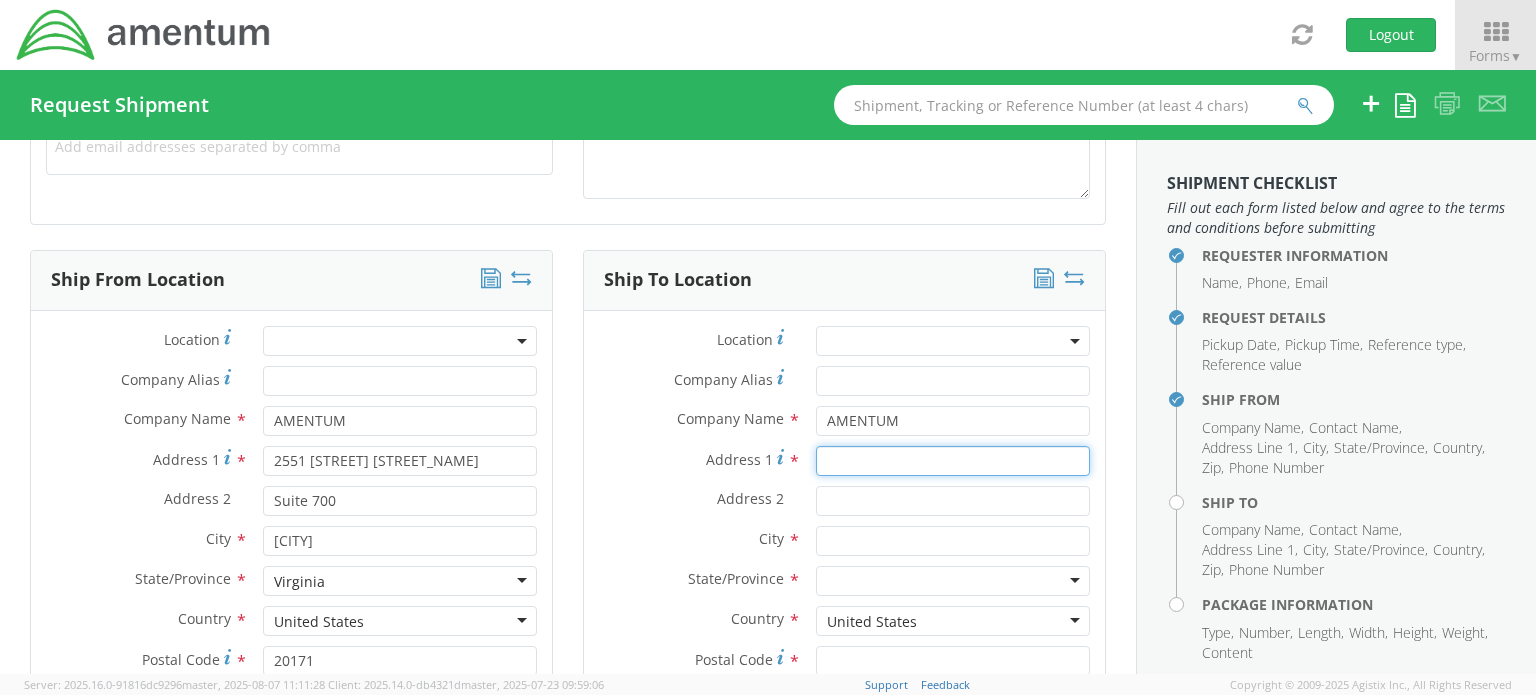 click on "Address 1
For cross streets use street names with '&' or 'and' in between. For example 'Walnut St & S 13th St'
*" at bounding box center [953, 461] 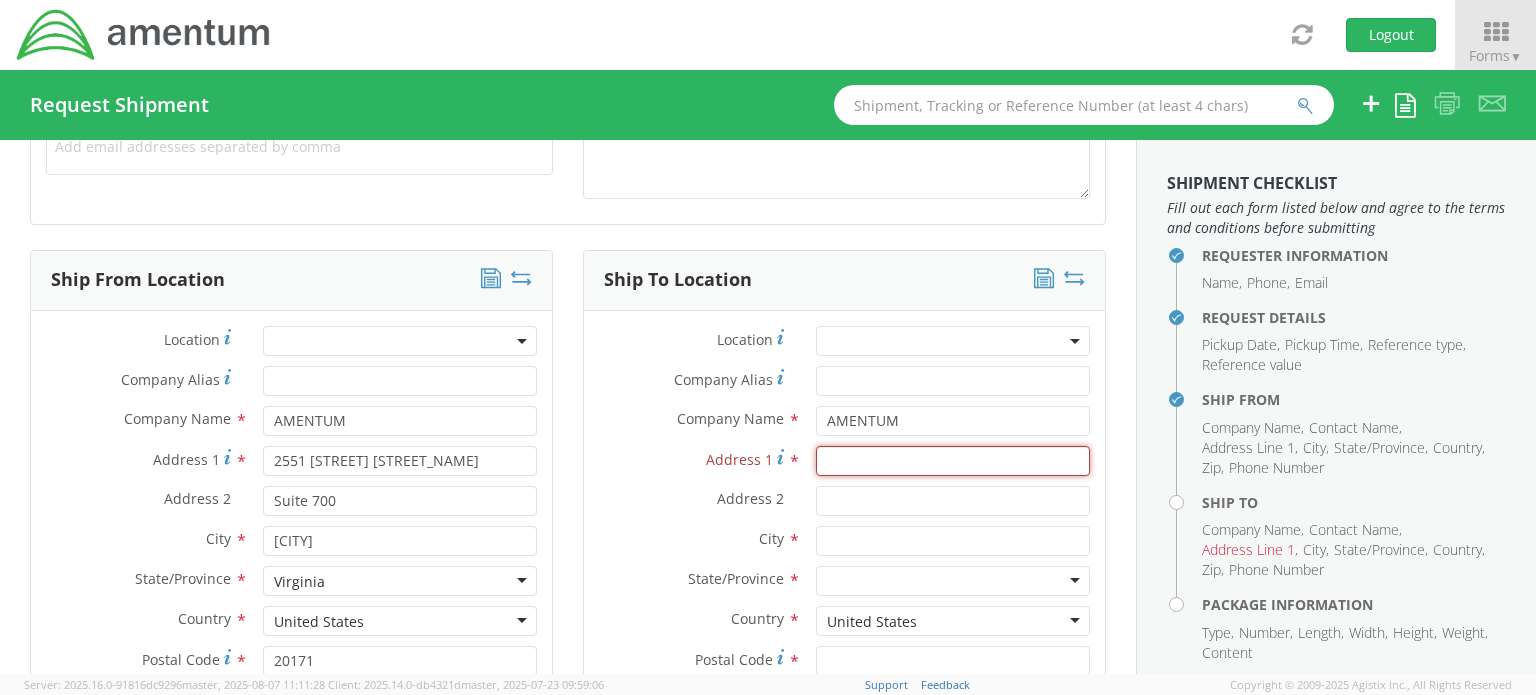 paste on "19713 [STREET] [STREET_NAME]" 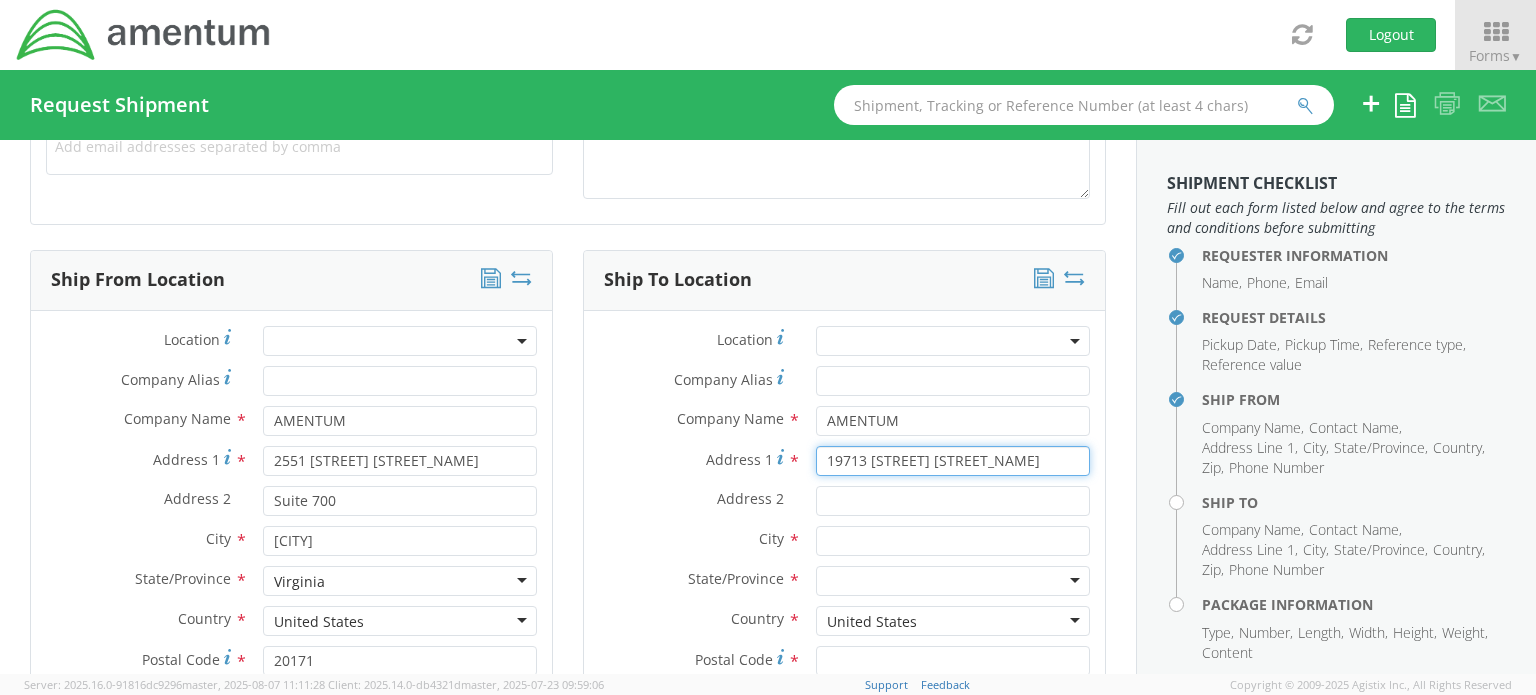 type on "19713 [STREET] [STREET_NAME]" 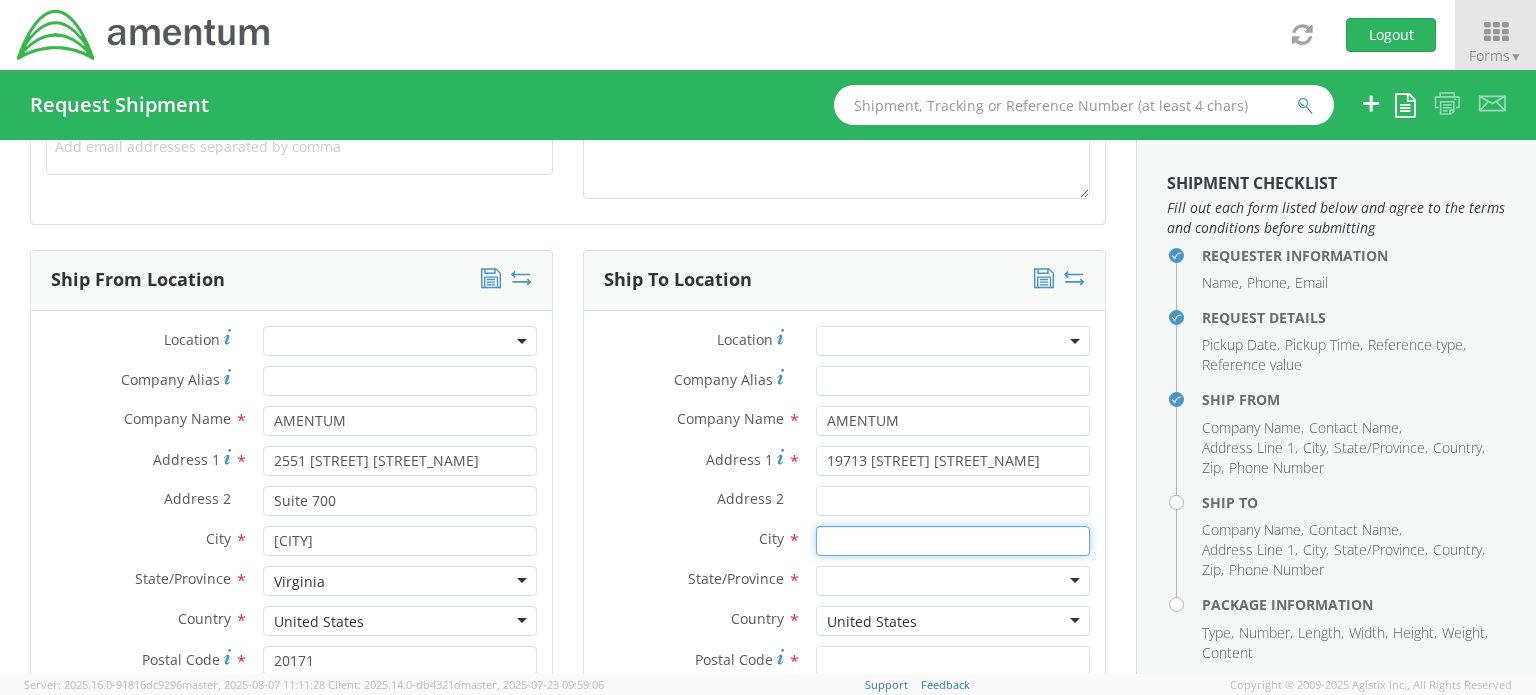 click at bounding box center (953, 541) 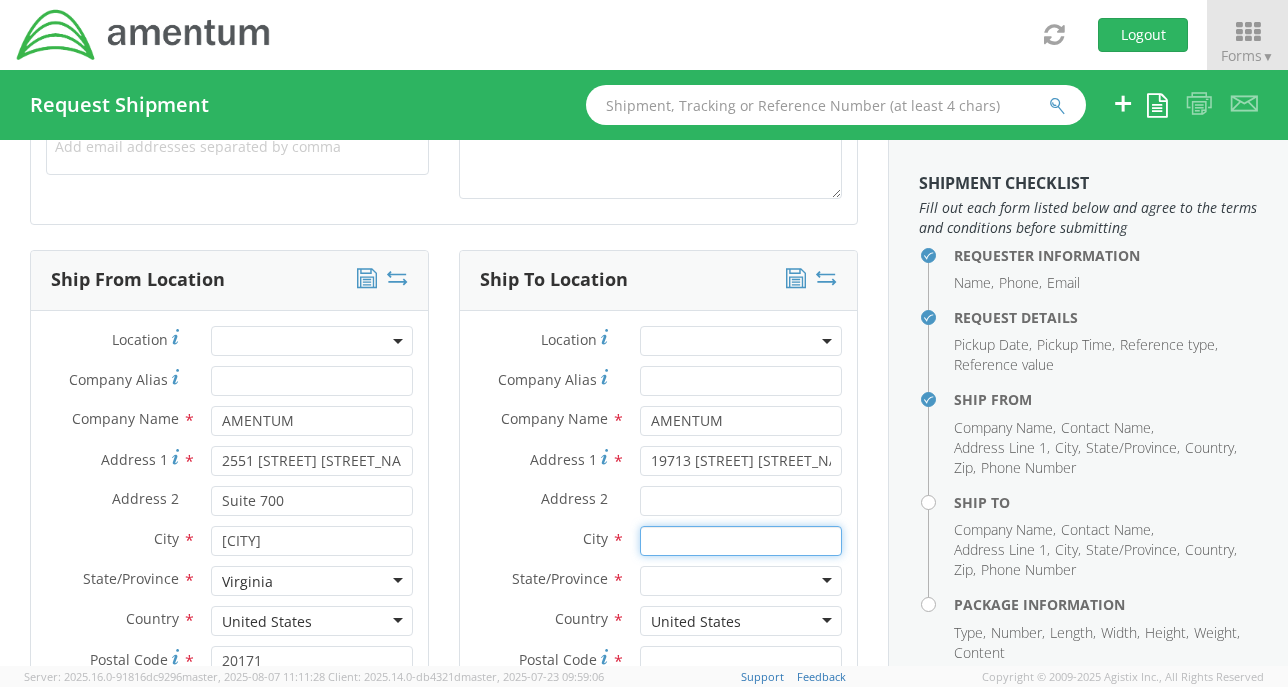 scroll, scrollTop: 800, scrollLeft: 0, axis: vertical 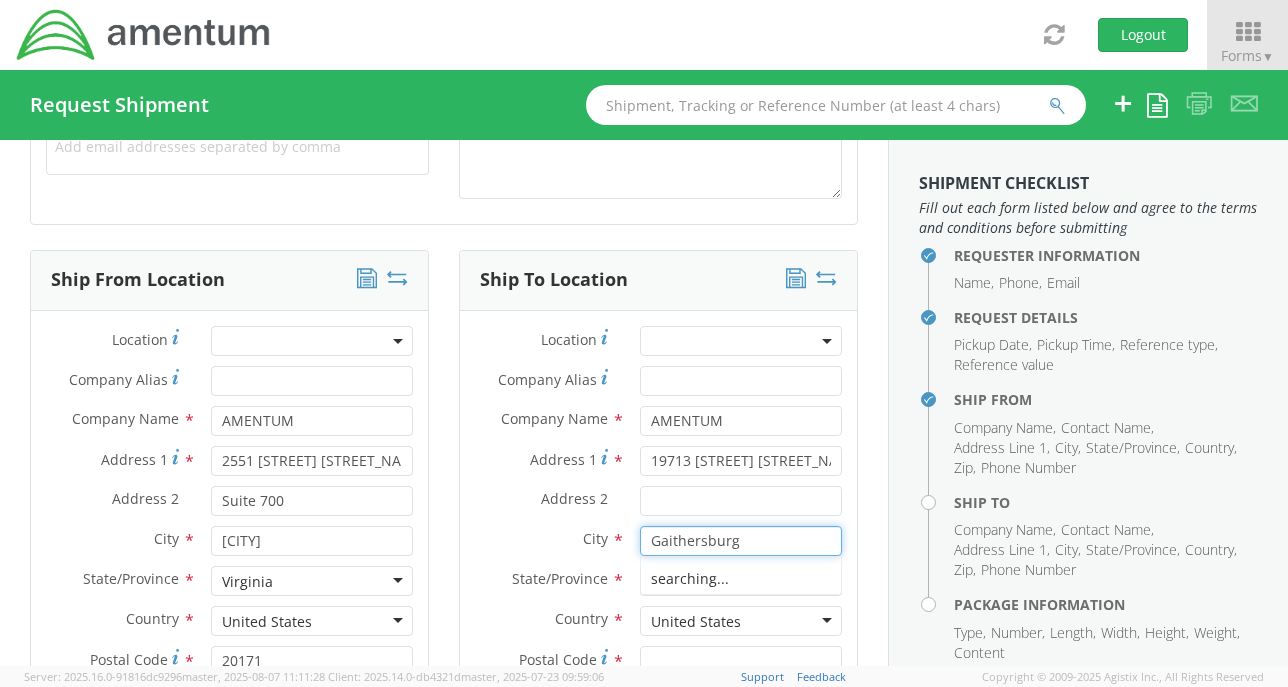 type on "Gaithersburg" 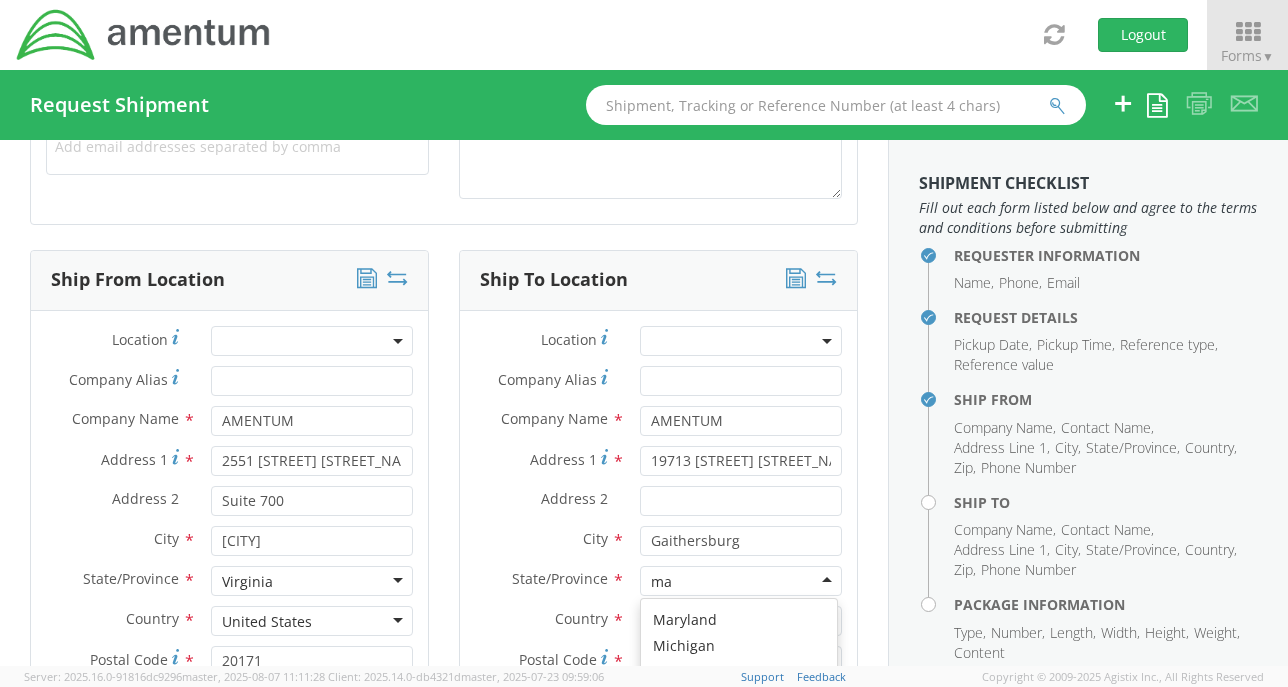 scroll, scrollTop: 0, scrollLeft: 0, axis: both 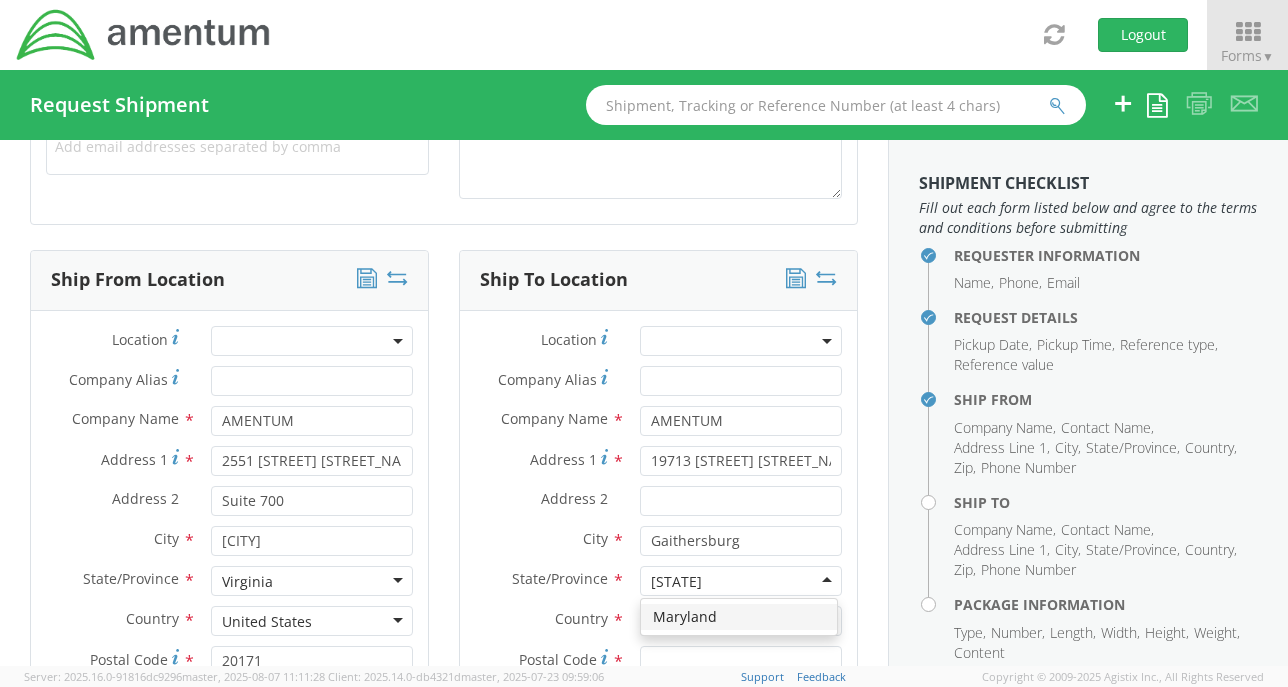 type on "[STATE]" 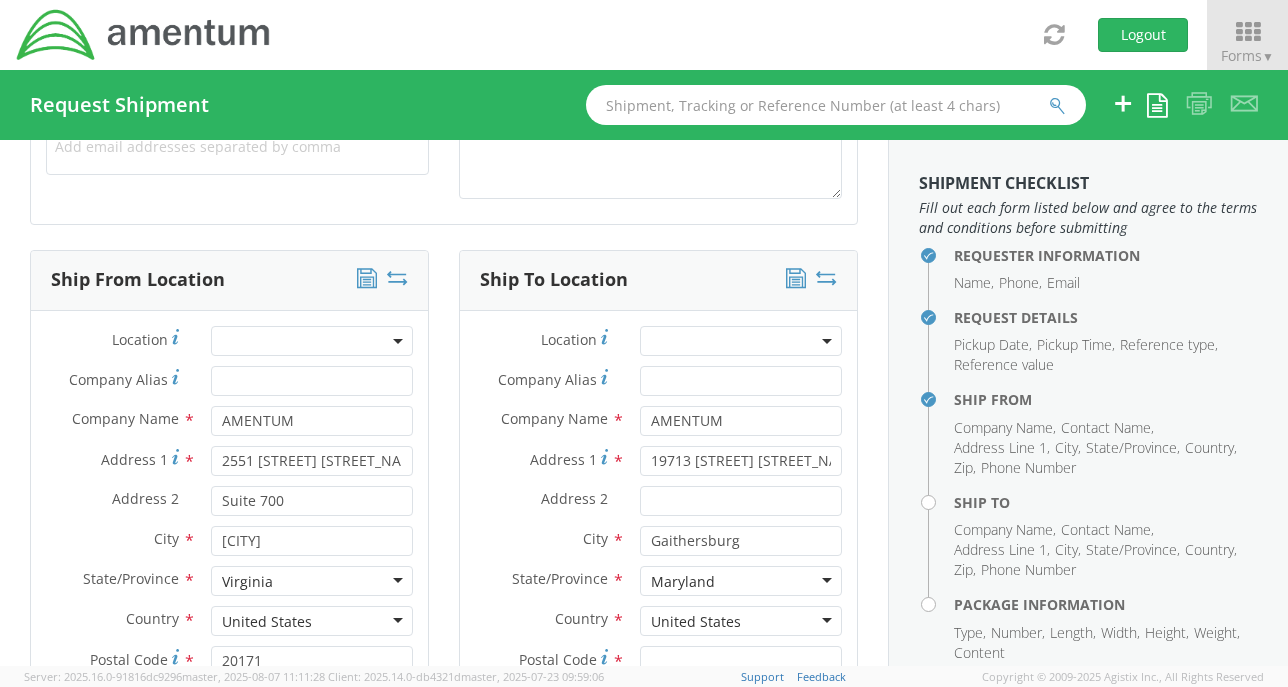 scroll, scrollTop: 0, scrollLeft: 0, axis: both 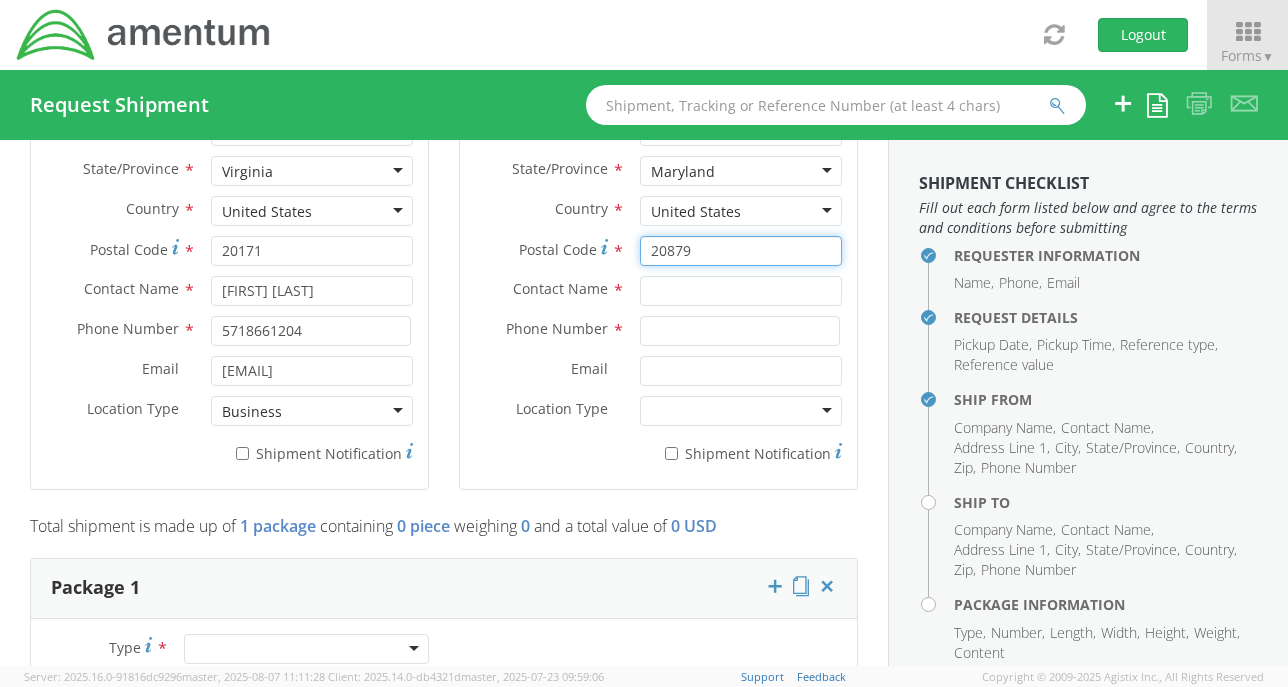type on "20879" 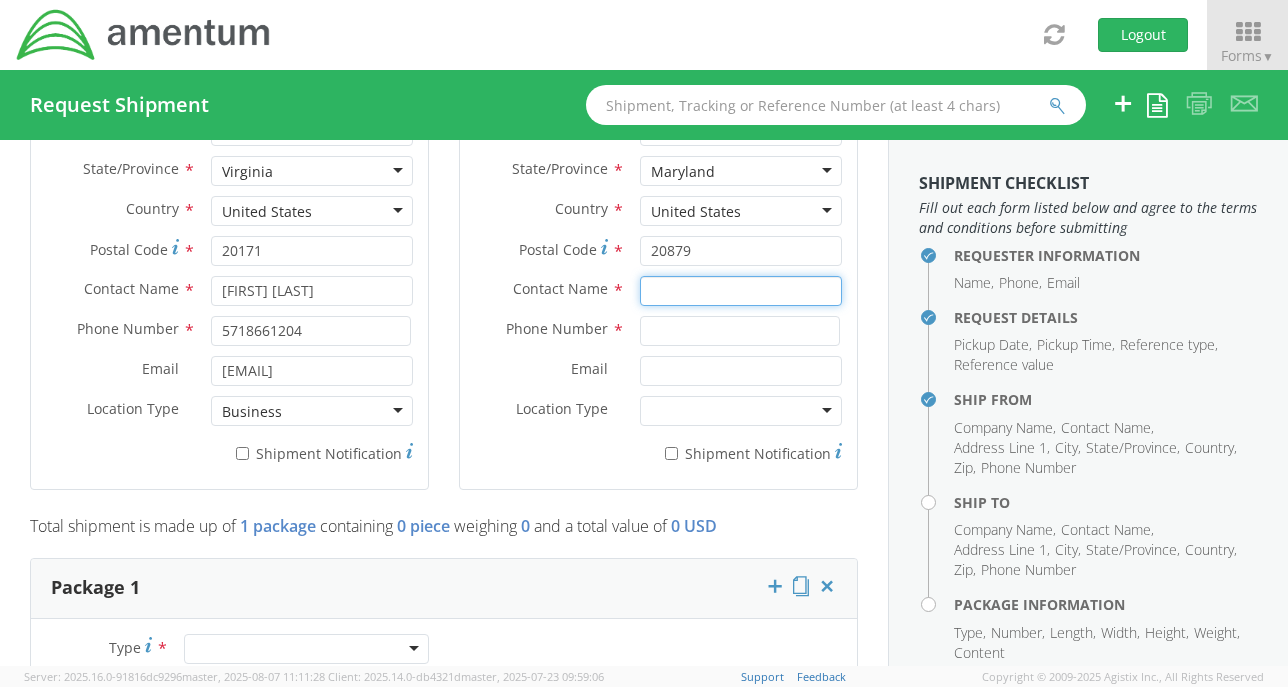 click at bounding box center [741, 291] 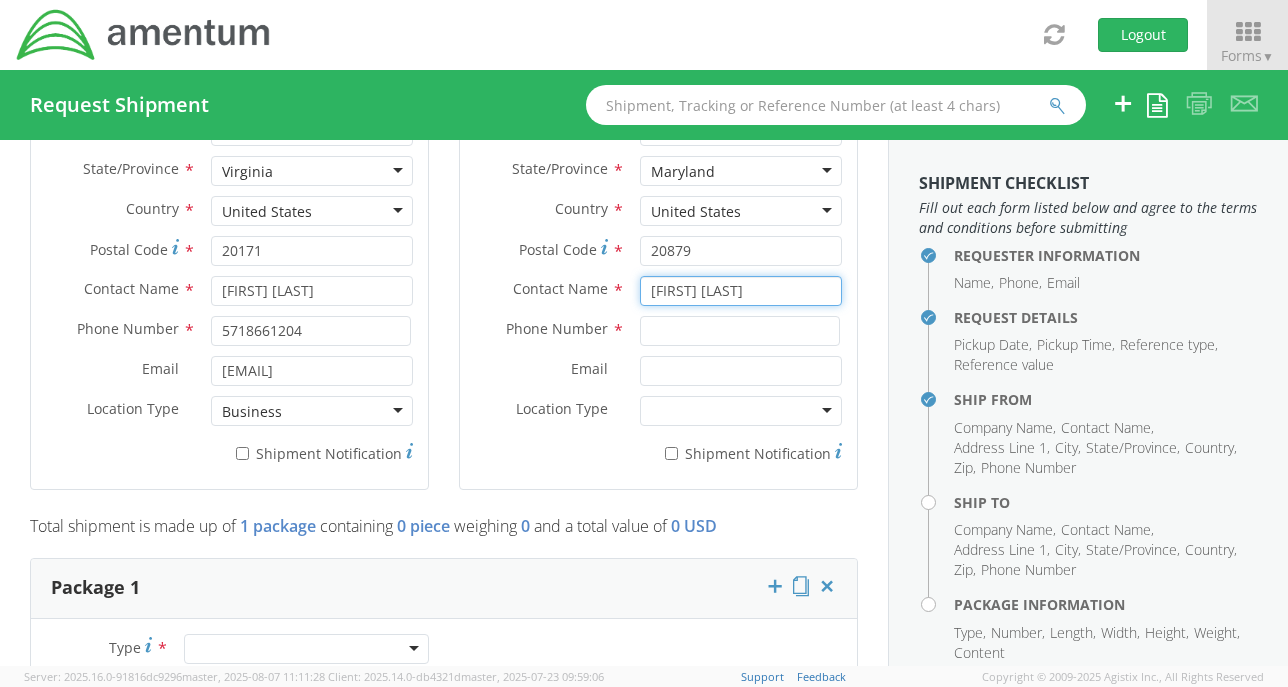 type on "[FIRST] [LAST]" 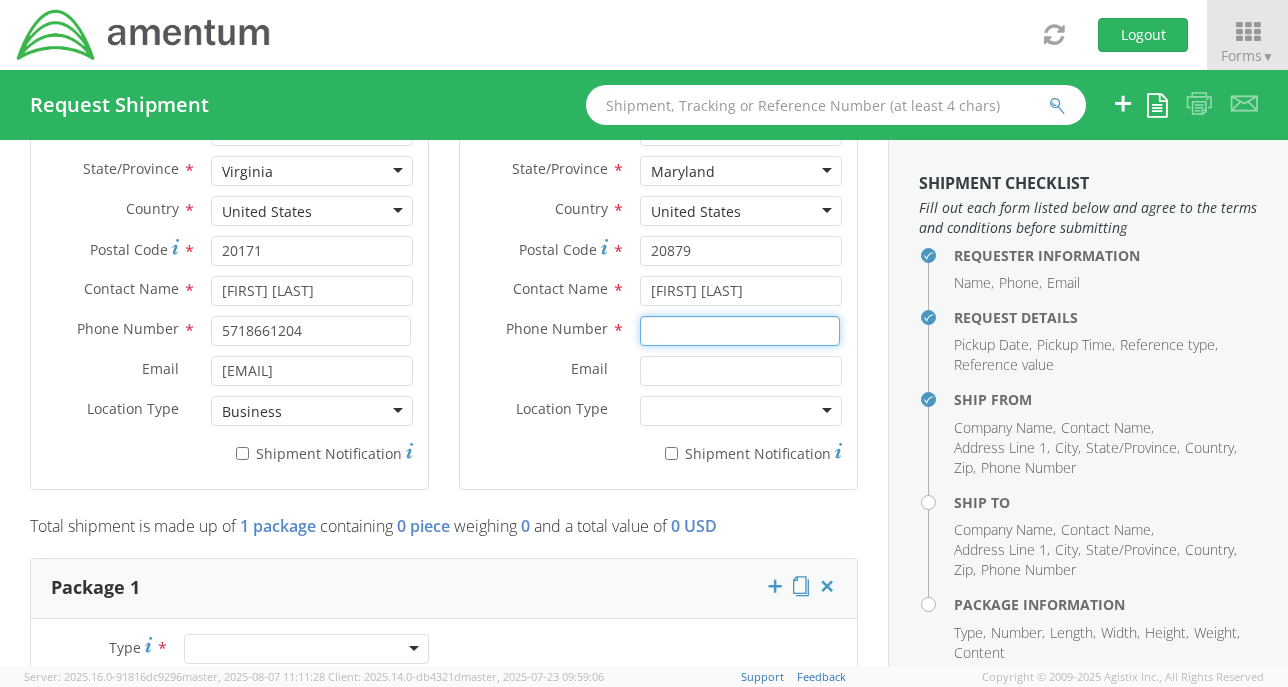 click at bounding box center [740, 331] 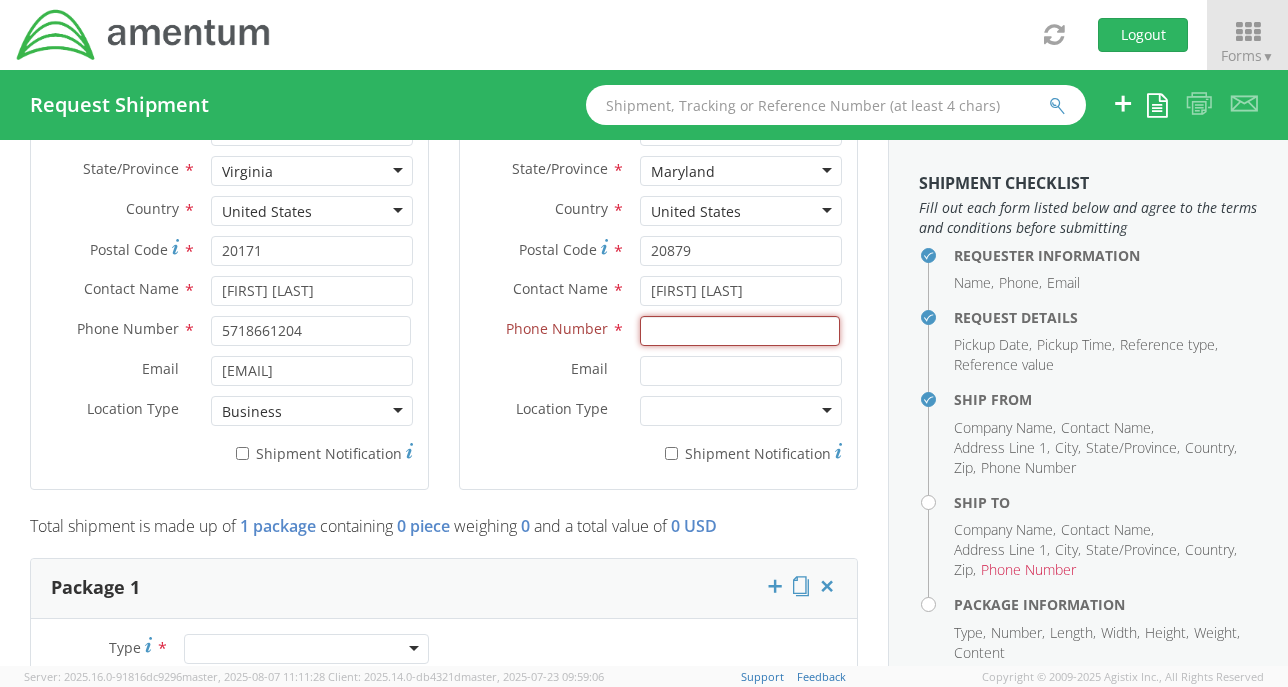 click at bounding box center [740, 331] 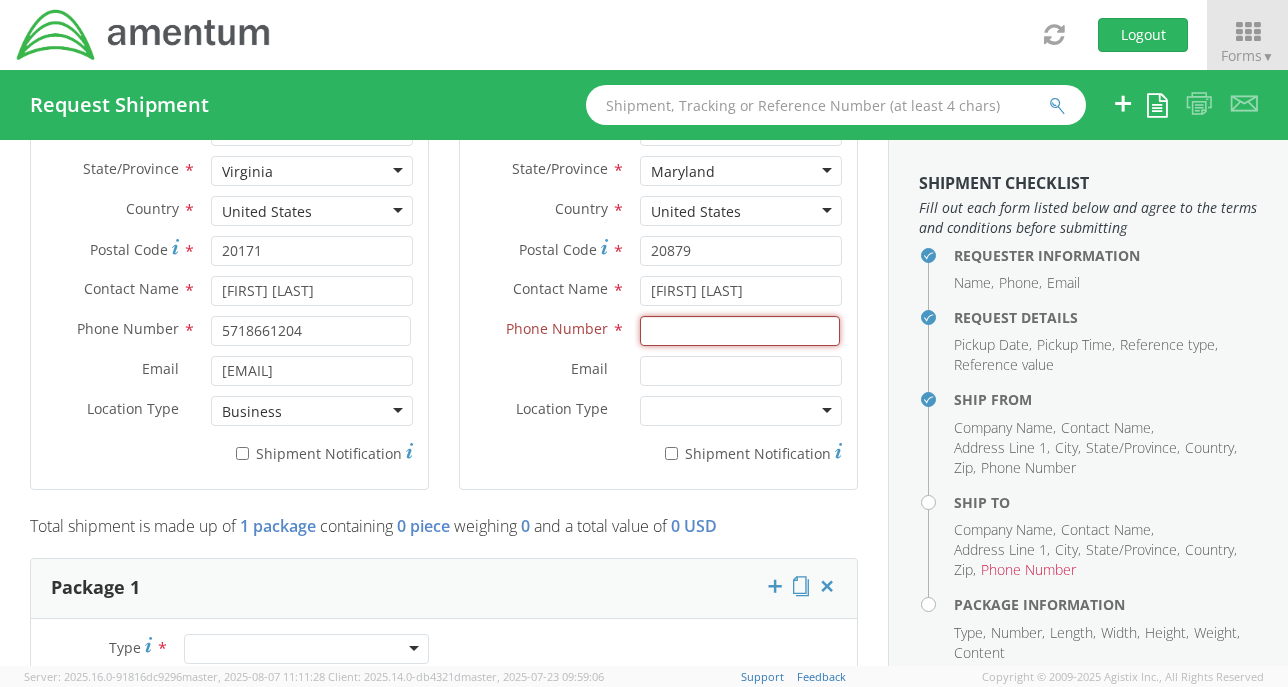 paste on "[PHONE]" 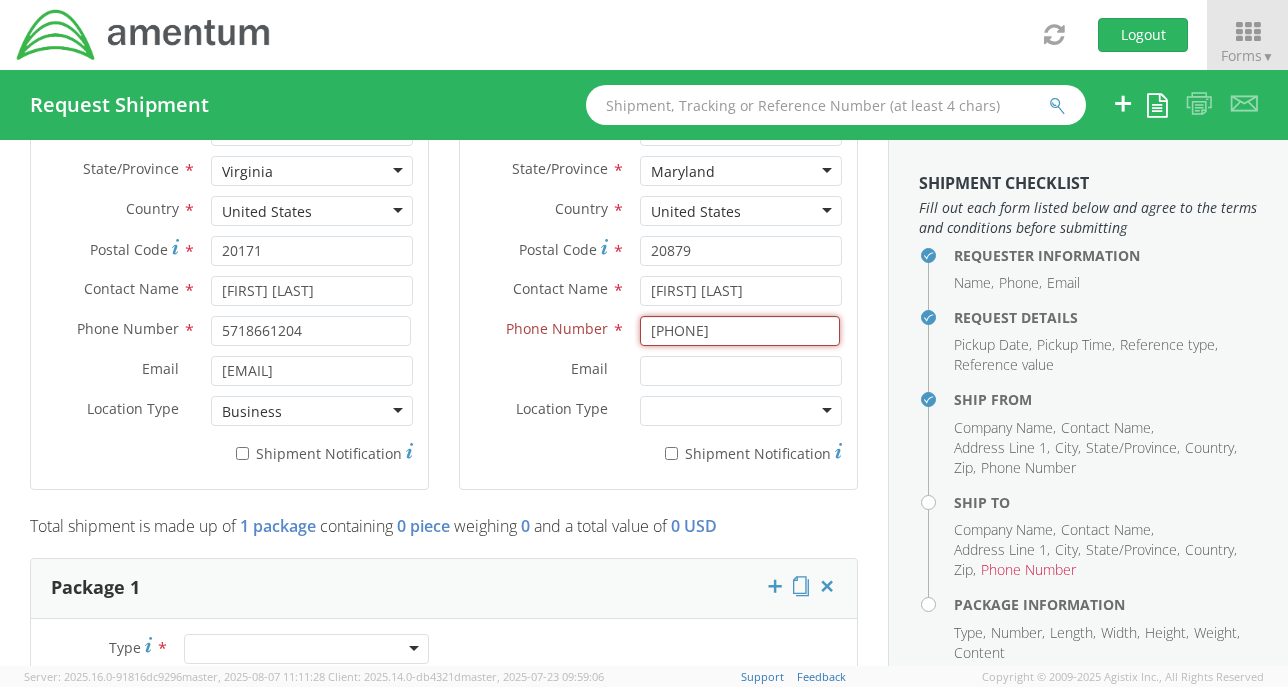 click on "[PHONE]" at bounding box center [740, 331] 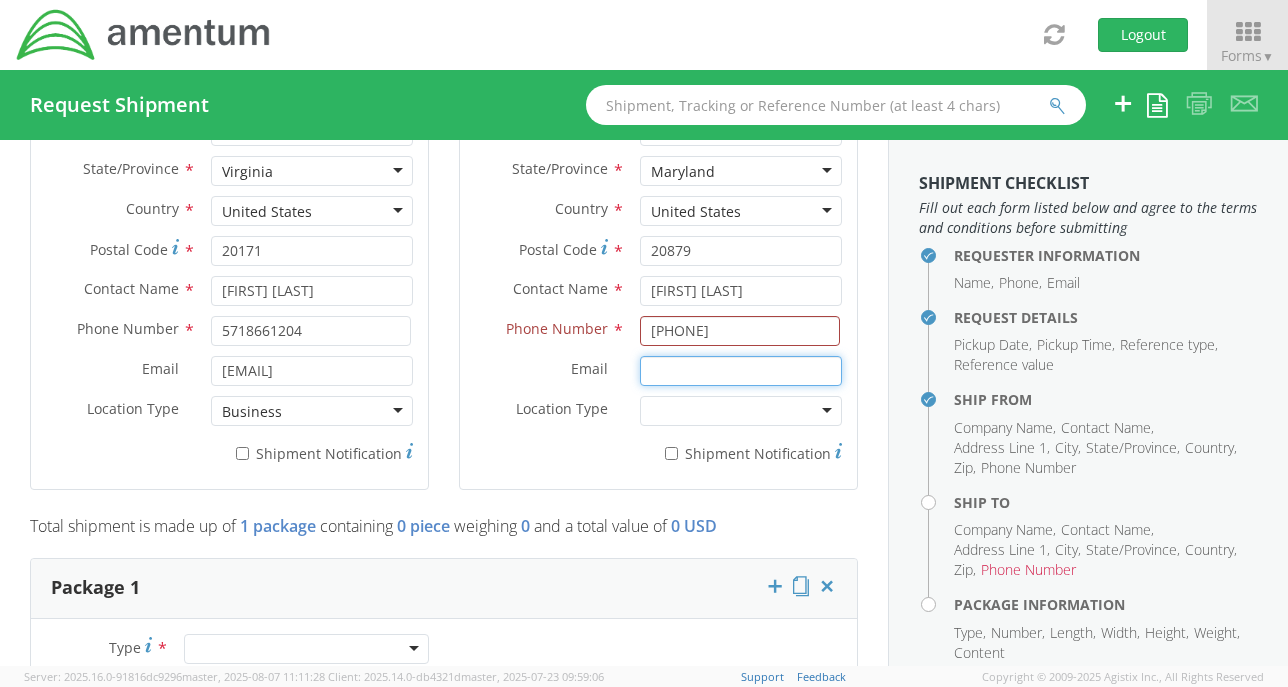 click on "Email        *" at bounding box center (741, 371) 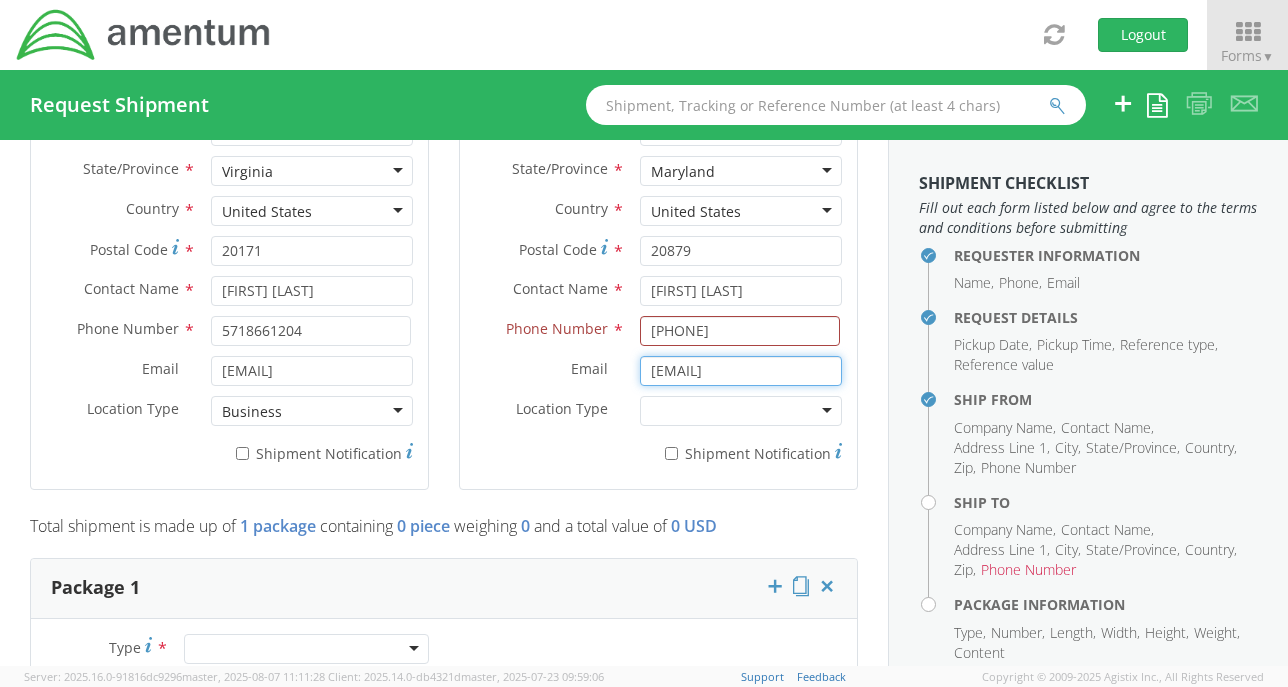 scroll, scrollTop: 0, scrollLeft: 17, axis: horizontal 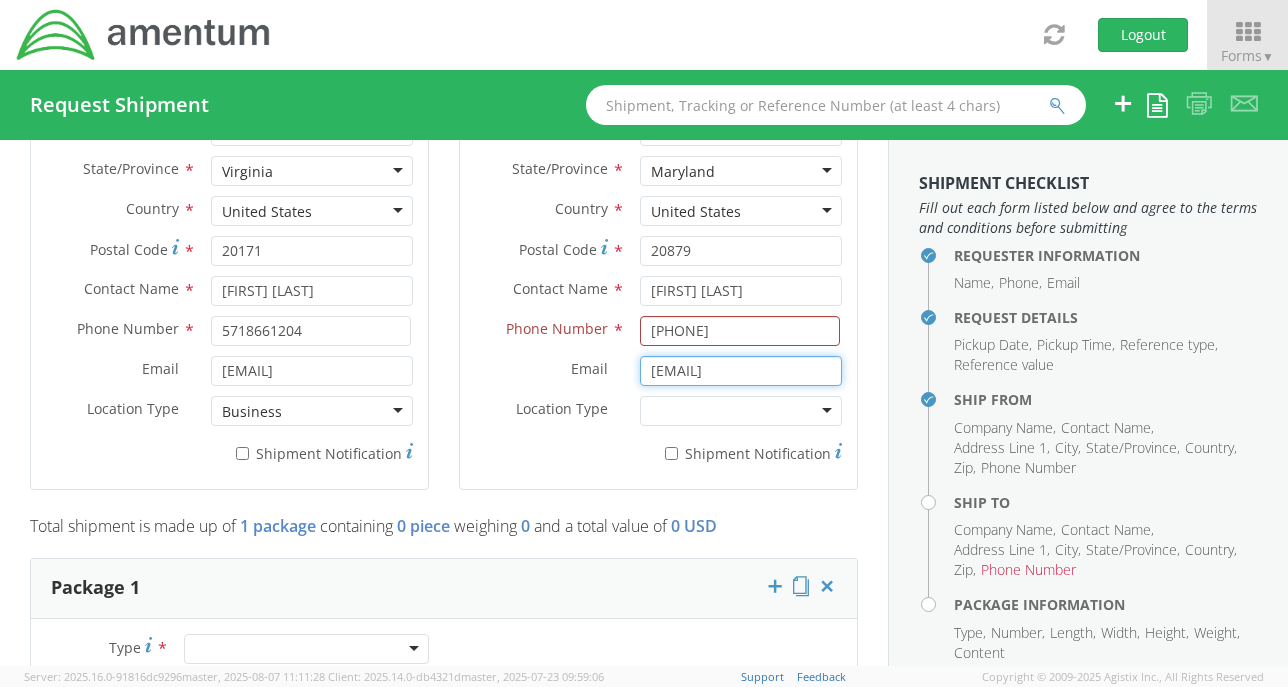 type on "[EMAIL]" 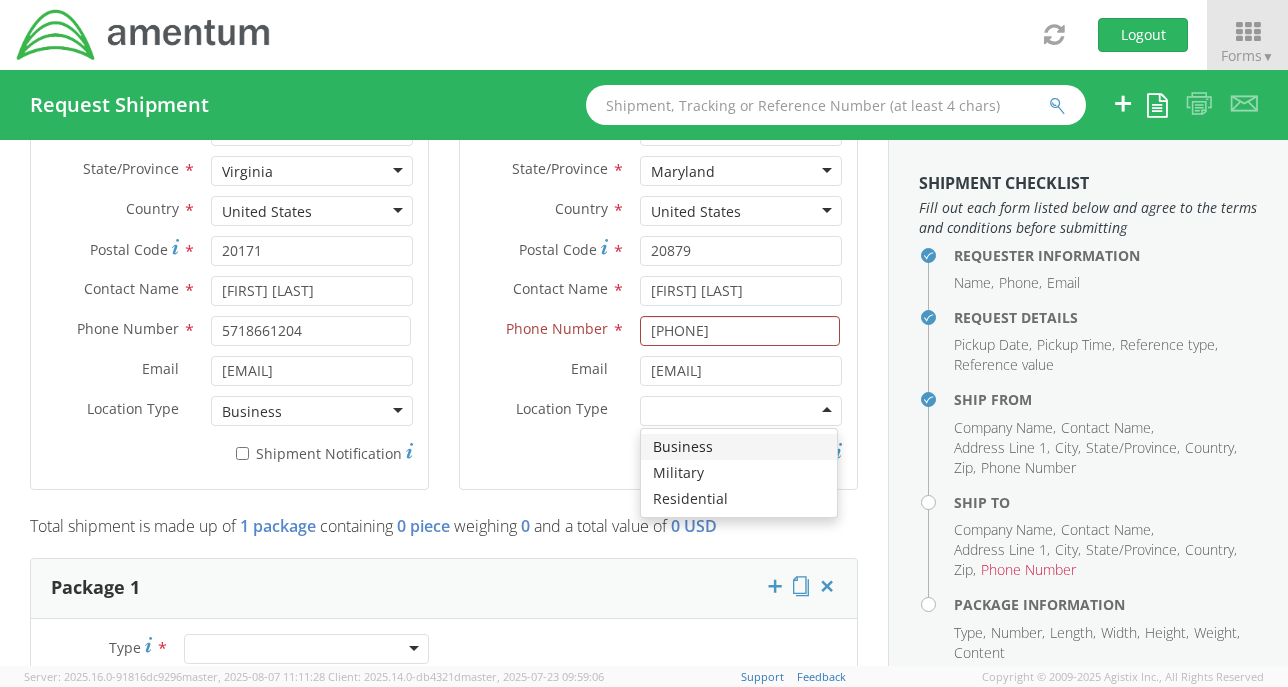 scroll, scrollTop: 0, scrollLeft: 0, axis: both 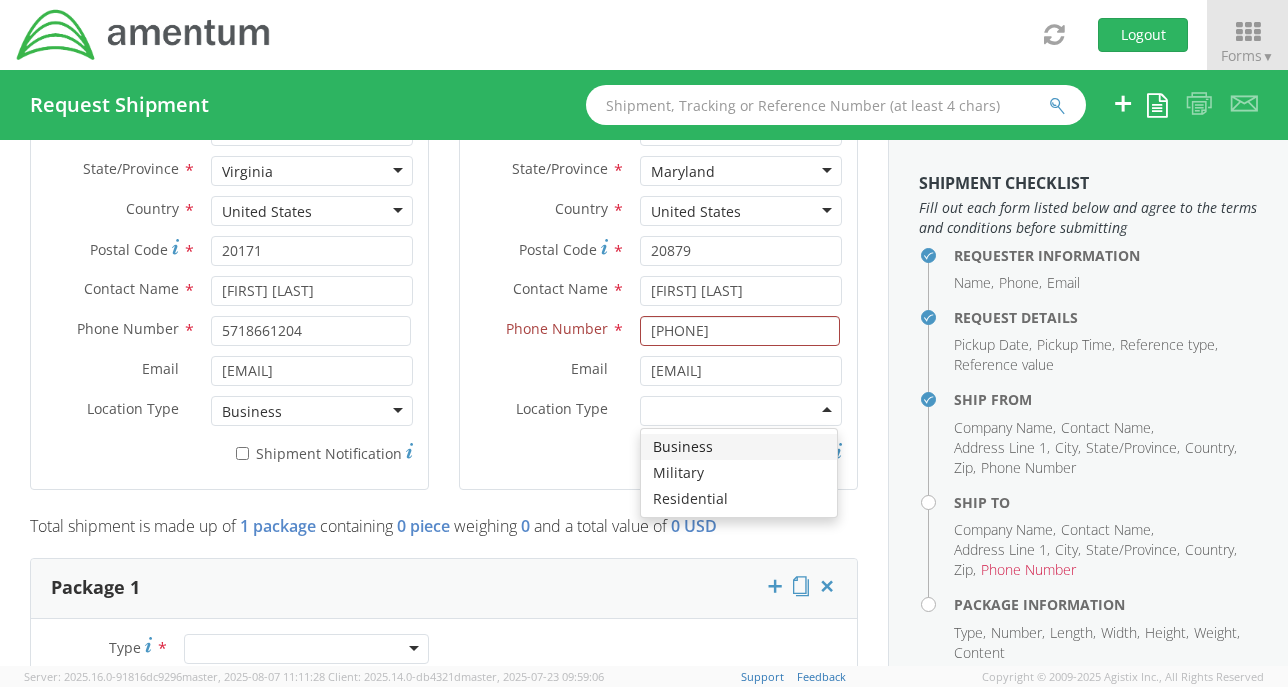 click at bounding box center [741, 411] 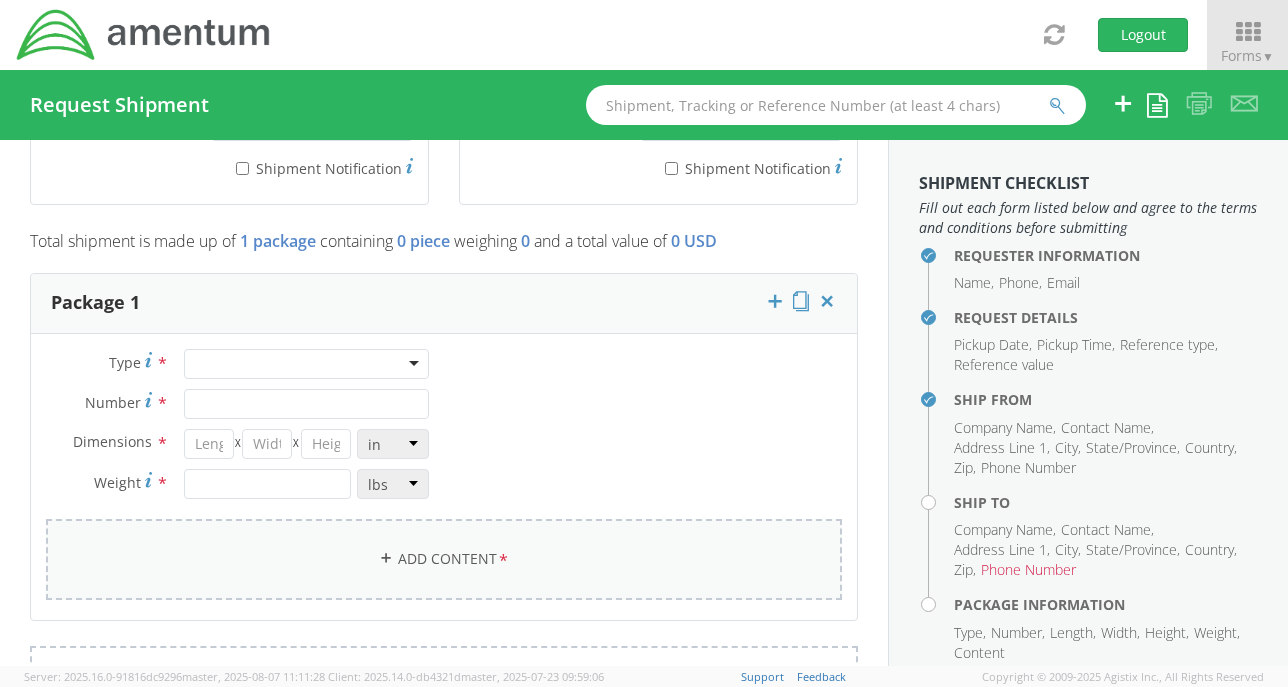 scroll, scrollTop: 1510, scrollLeft: 0, axis: vertical 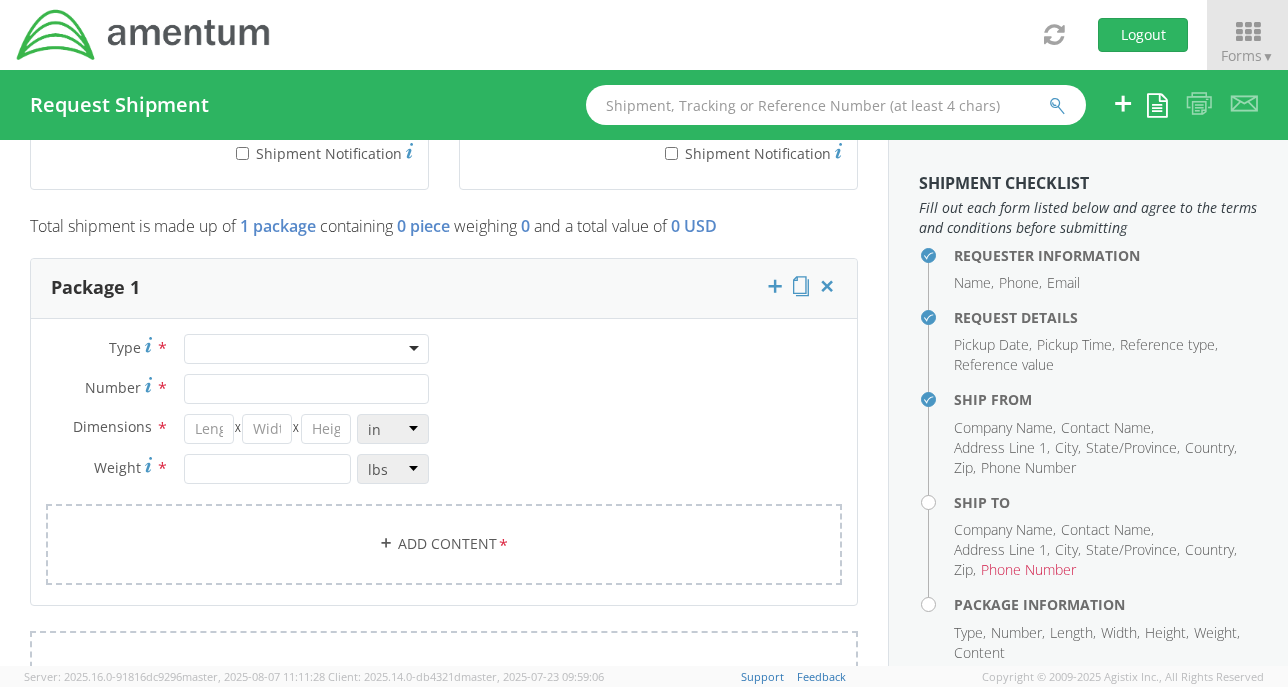 click at bounding box center [306, 349] 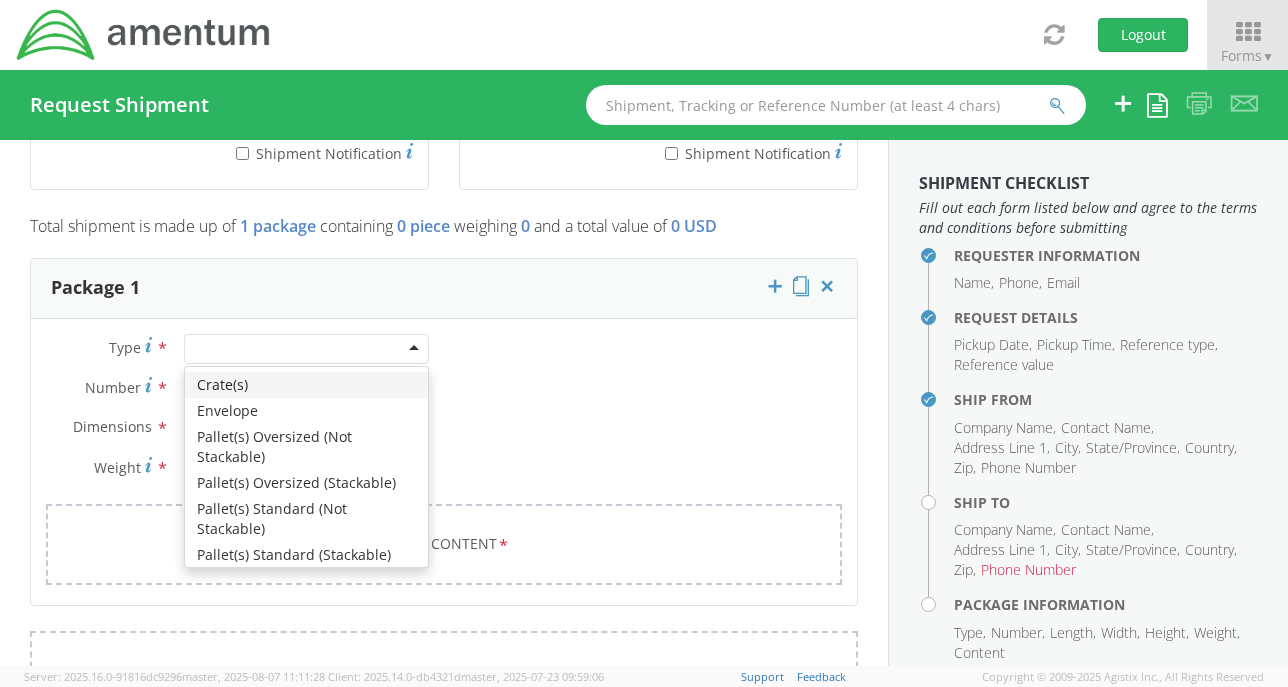 scroll, scrollTop: 32, scrollLeft: 0, axis: vertical 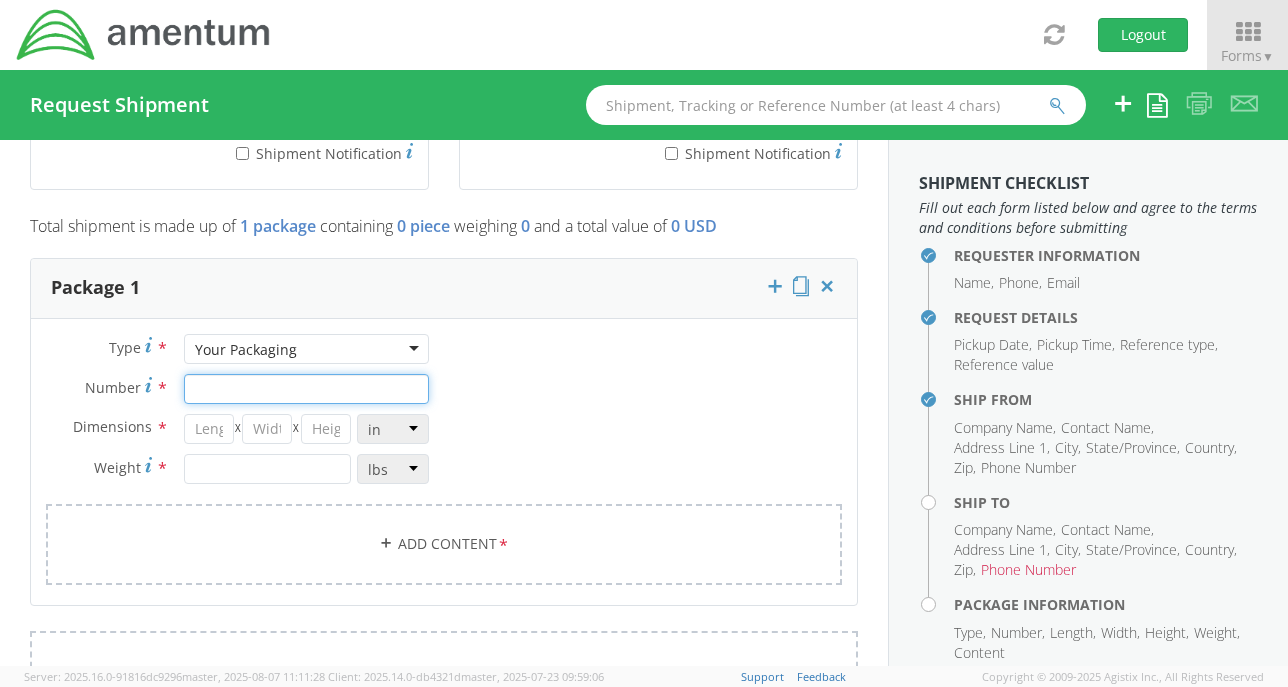 click on "Number        *" at bounding box center [306, 389] 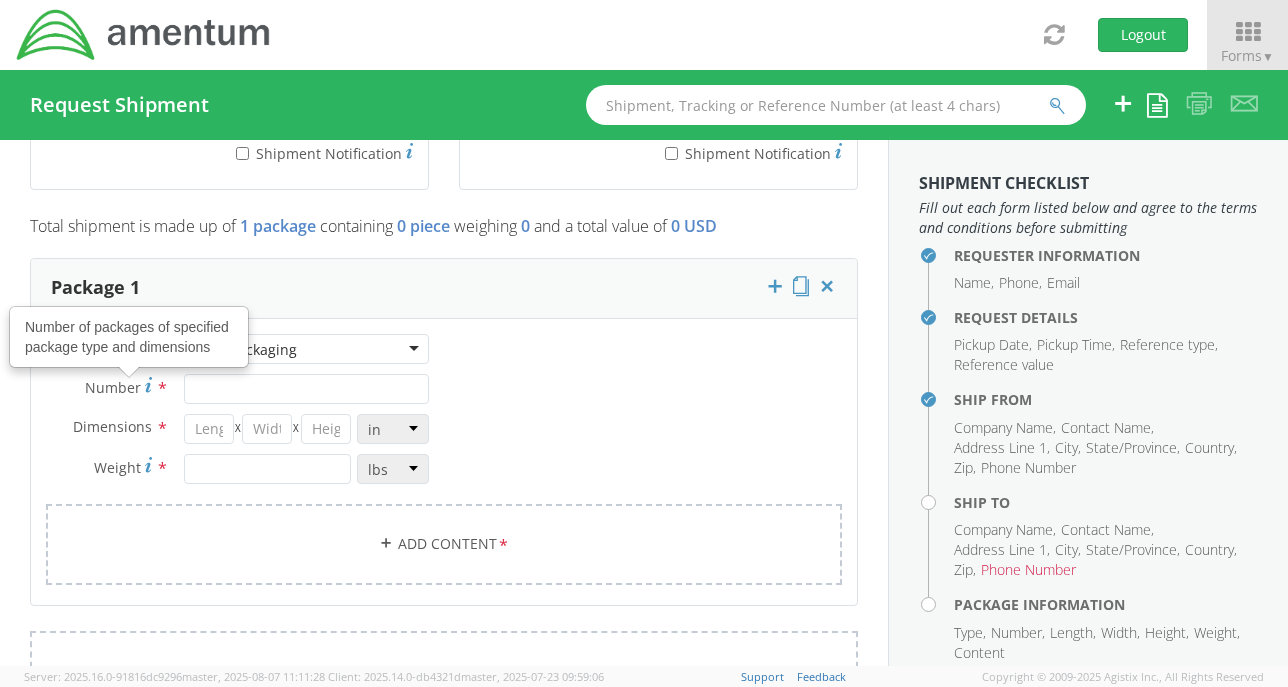 click 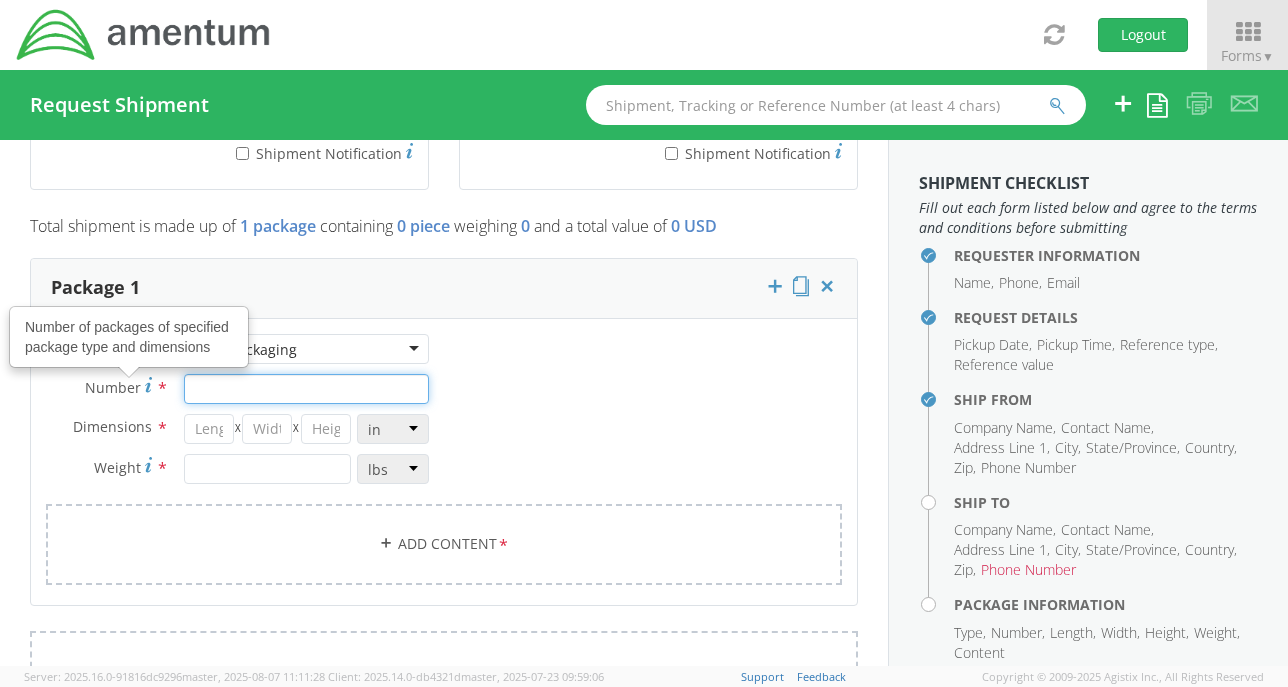click on "Number
Number of packages of specified package type and dimensions
*" at bounding box center [306, 389] 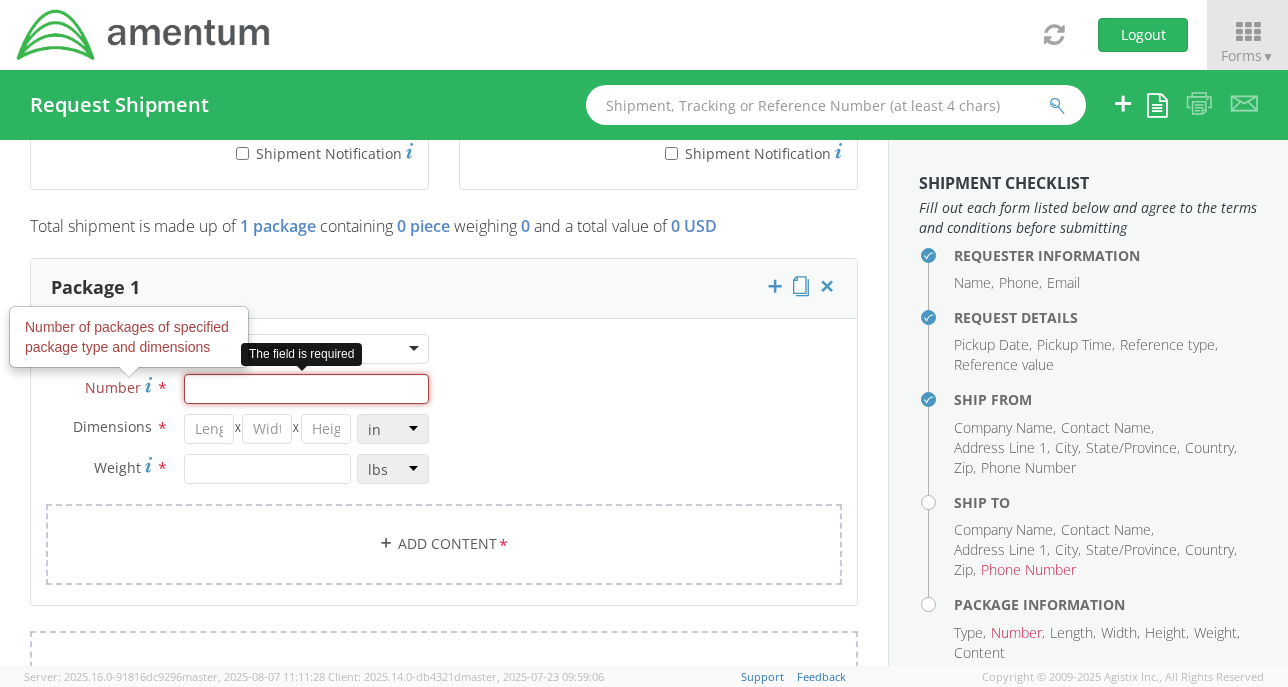 click on "Number
Number of packages of specified package type and dimensions
*" at bounding box center (306, 389) 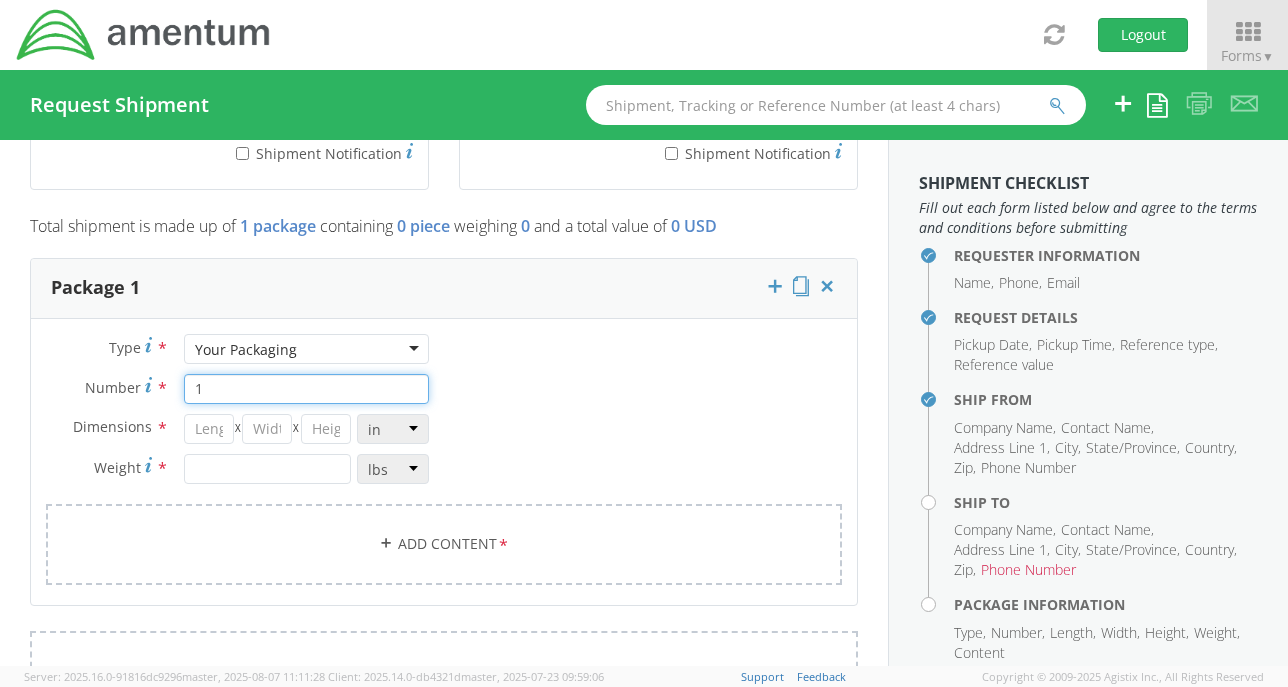type on "1" 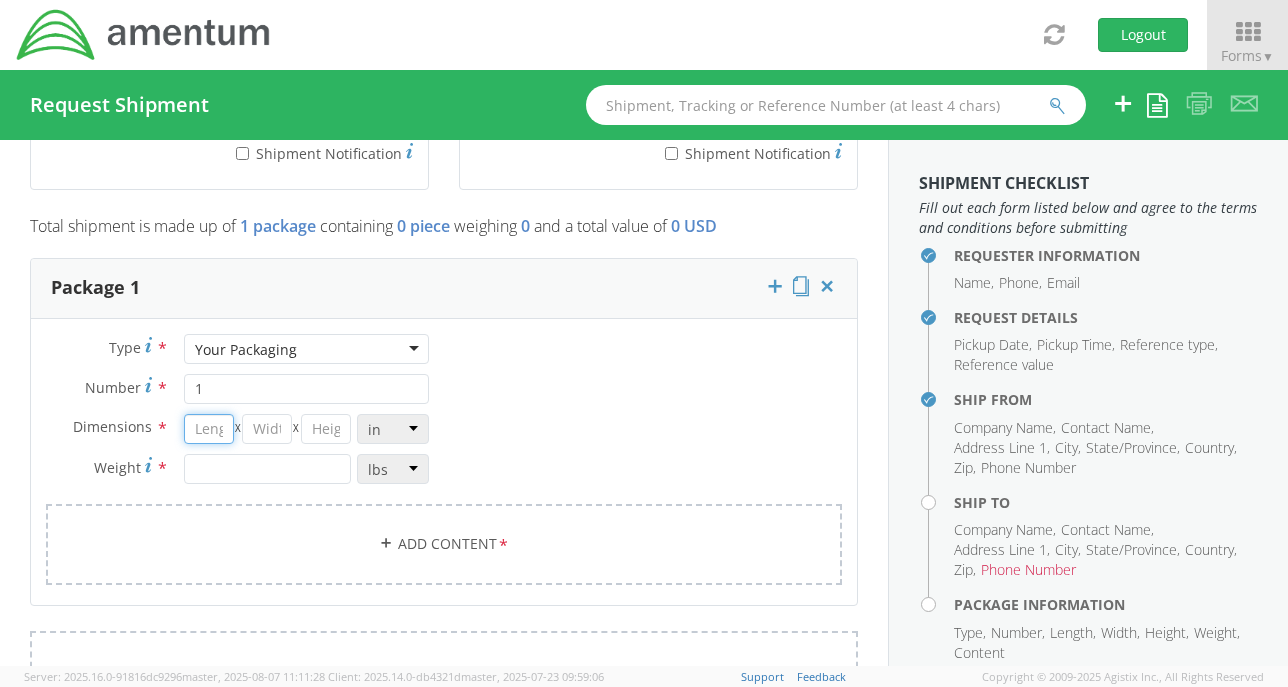 click at bounding box center (209, 429) 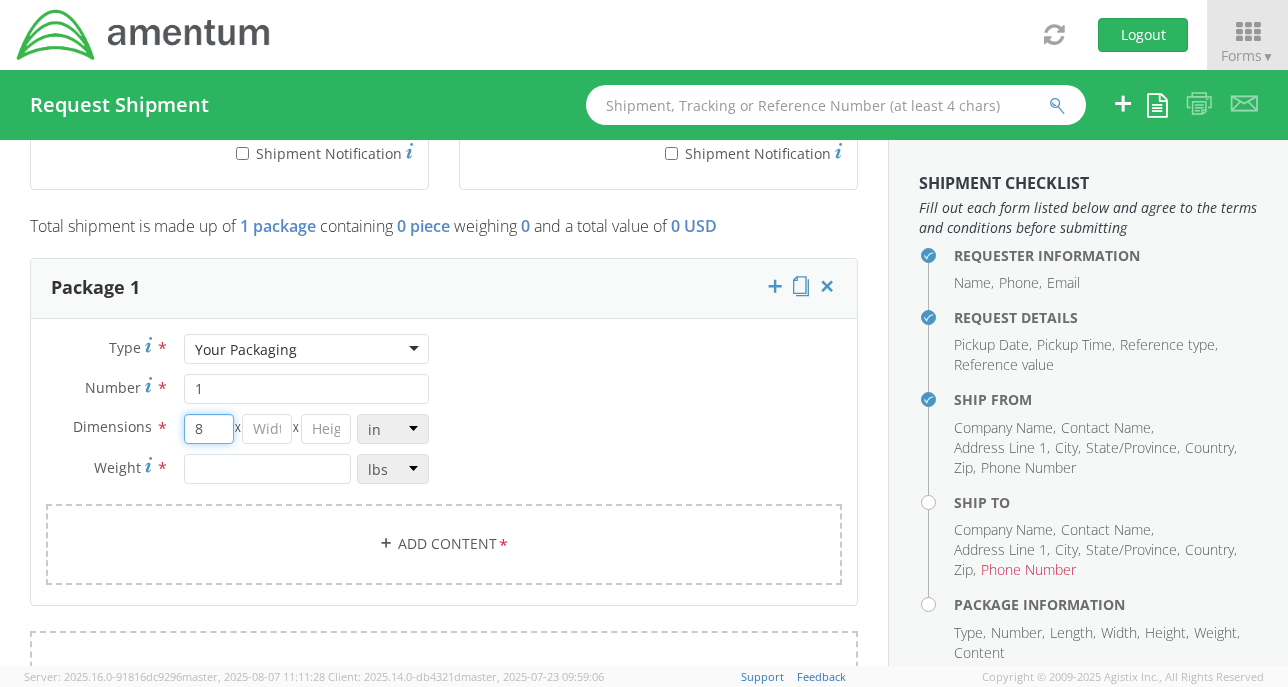 type on "8" 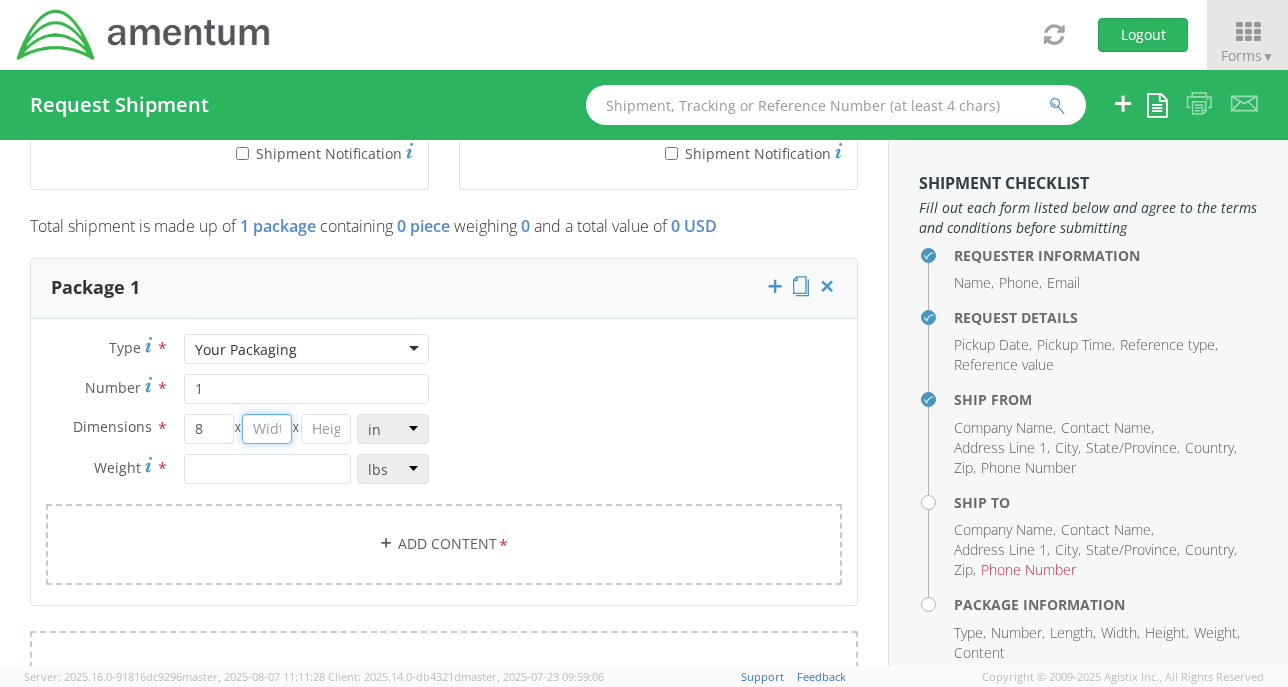 click at bounding box center [267, 429] 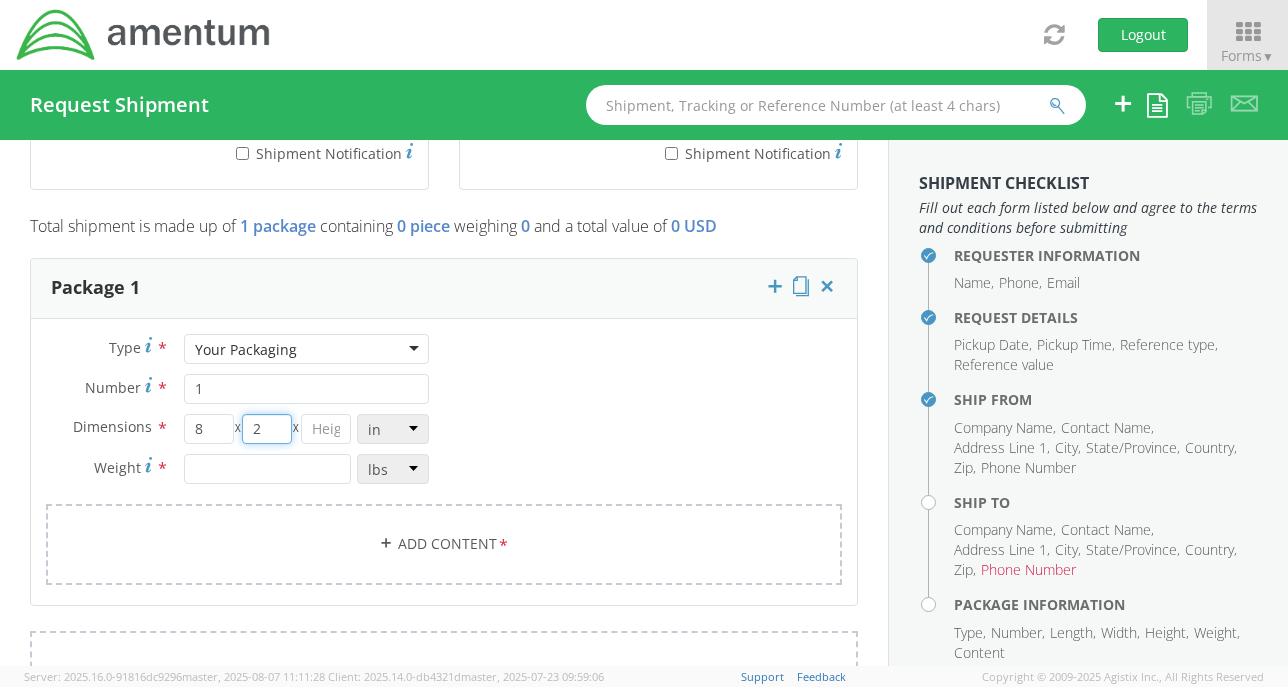 type on "2" 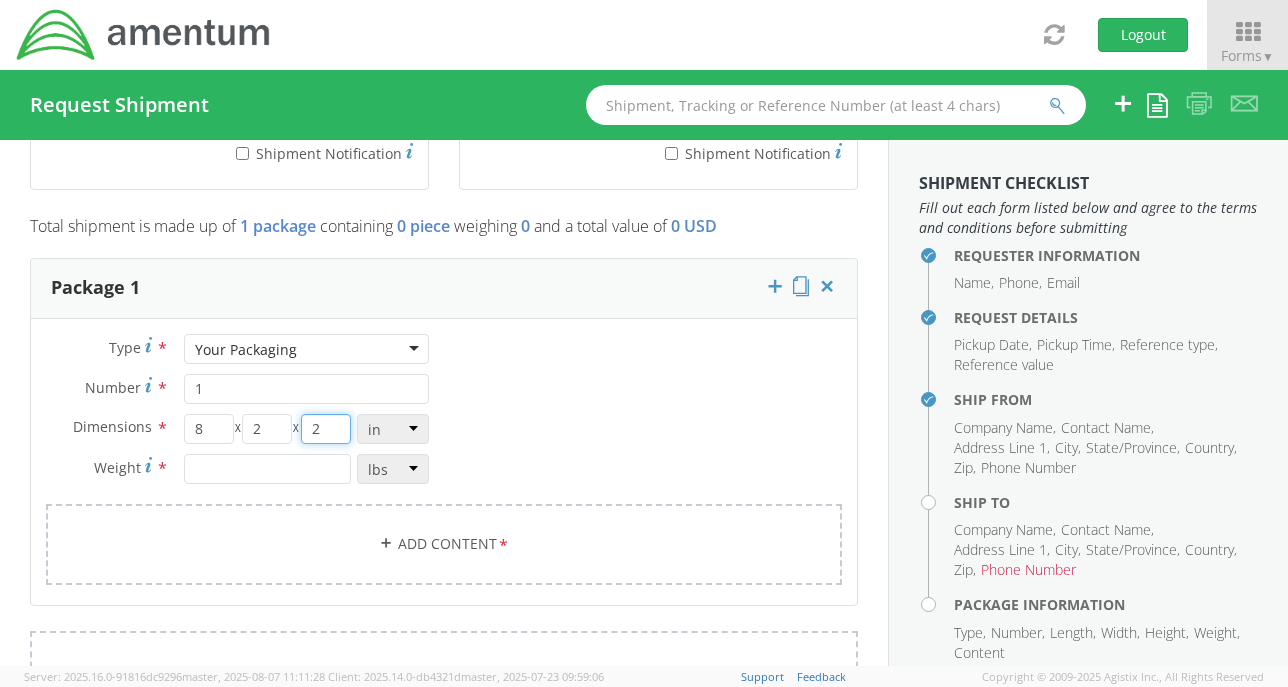 type on "2" 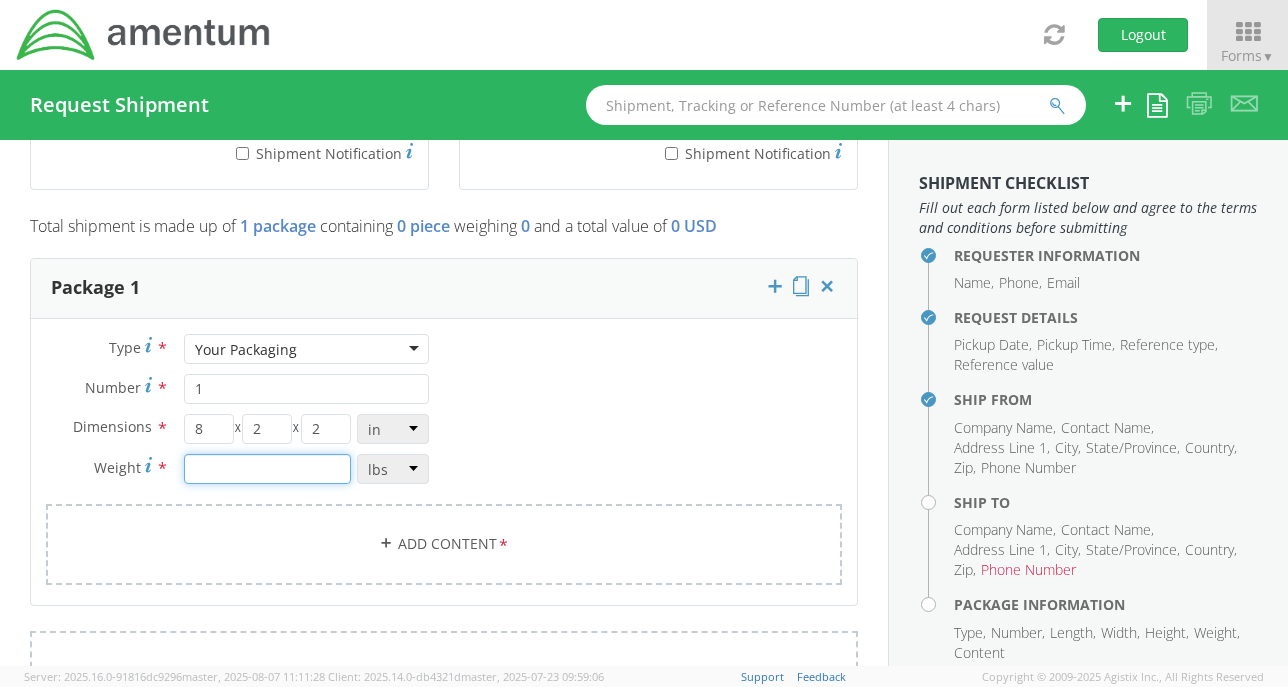 click at bounding box center (268, 469) 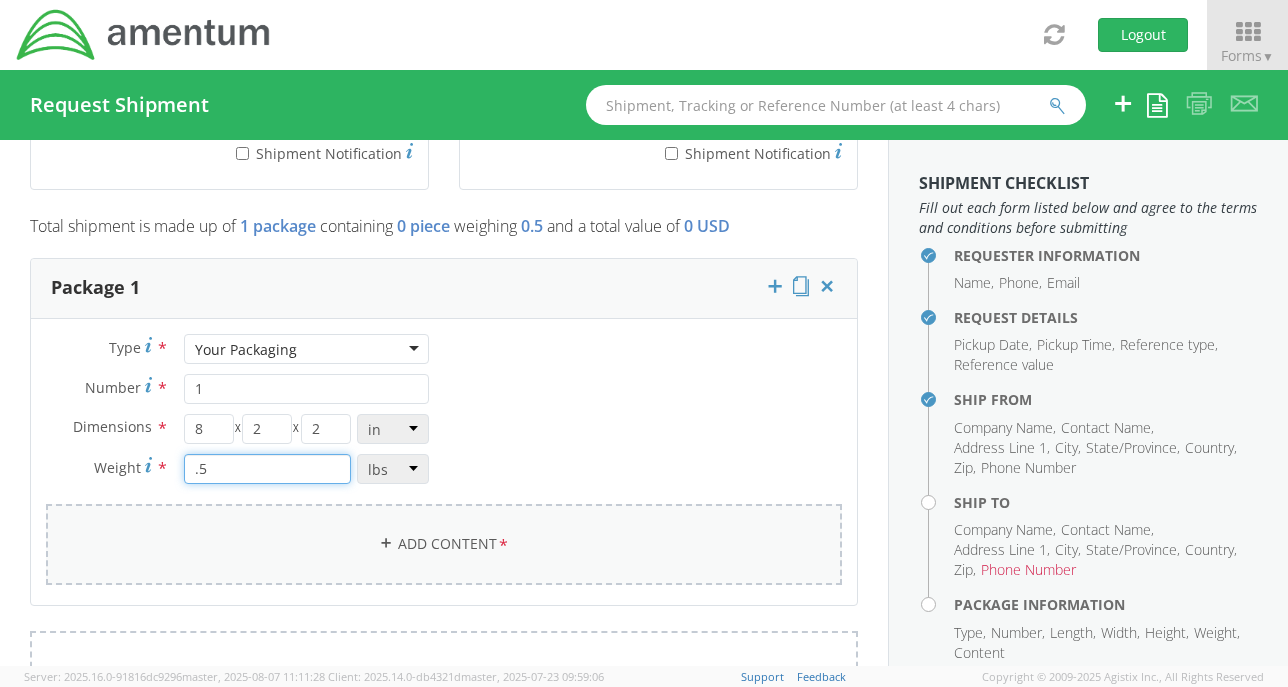 type on ".5" 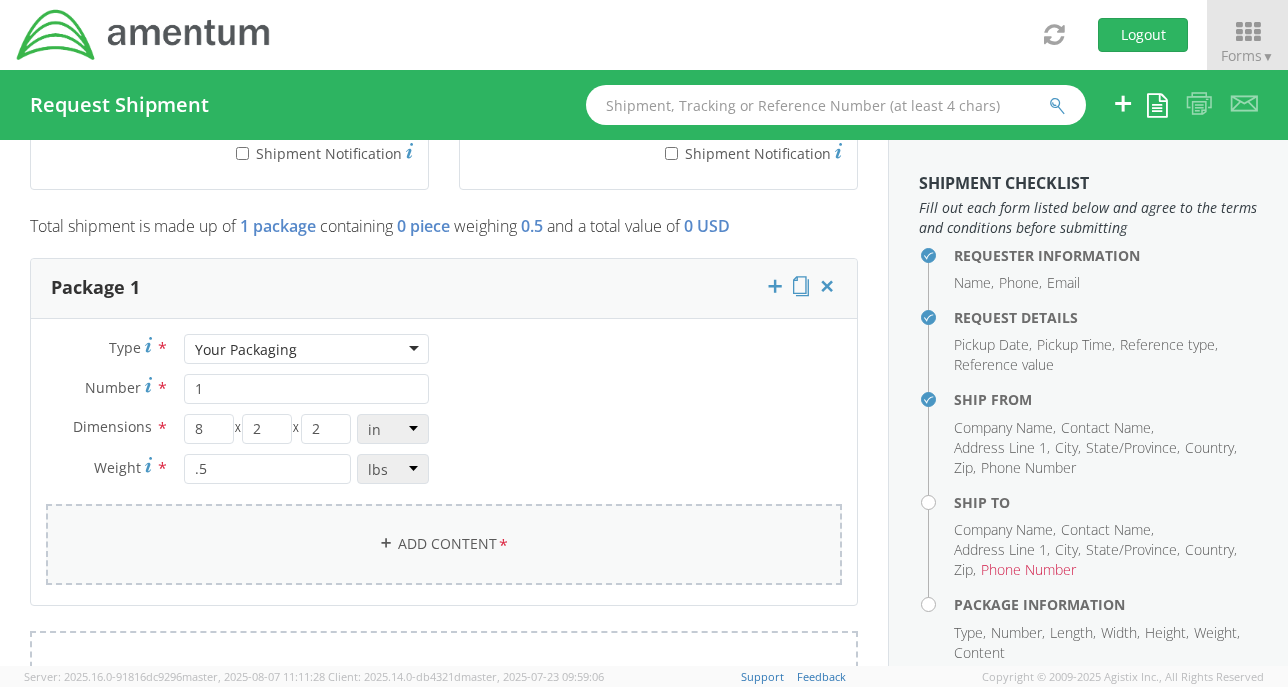 click on "Add Content  *" at bounding box center (444, 544) 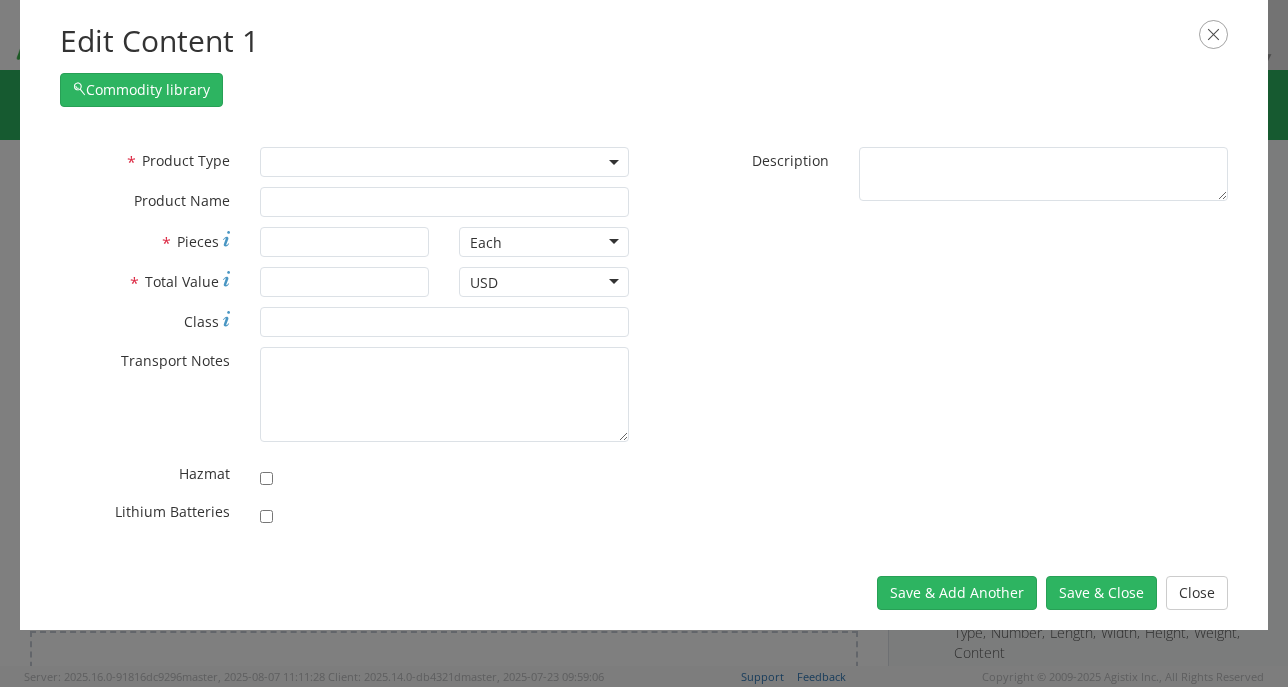 click at bounding box center [444, 162] 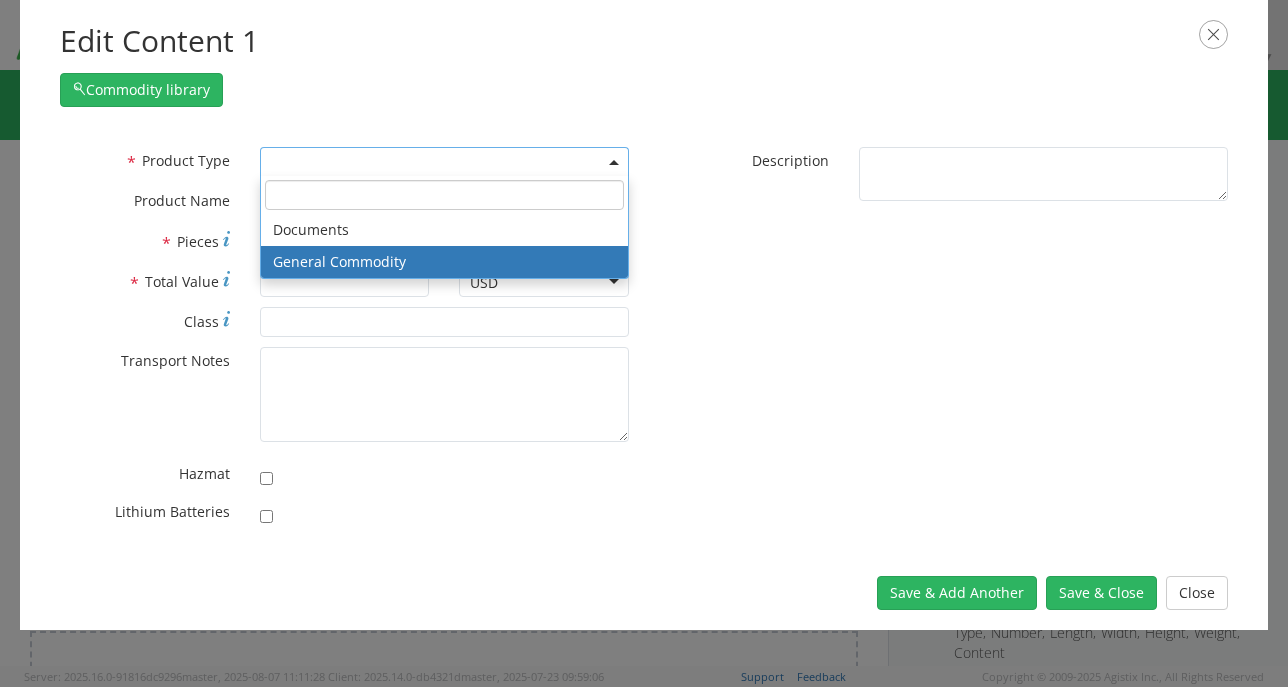 select on "COMMODITY" 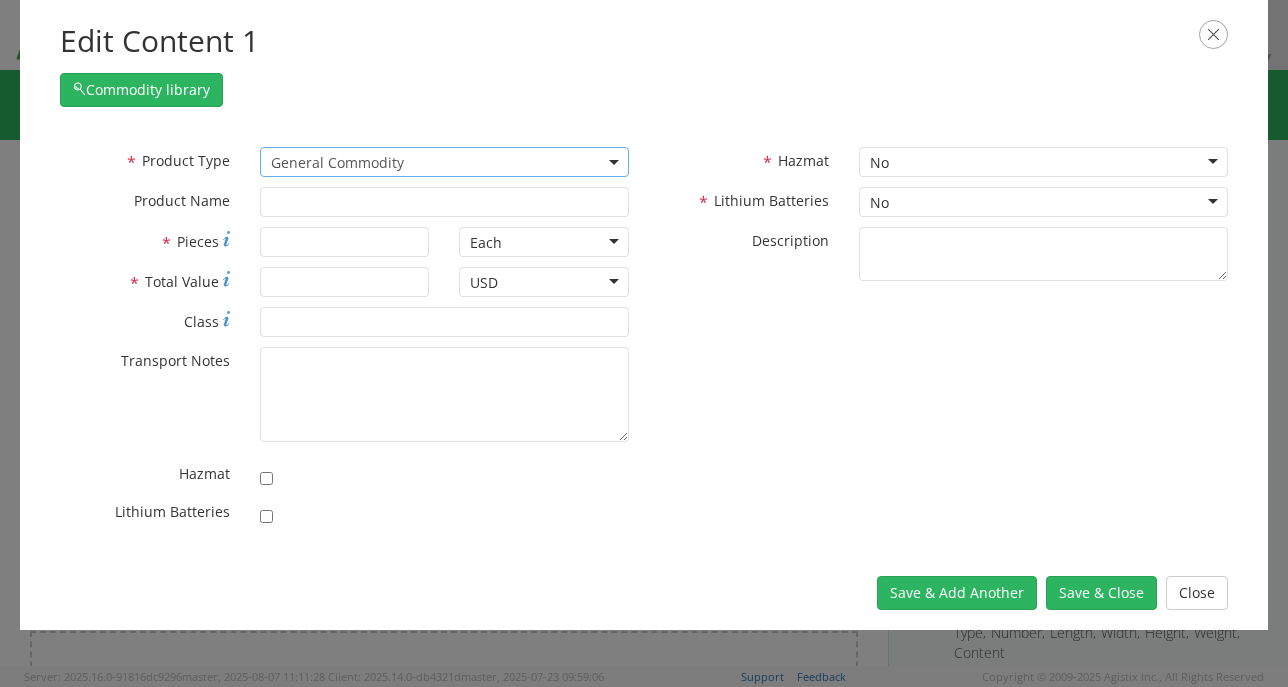 type on "General Commodity" 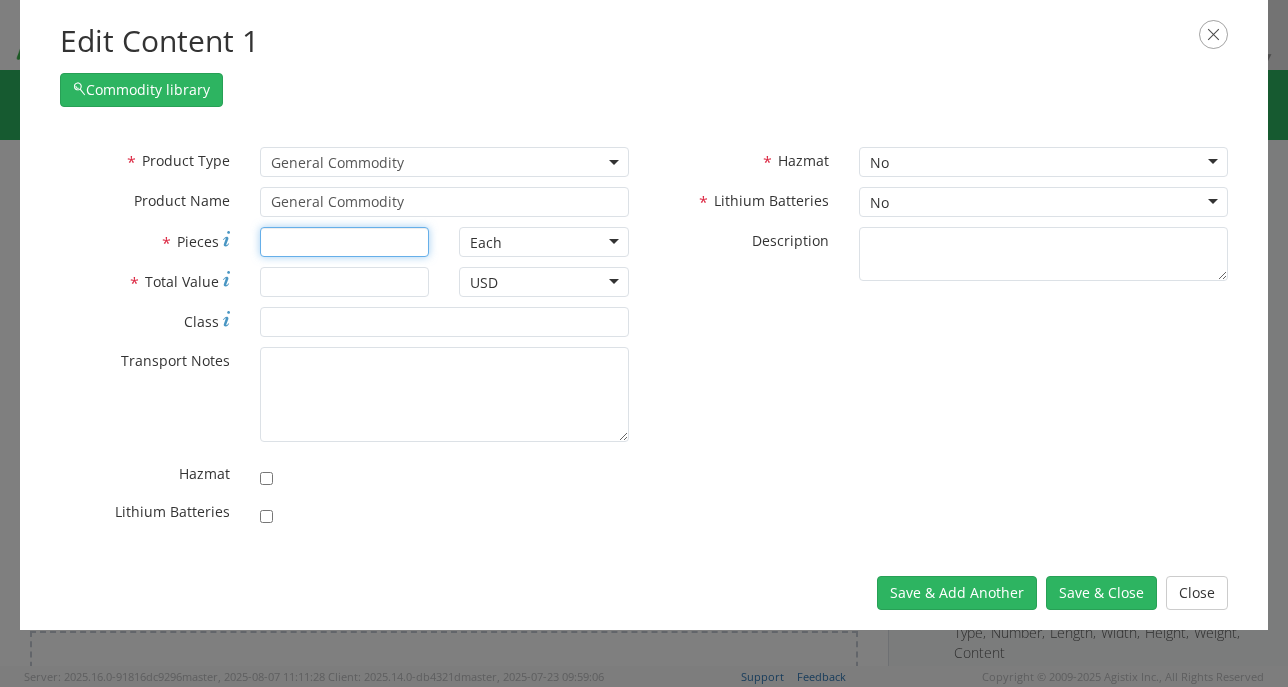 click on "*   Pieces" at bounding box center [345, 242] 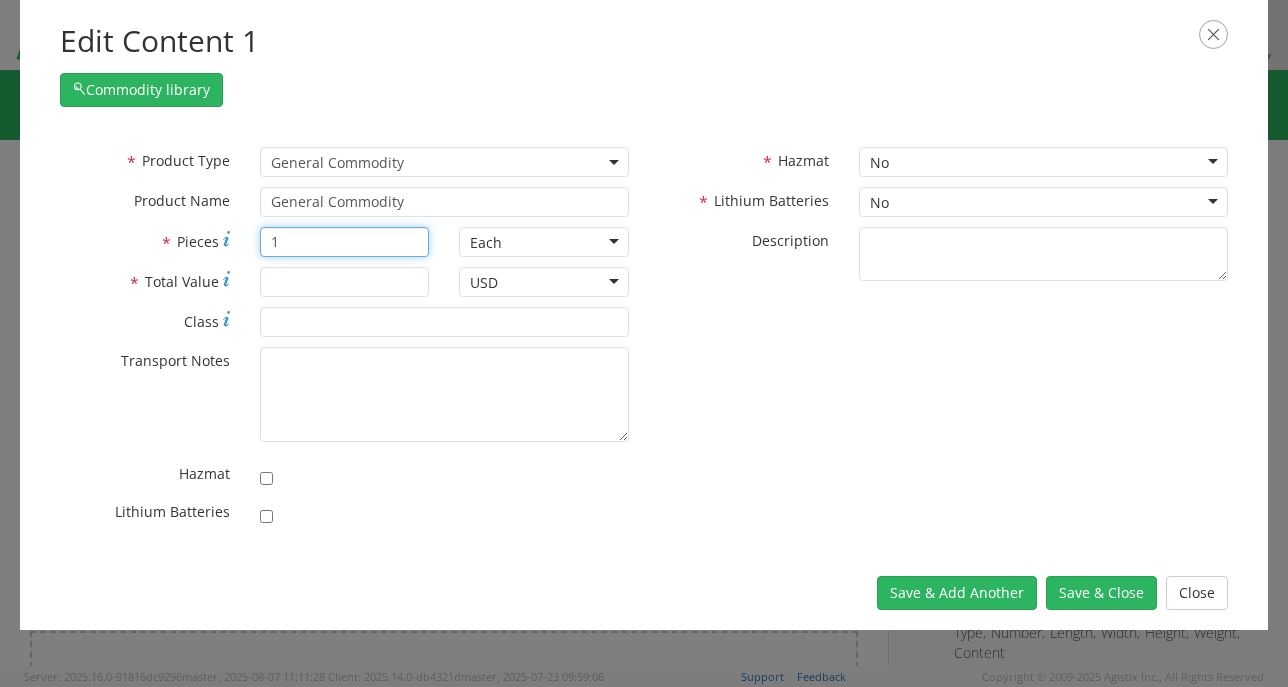 type on "1" 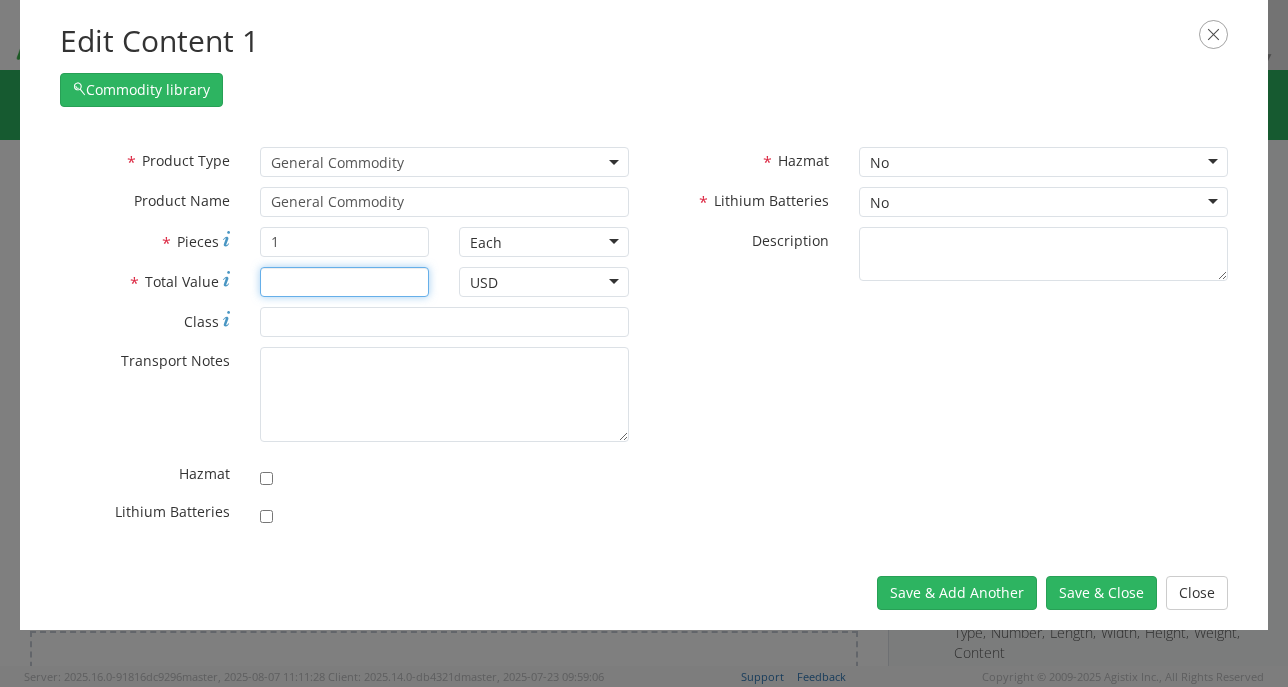 click on "*   Total Value" at bounding box center (345, 282) 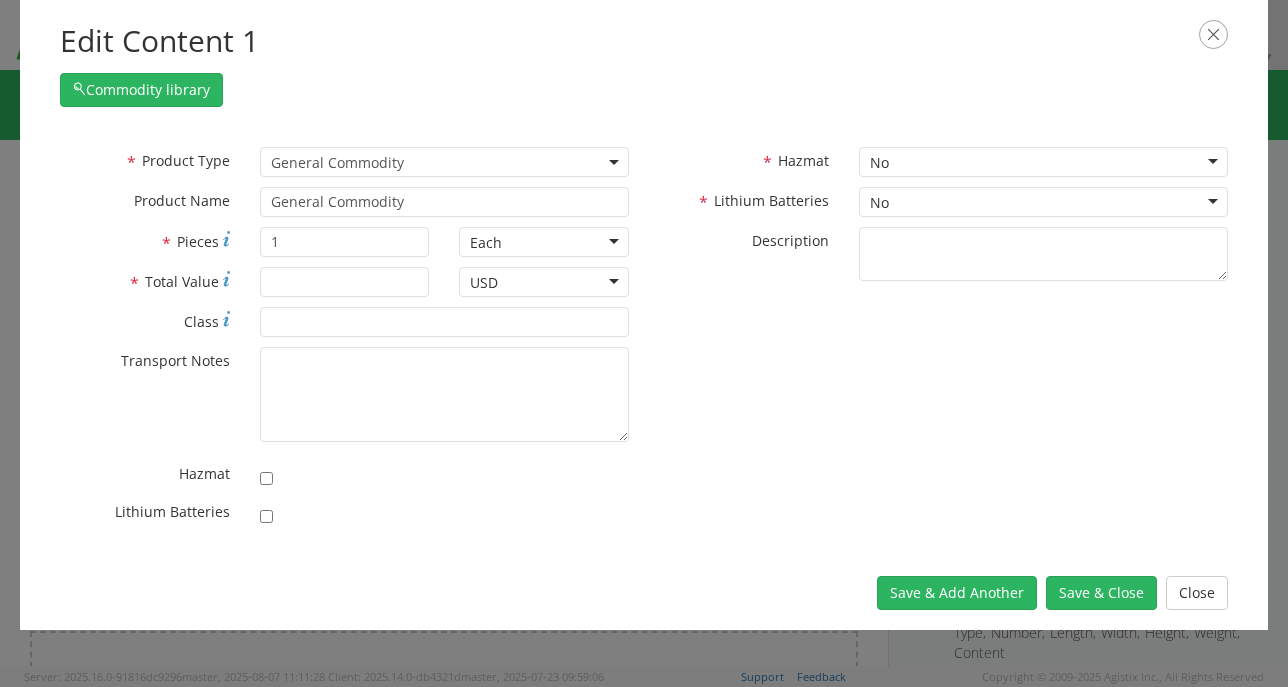 click on "USD" at bounding box center (544, 282) 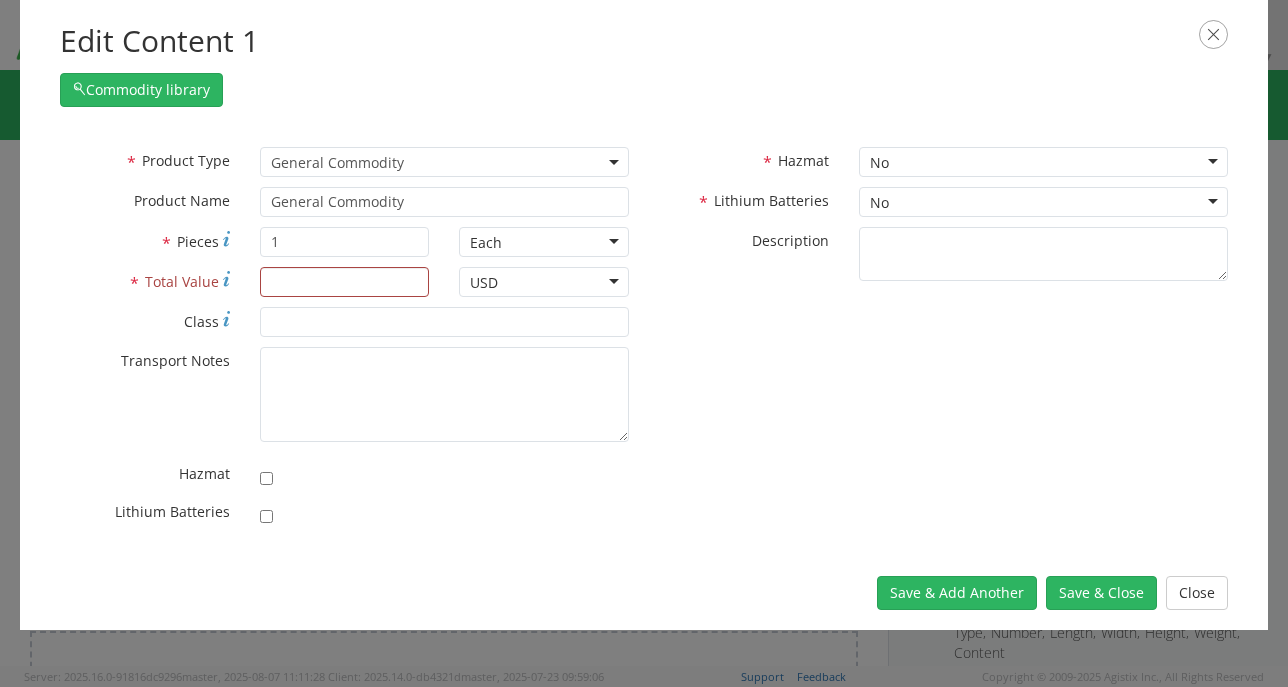 click on "USD" at bounding box center (544, 282) 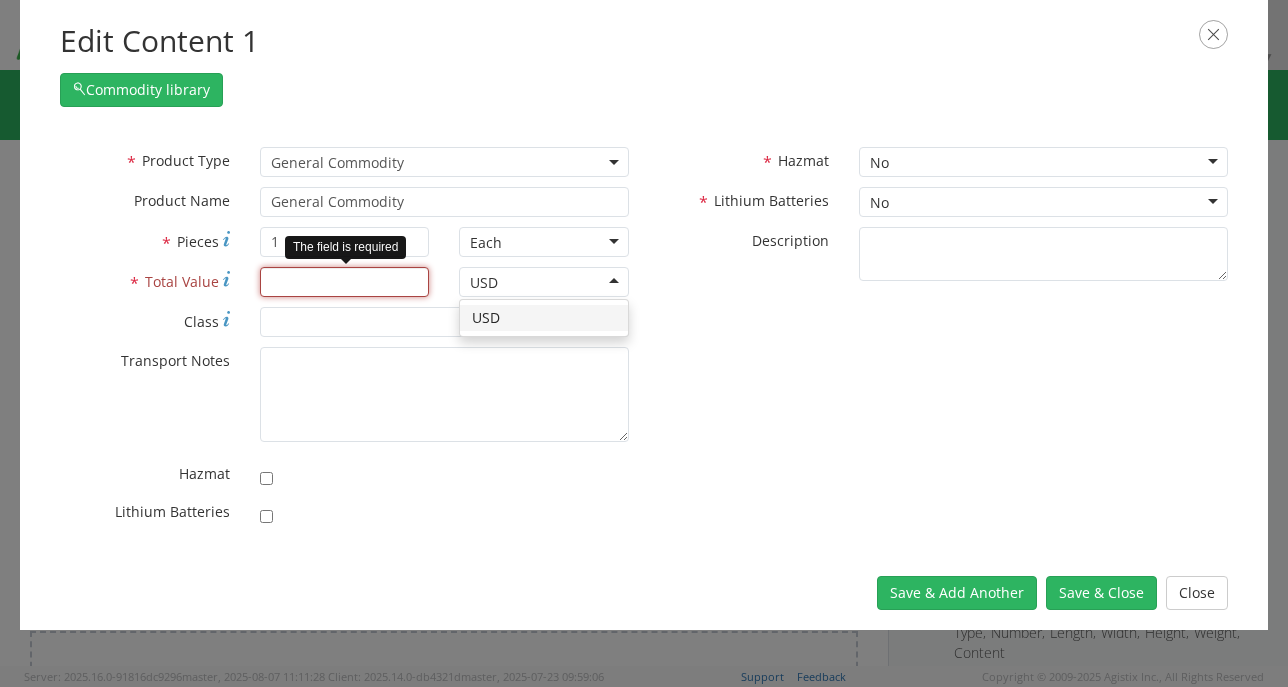 click on "*   Total Value" at bounding box center [345, 282] 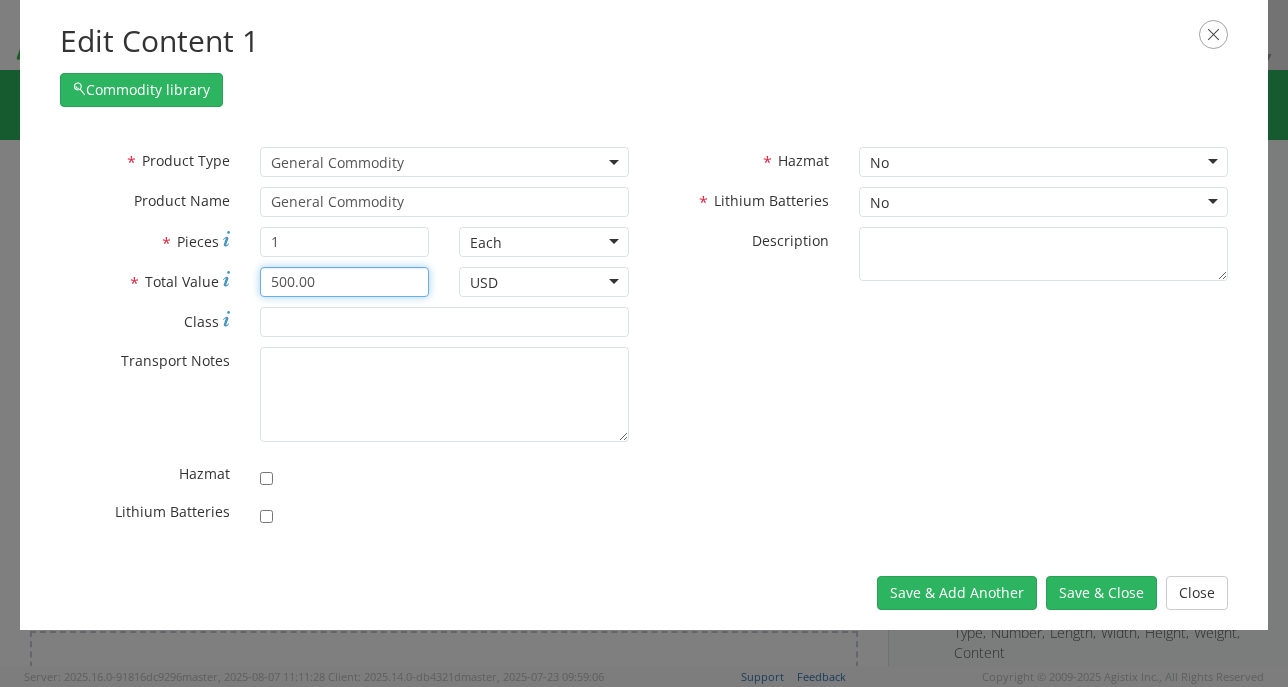 type on "500.00" 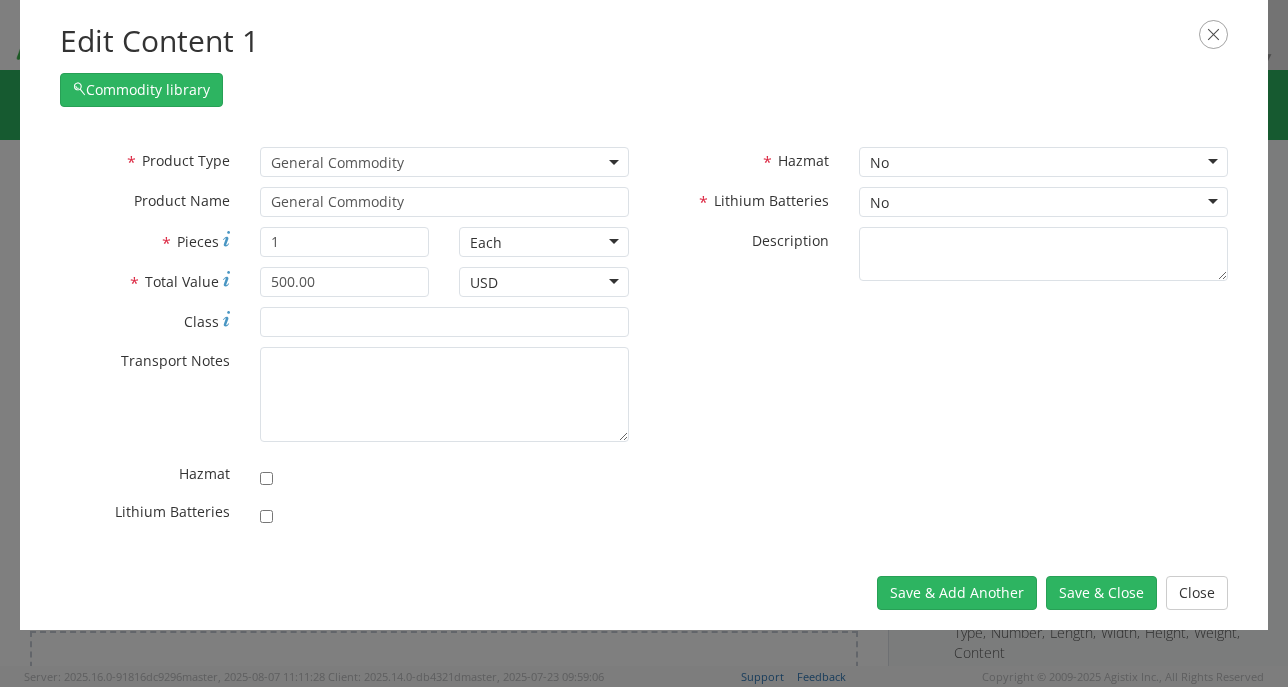 click on "No" at bounding box center (1043, 162) 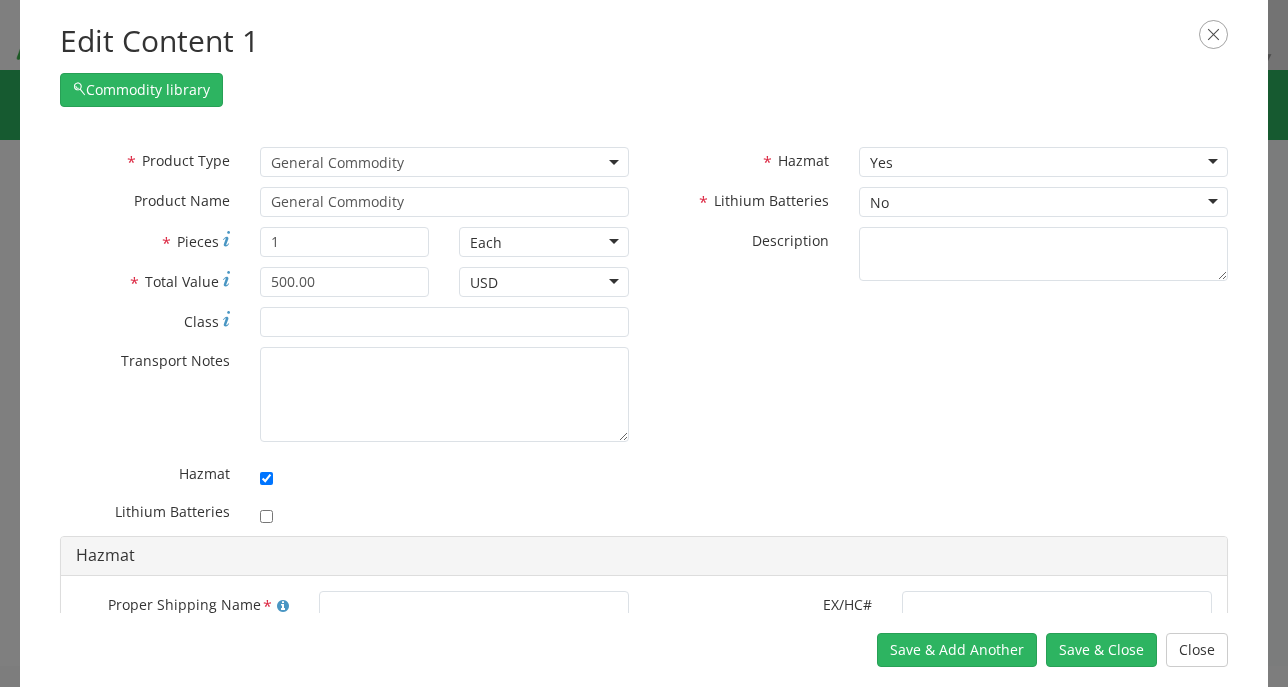 click on "No" at bounding box center [1043, 202] 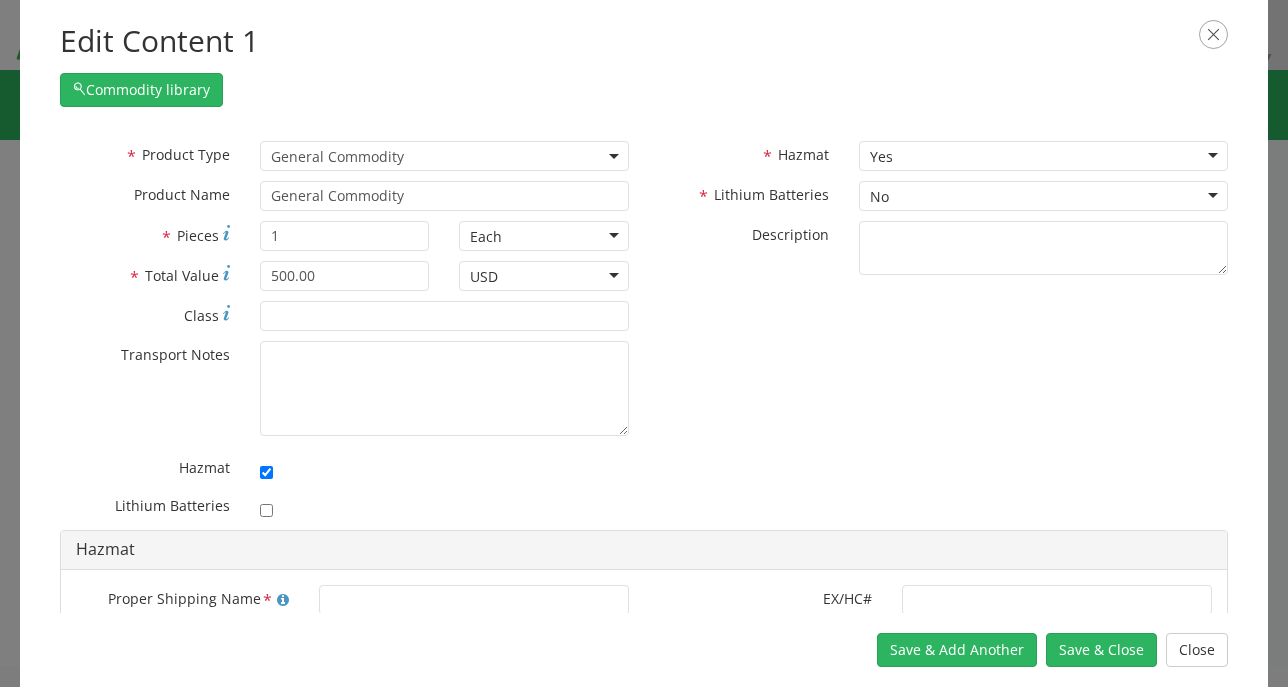 scroll, scrollTop: 0, scrollLeft: 0, axis: both 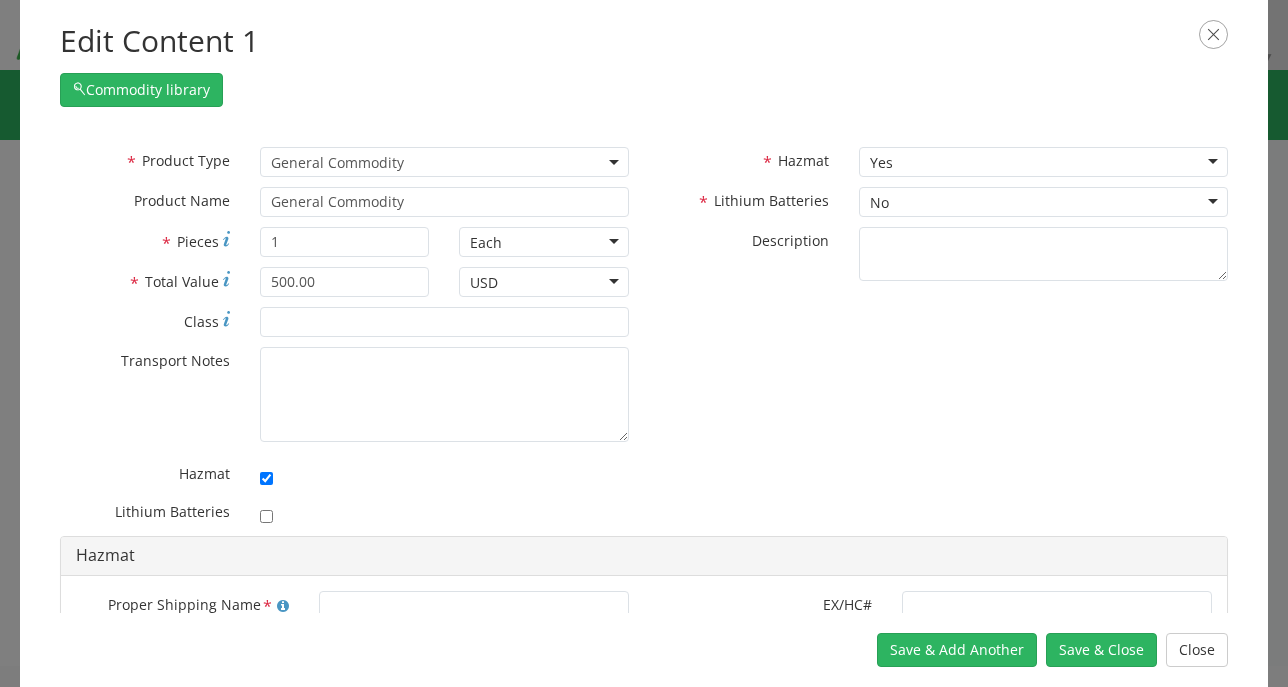 click on "Yes" at bounding box center (1043, 162) 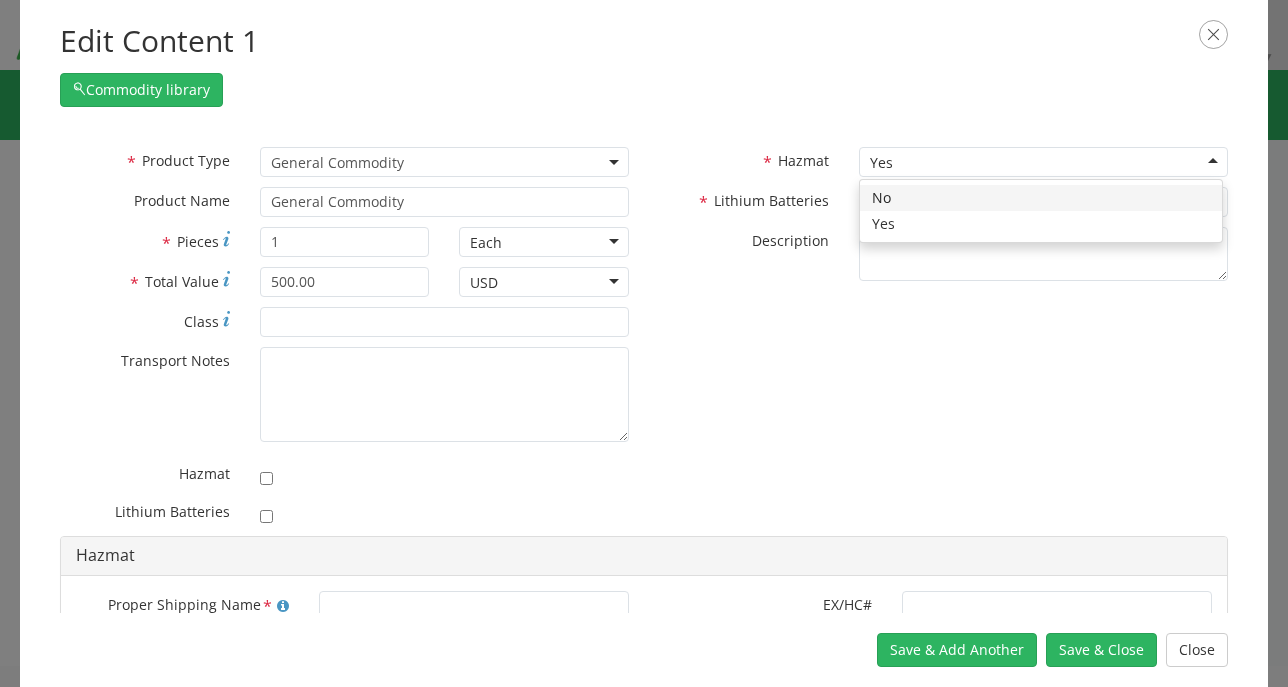 checkbox on "false" 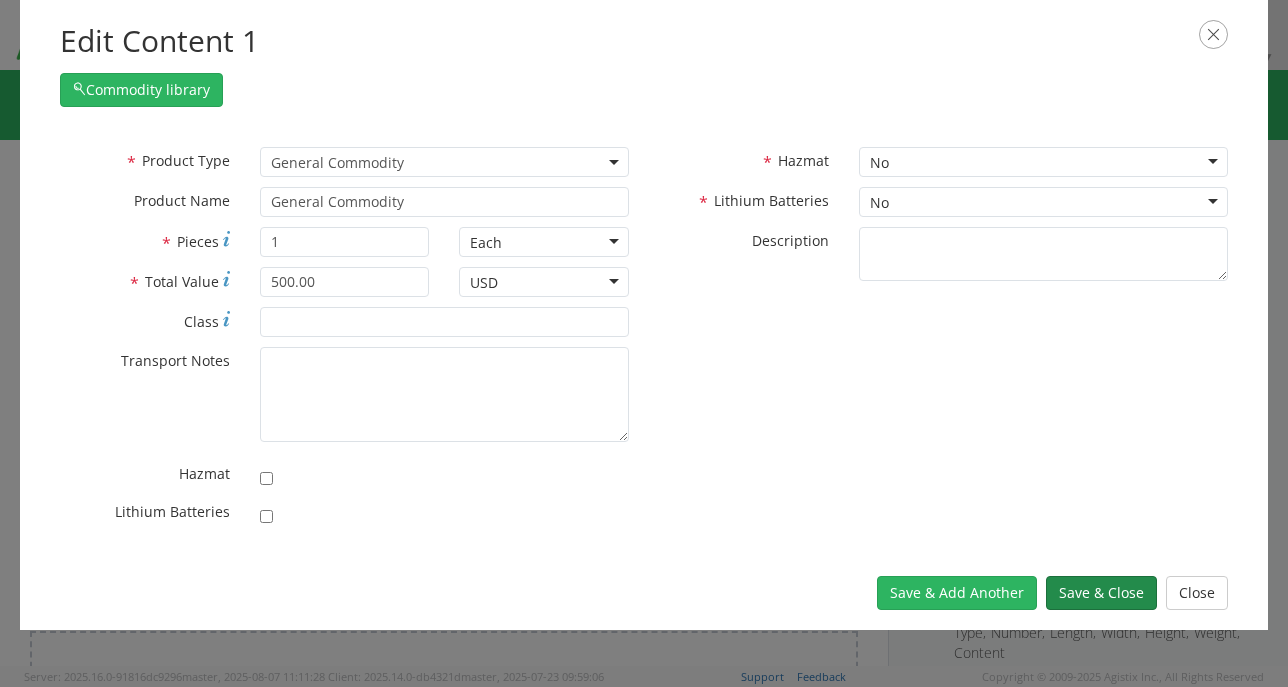 click on "Save & Close" at bounding box center [1101, 593] 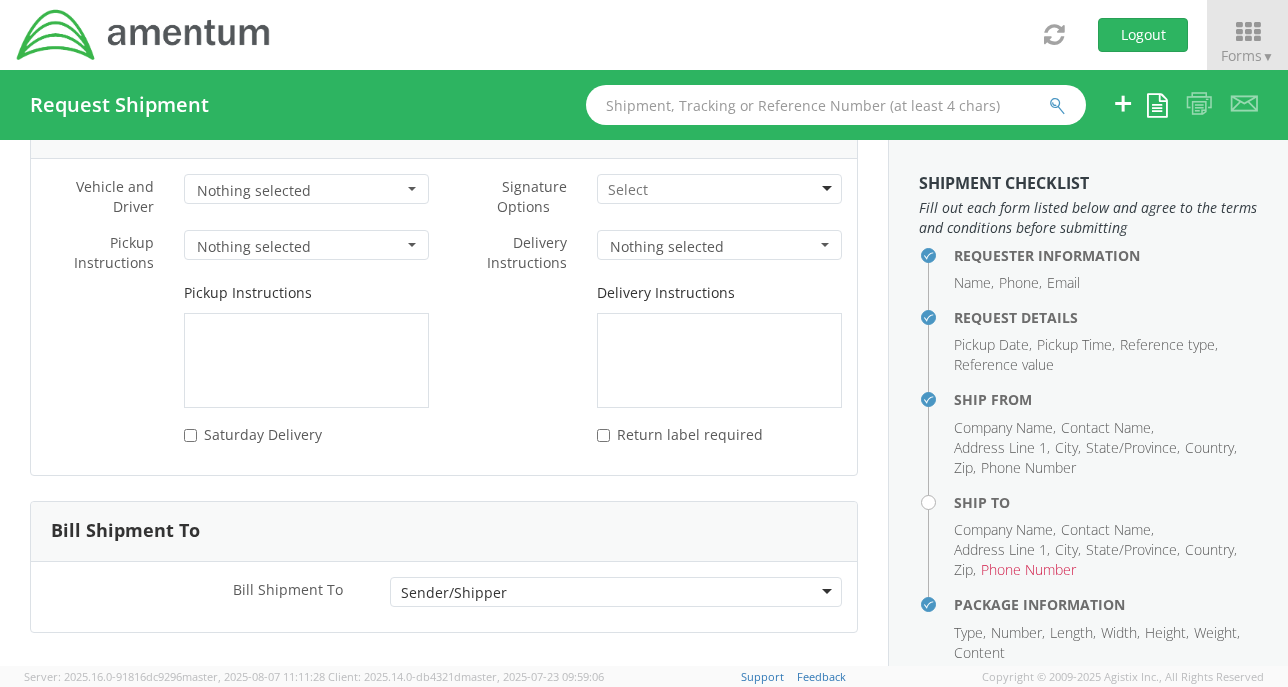 scroll, scrollTop: 2890, scrollLeft: 0, axis: vertical 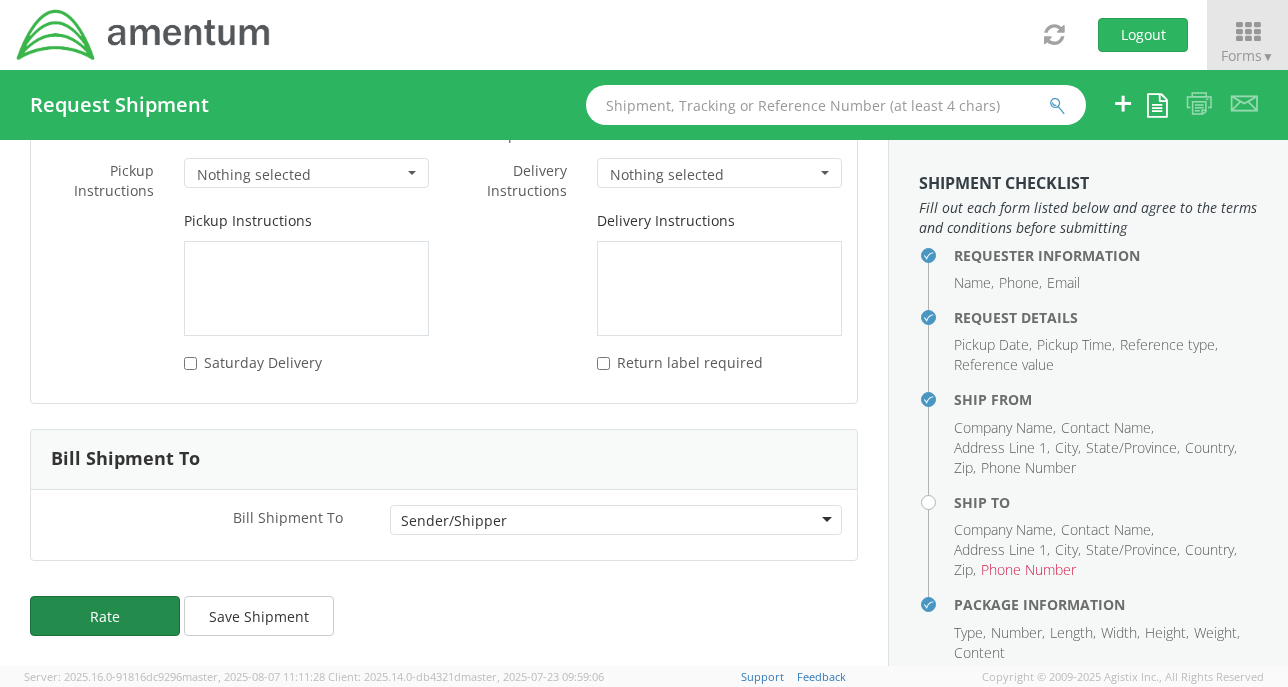 click on "Rate" at bounding box center (105, 616) 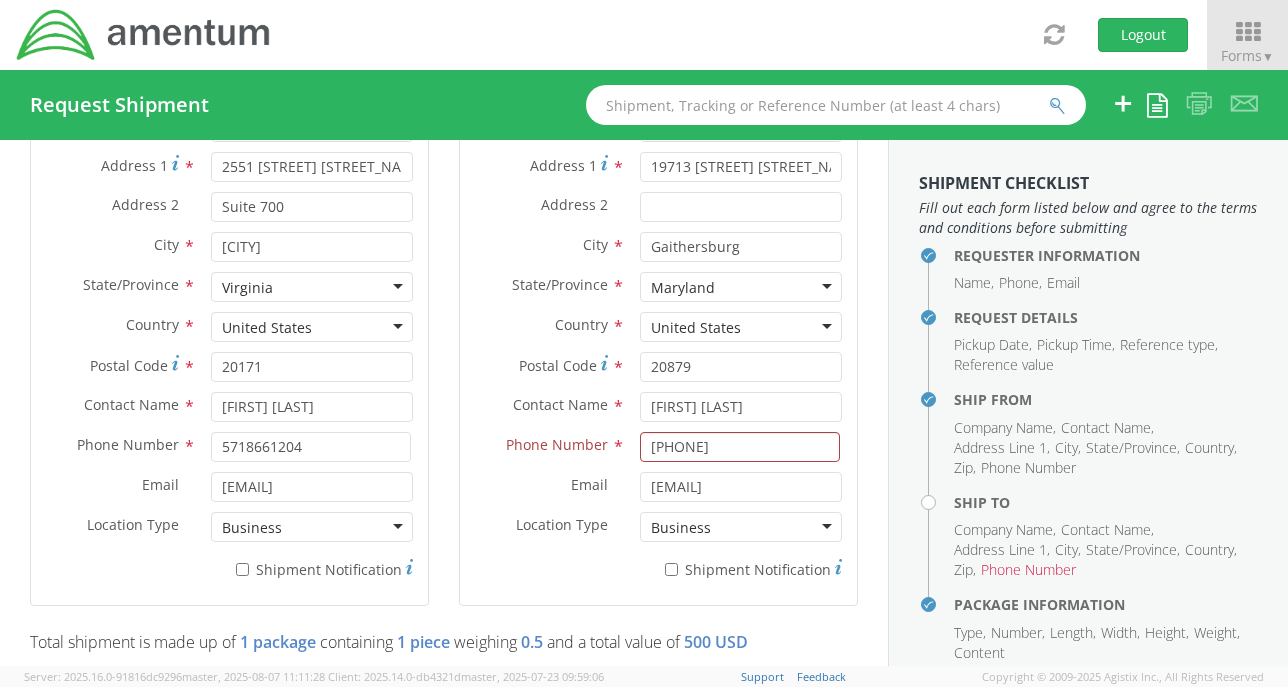 scroll, scrollTop: 1090, scrollLeft: 0, axis: vertical 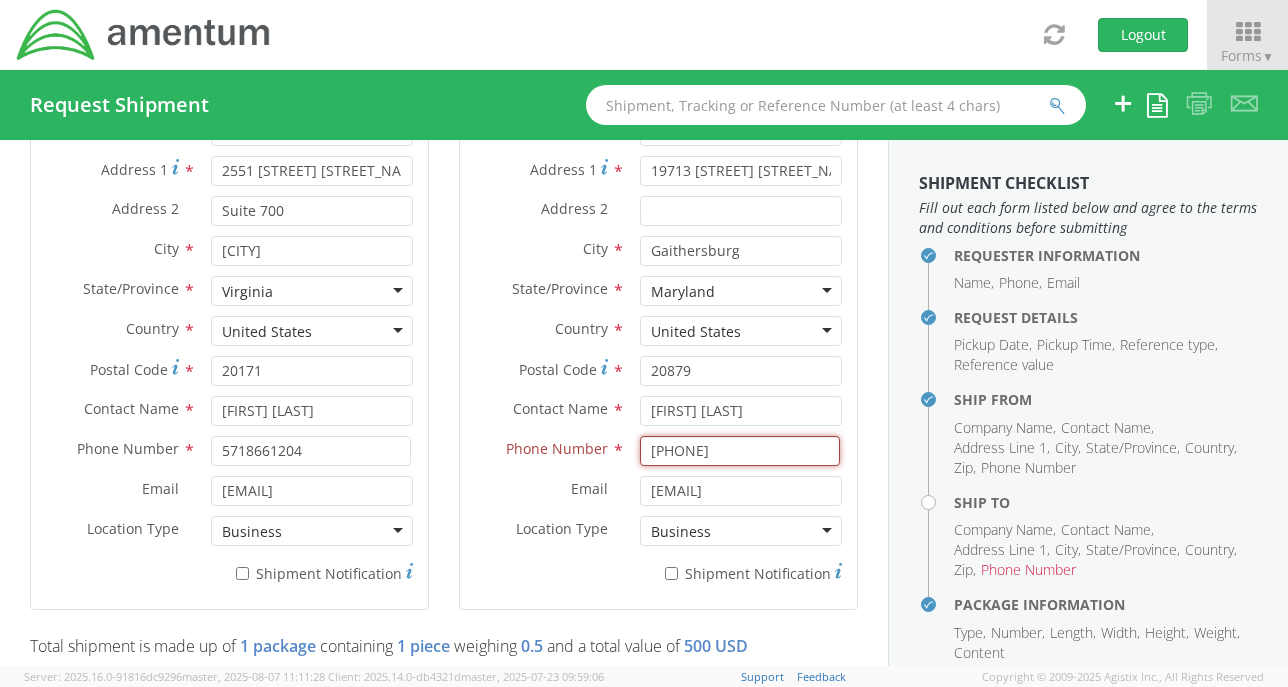click on "[PHONE]" at bounding box center (740, 451) 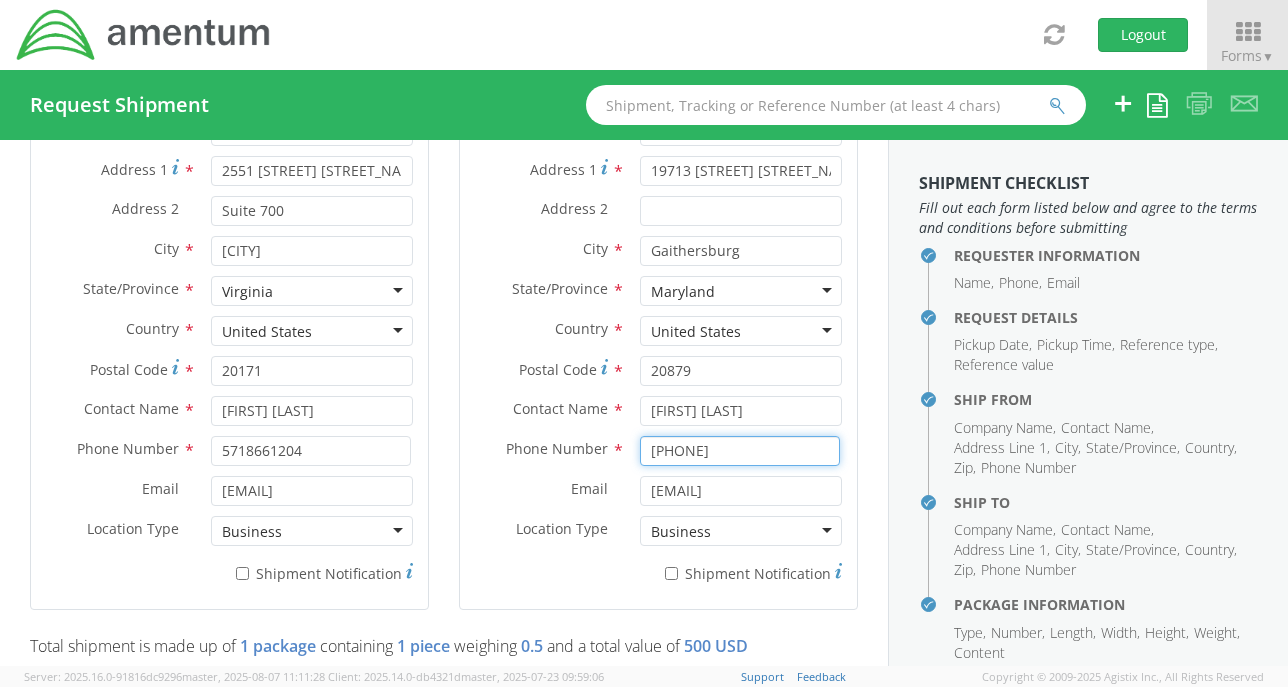 type on "[PHONE]" 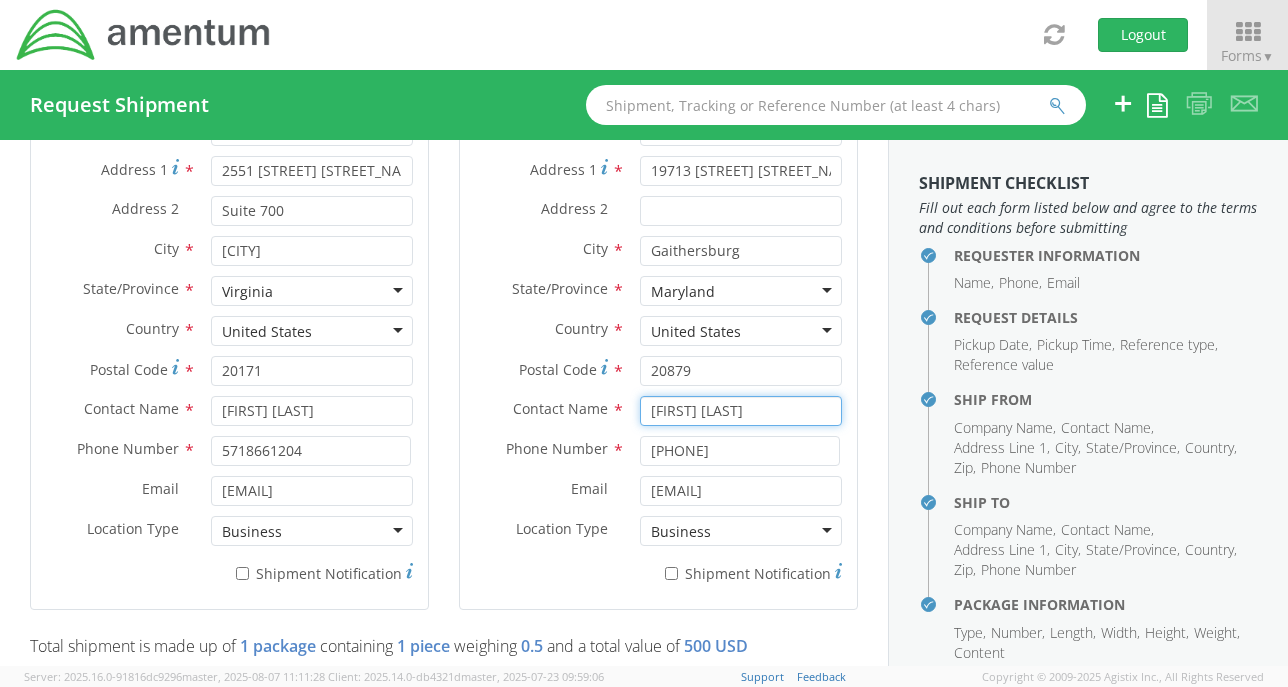 click on "[FIRST] [LAST]" at bounding box center (741, 411) 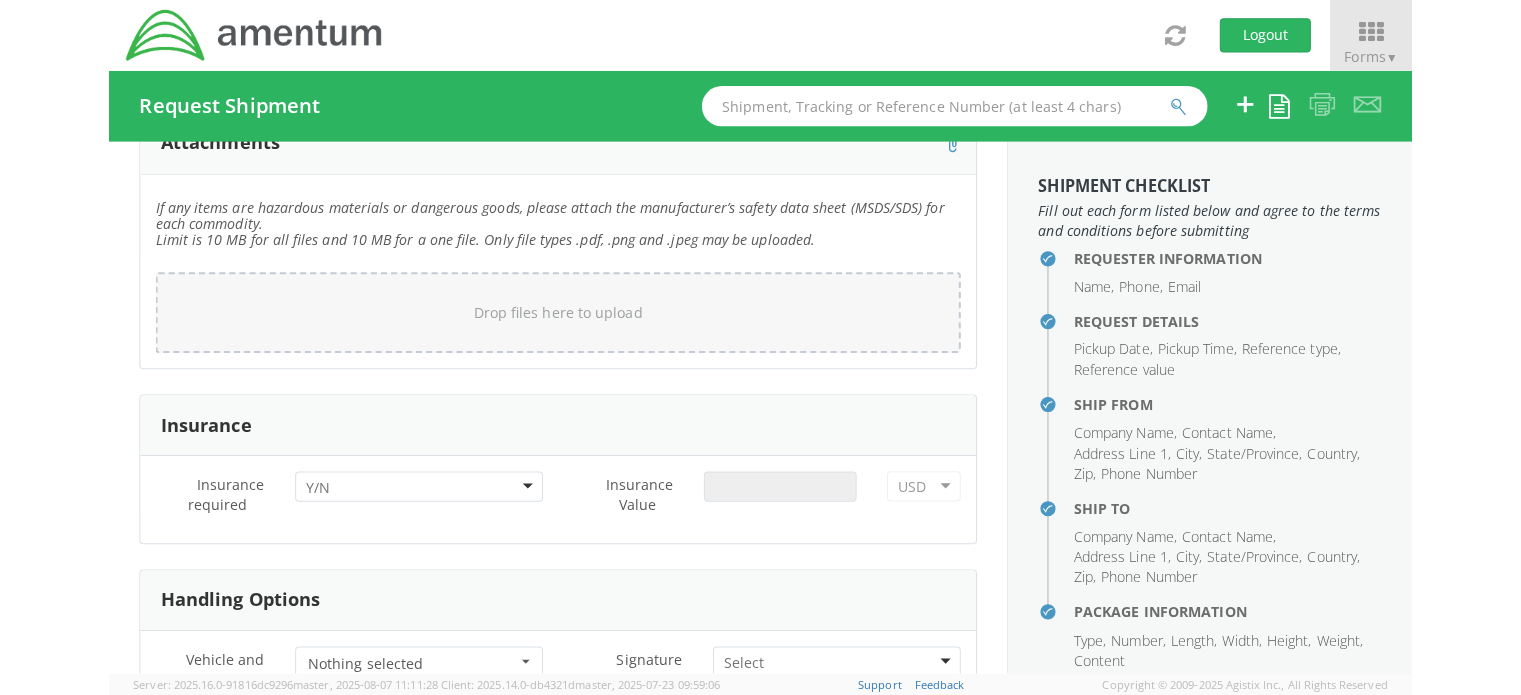 scroll, scrollTop: 2890, scrollLeft: 0, axis: vertical 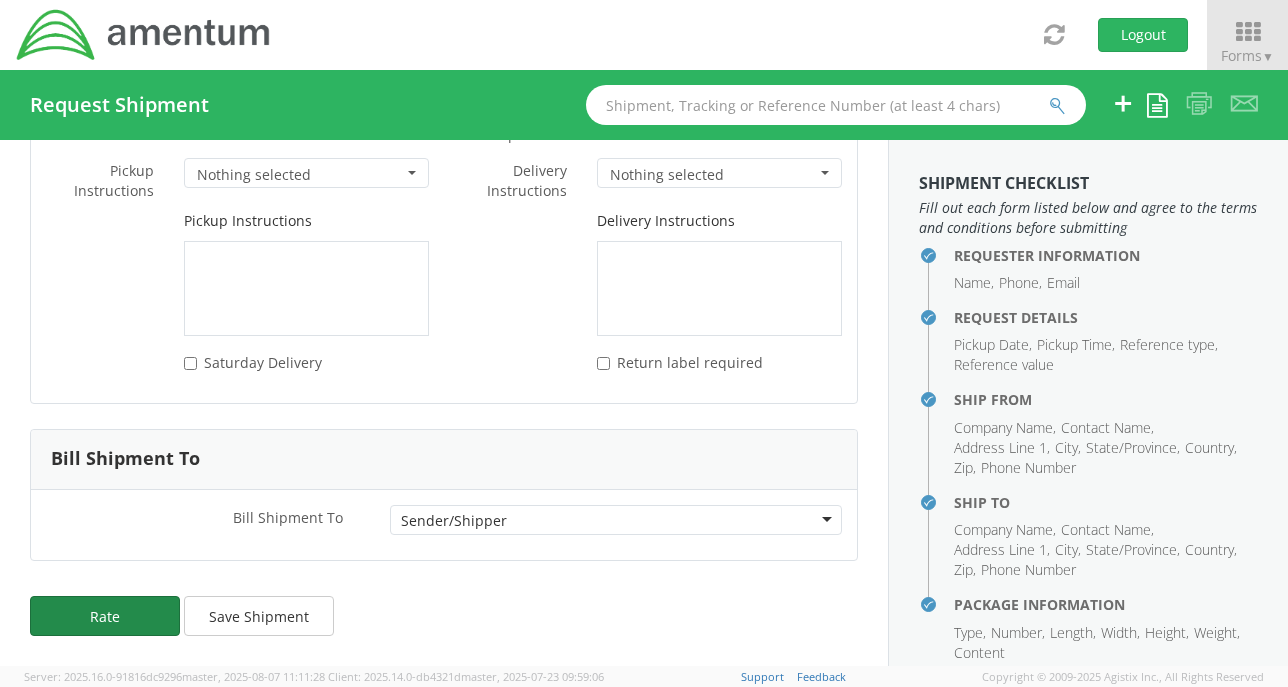 click on "Rate" at bounding box center (105, 616) 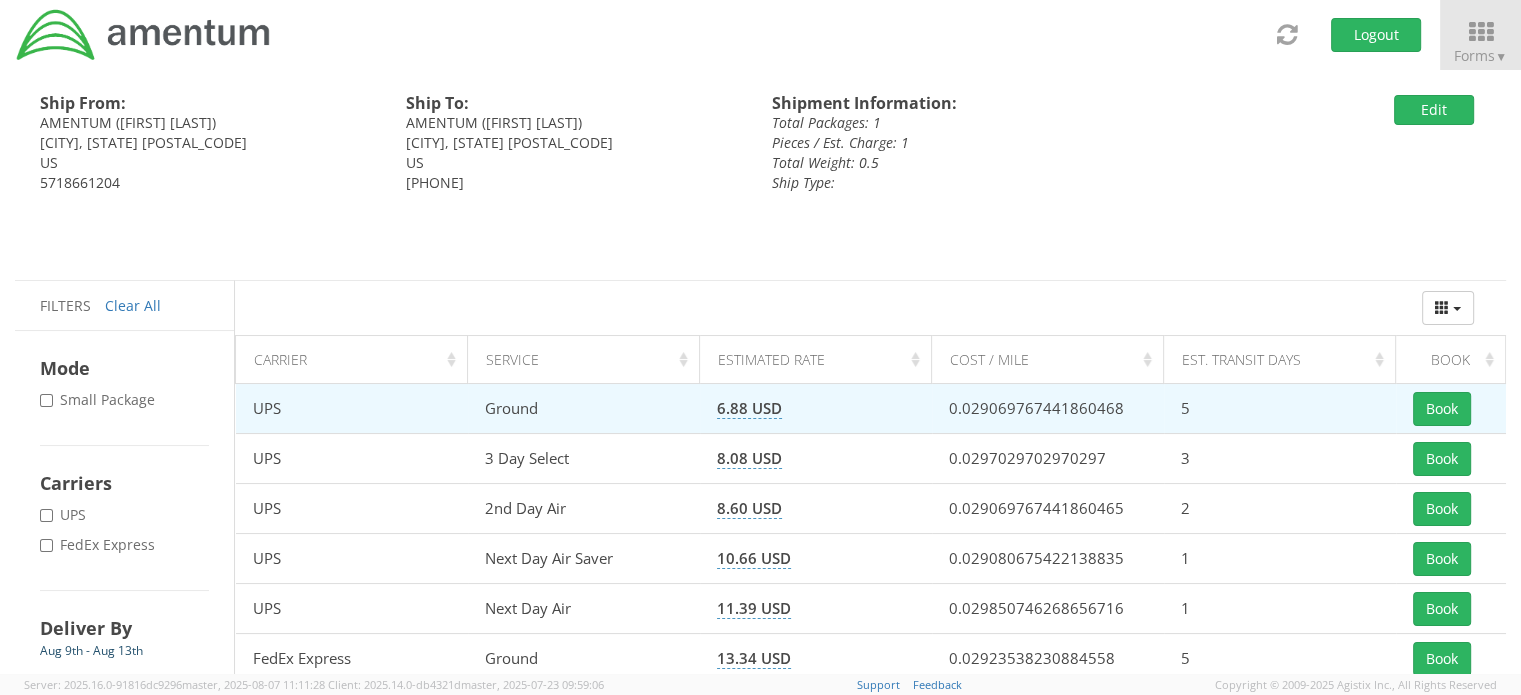 scroll, scrollTop: 100, scrollLeft: 0, axis: vertical 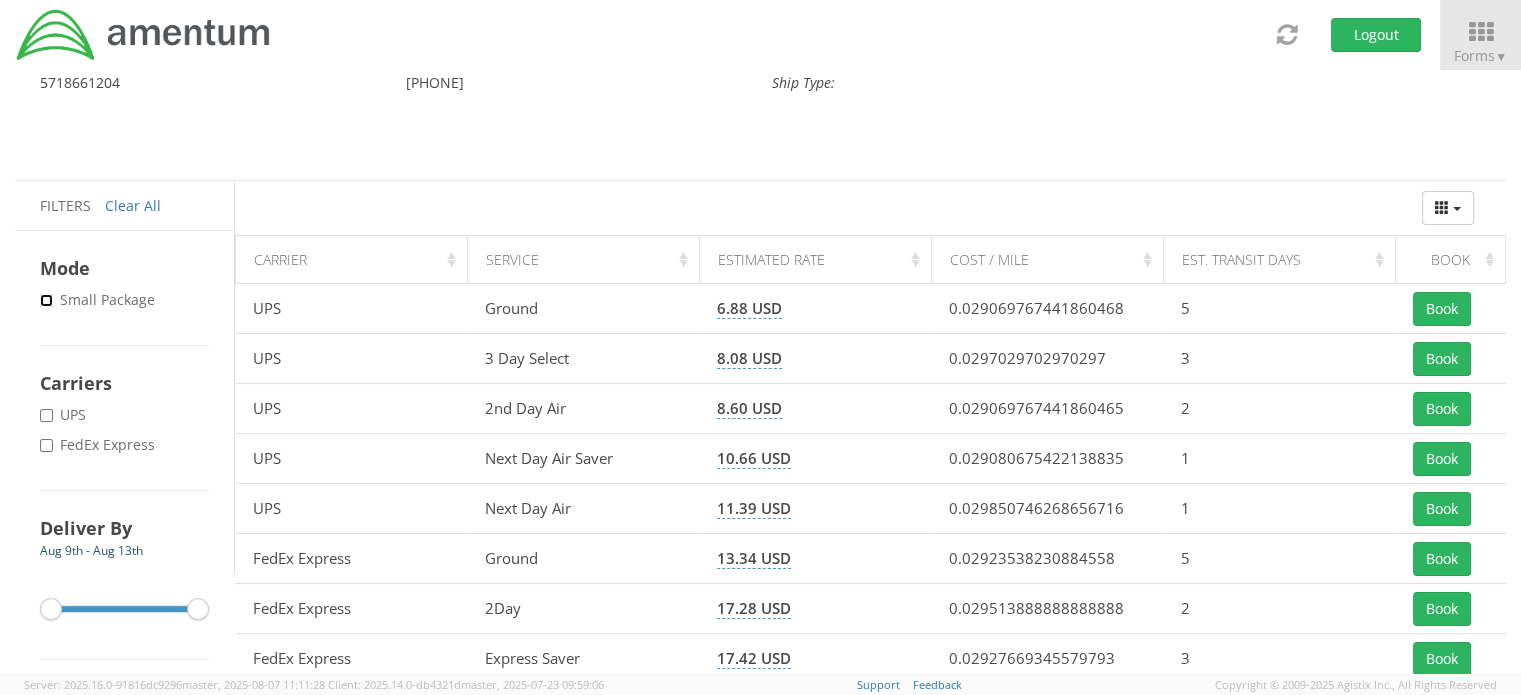 click on "* Small Package" at bounding box center (46, 300) 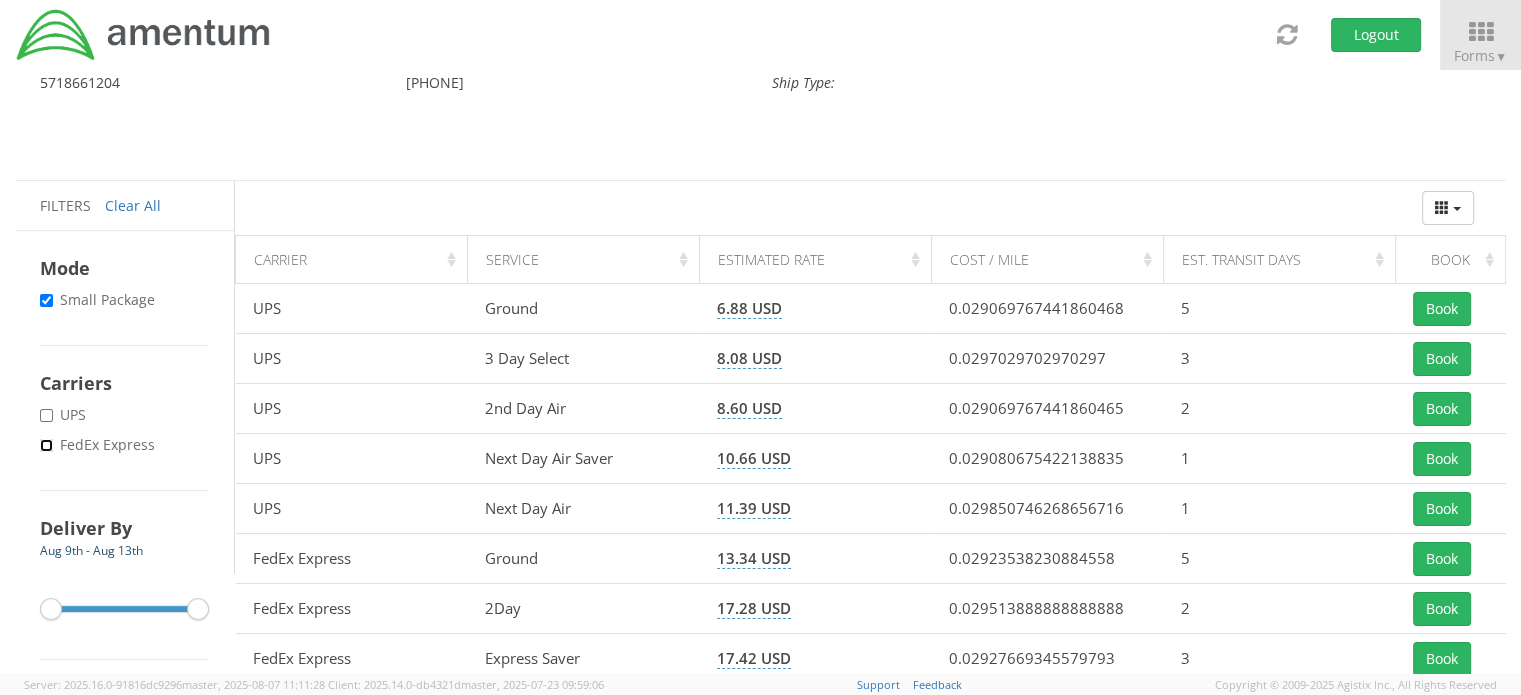 click on "* FedEx Express" at bounding box center [46, 445] 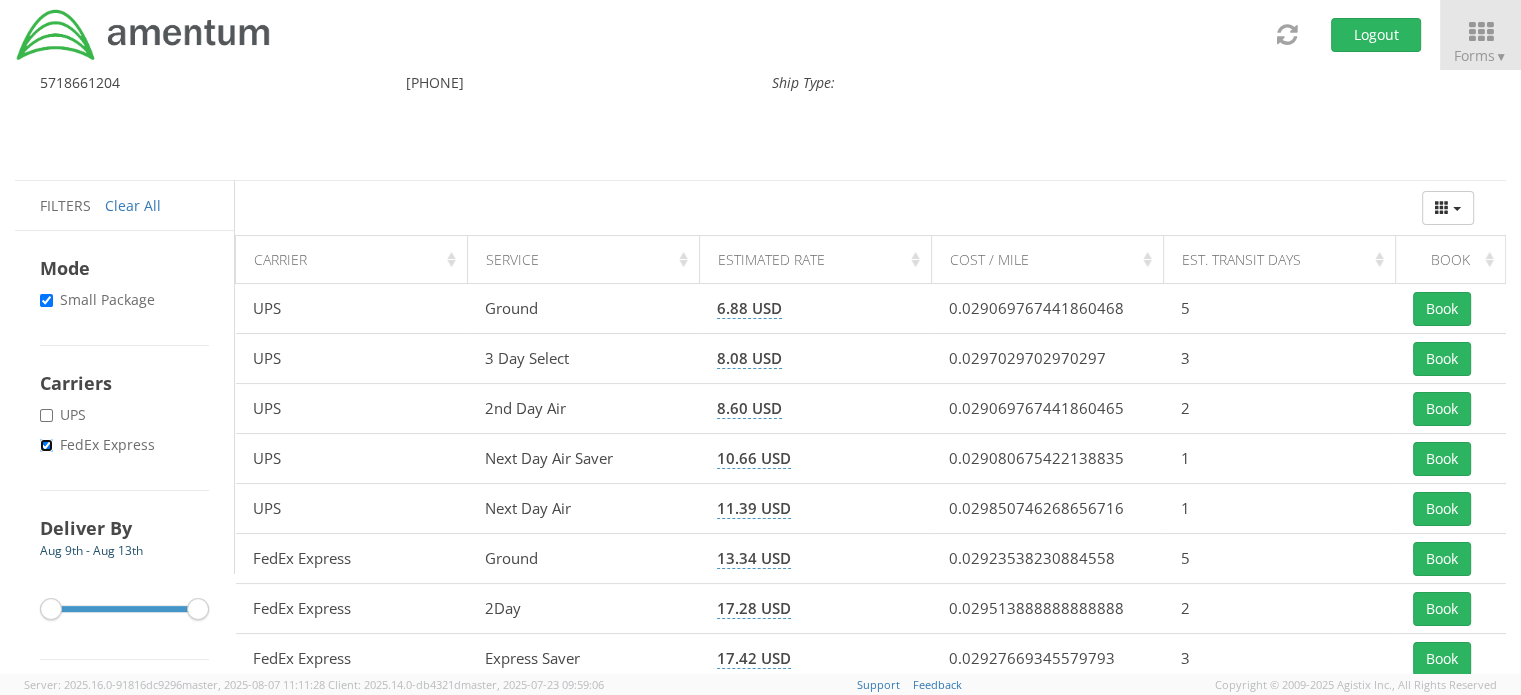 scroll, scrollTop: 64, scrollLeft: 0, axis: vertical 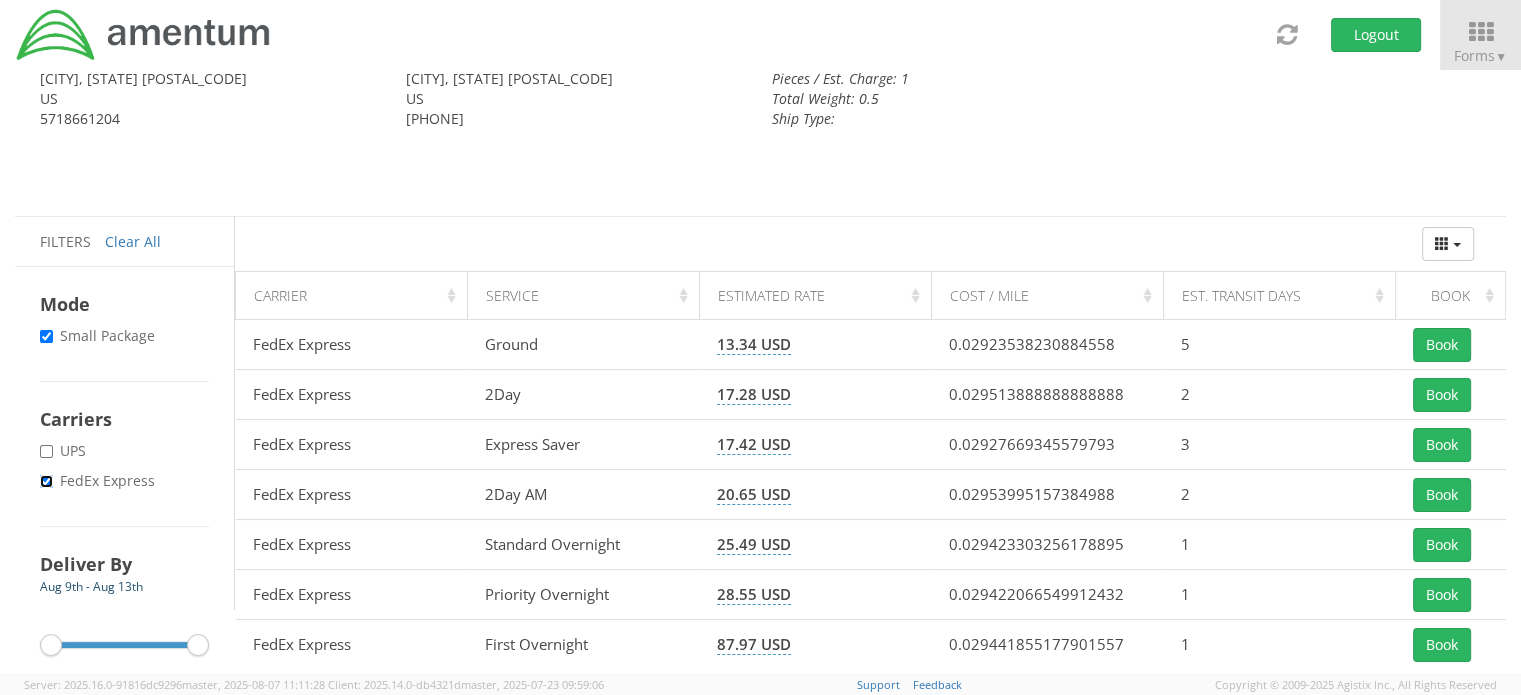 click on "* FedEx Express" at bounding box center [46, 481] 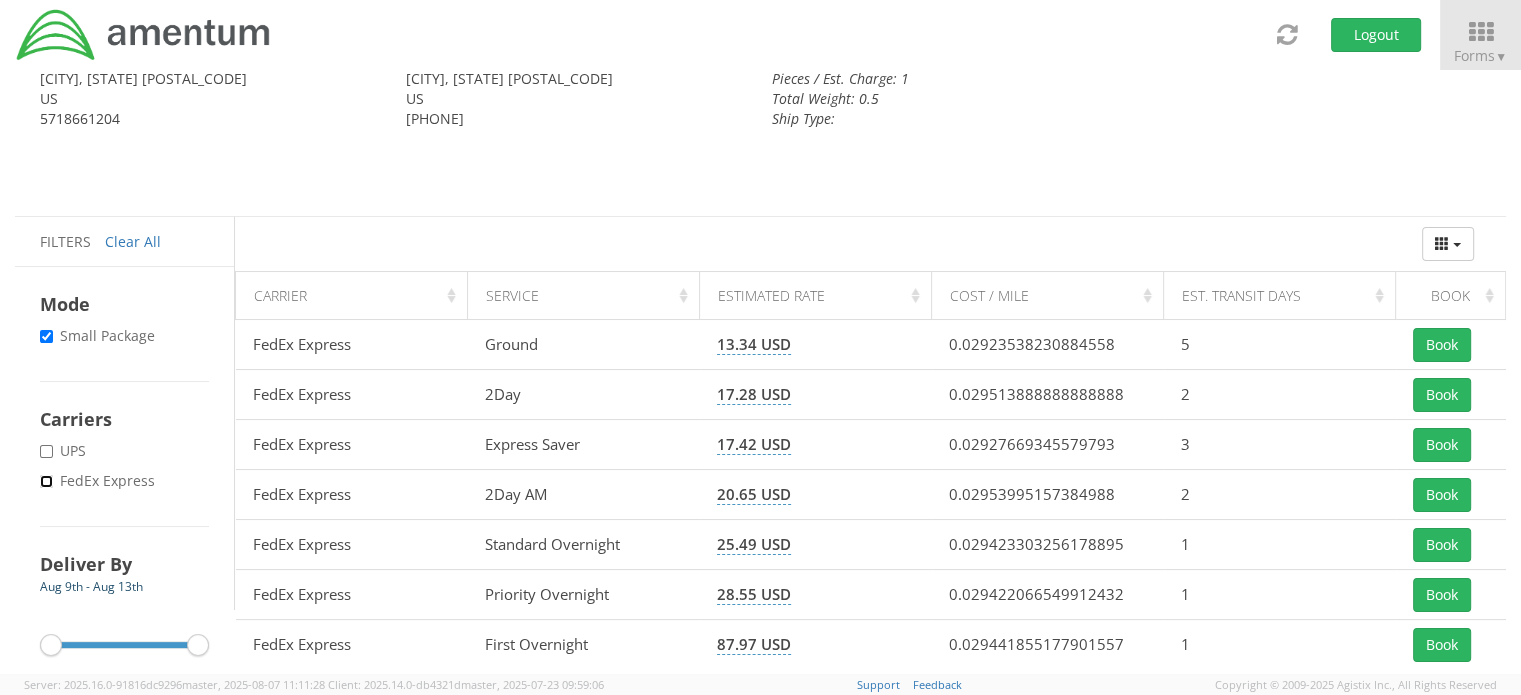 scroll, scrollTop: 100, scrollLeft: 0, axis: vertical 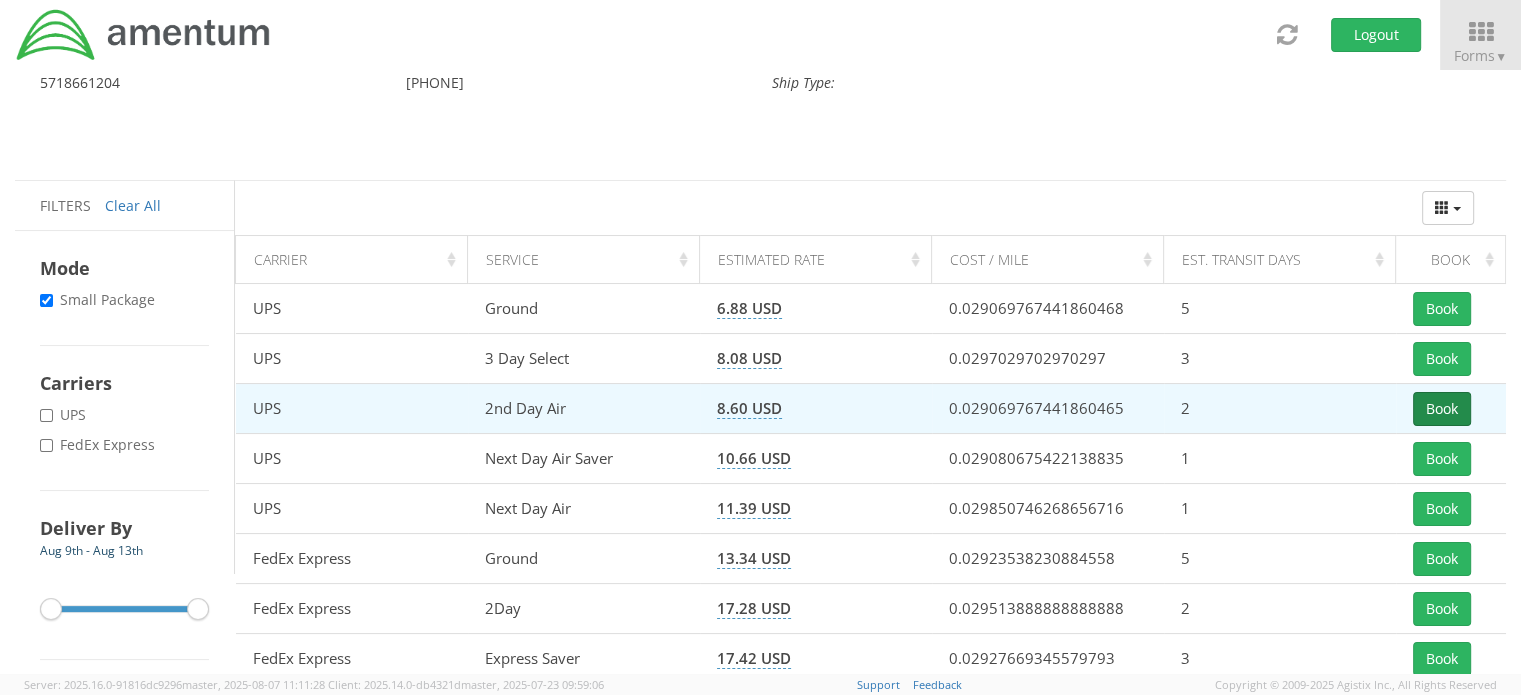 click on "Book" at bounding box center (1442, 409) 